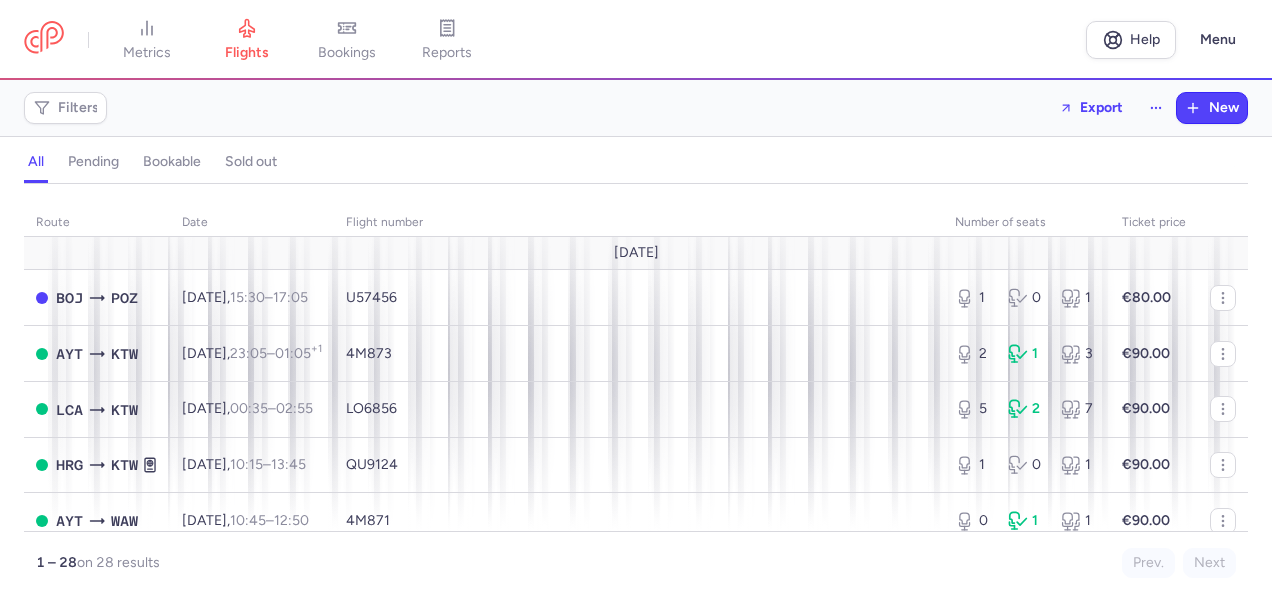 scroll, scrollTop: 0, scrollLeft: 0, axis: both 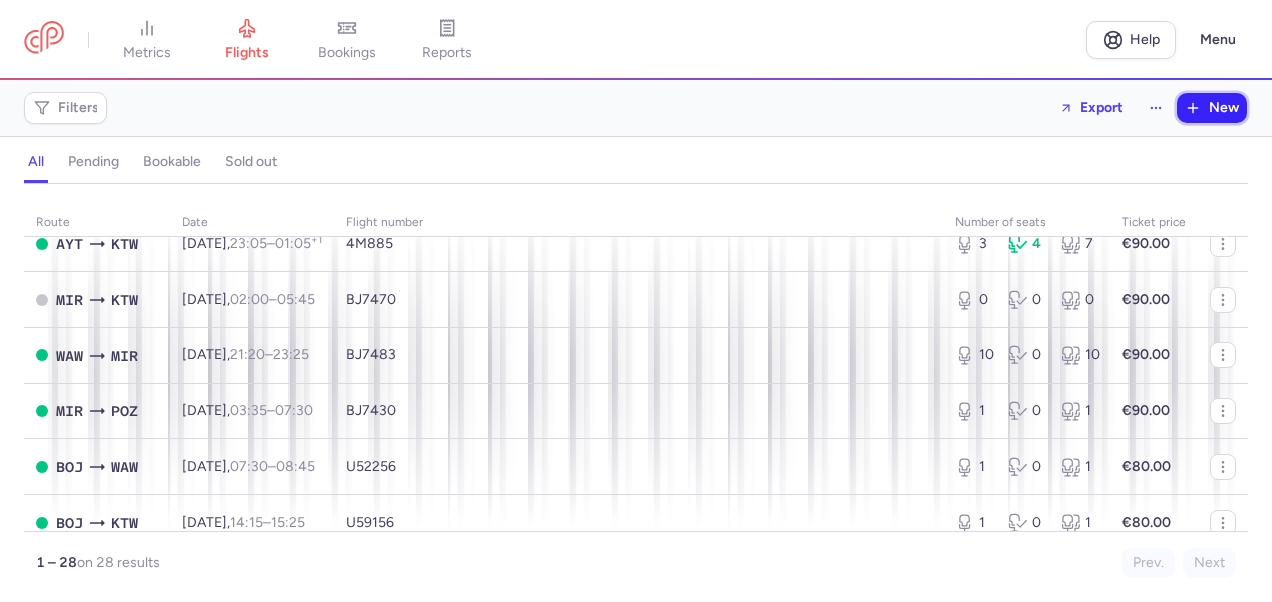 click on "New" at bounding box center [1224, 108] 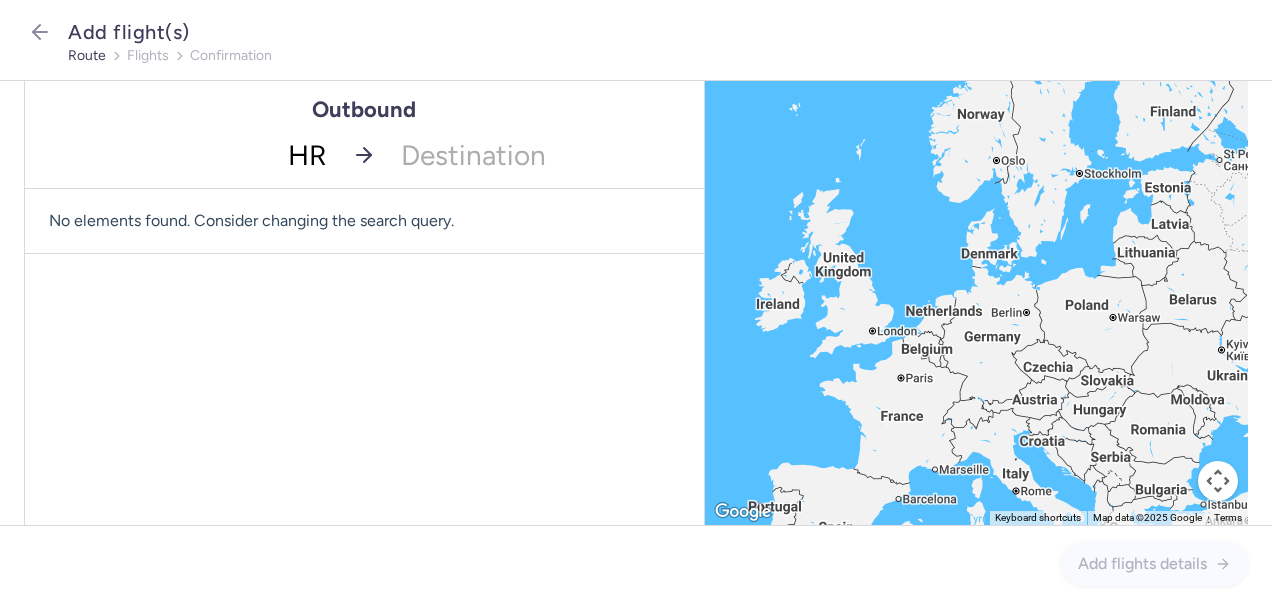 type on "HRG" 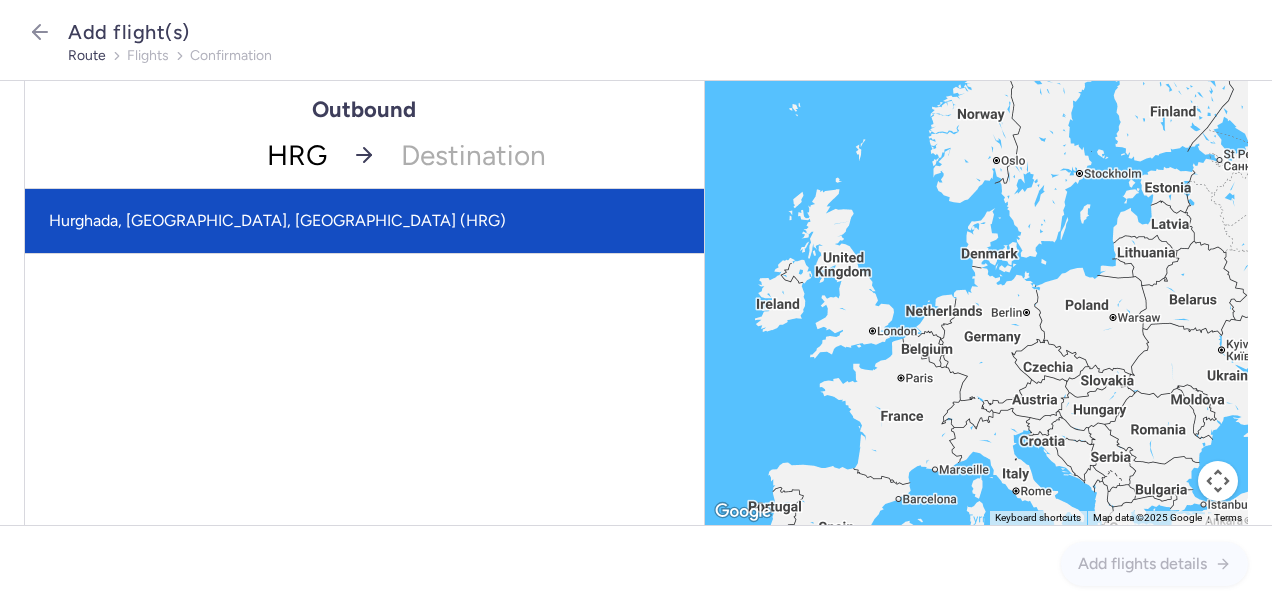 click on "Hurghada, [GEOGRAPHIC_DATA], [GEOGRAPHIC_DATA] (HRG)" at bounding box center (364, 221) 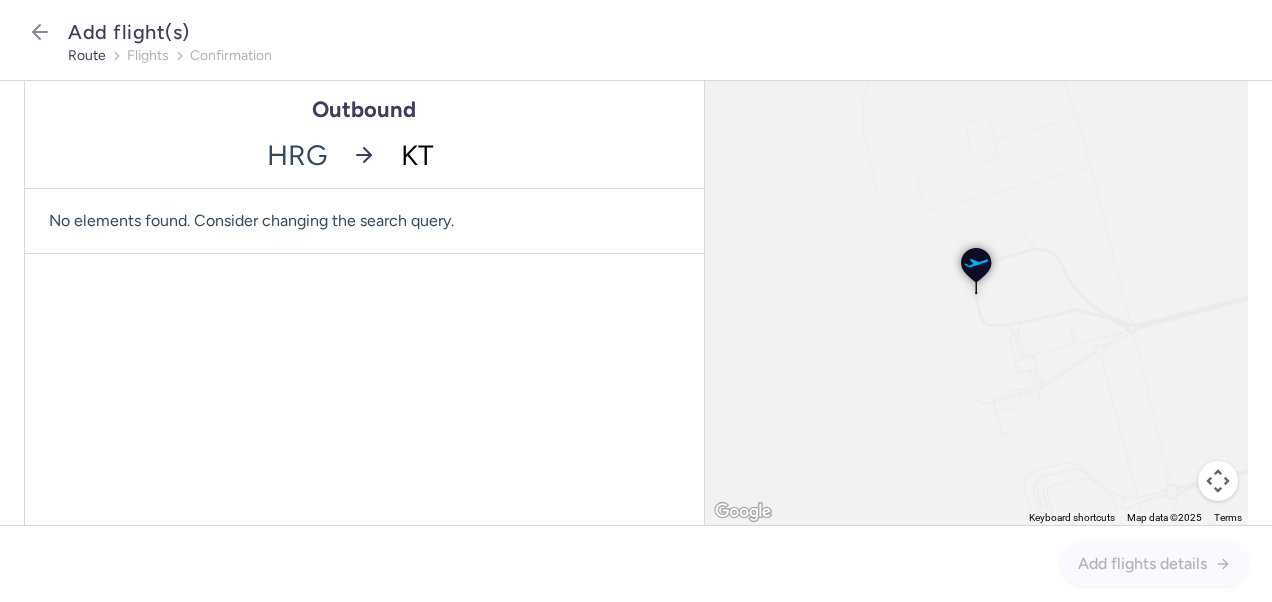 type on "KTW" 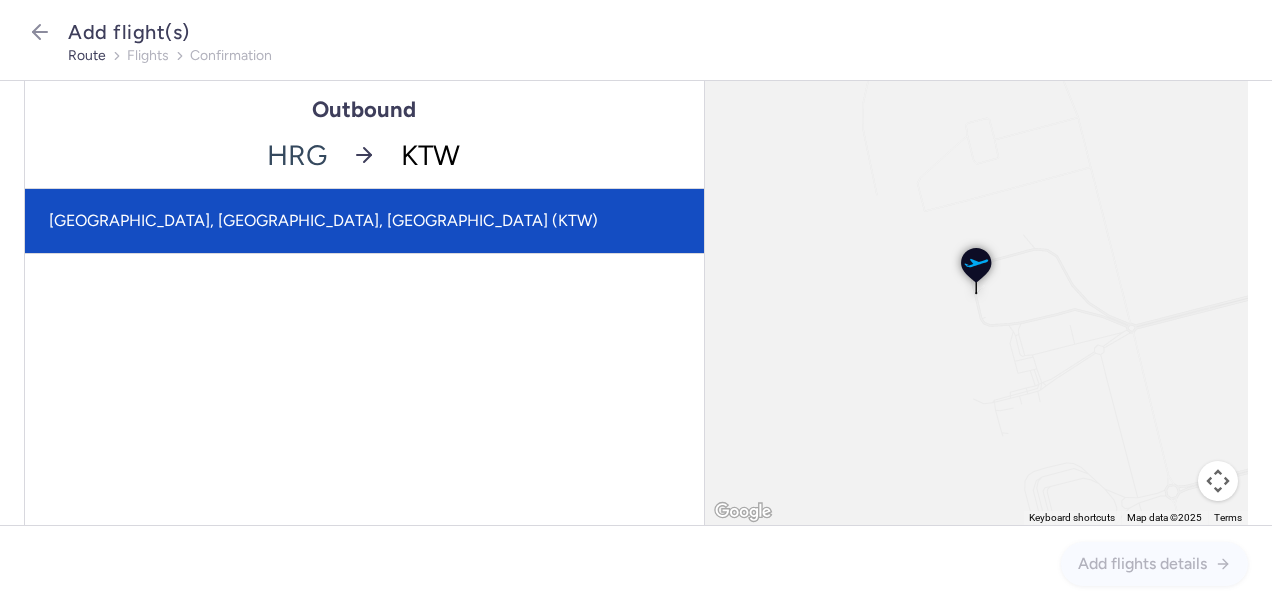 click on "[GEOGRAPHIC_DATA], [GEOGRAPHIC_DATA], [GEOGRAPHIC_DATA] (KTW)" at bounding box center [364, 221] 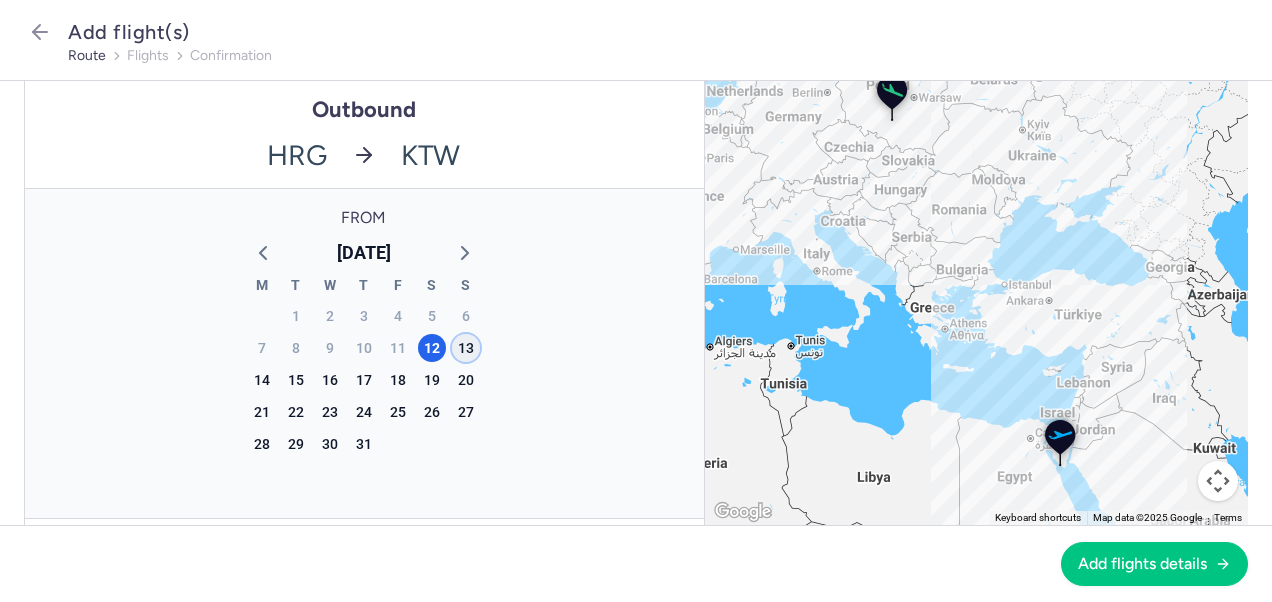 click on "13" 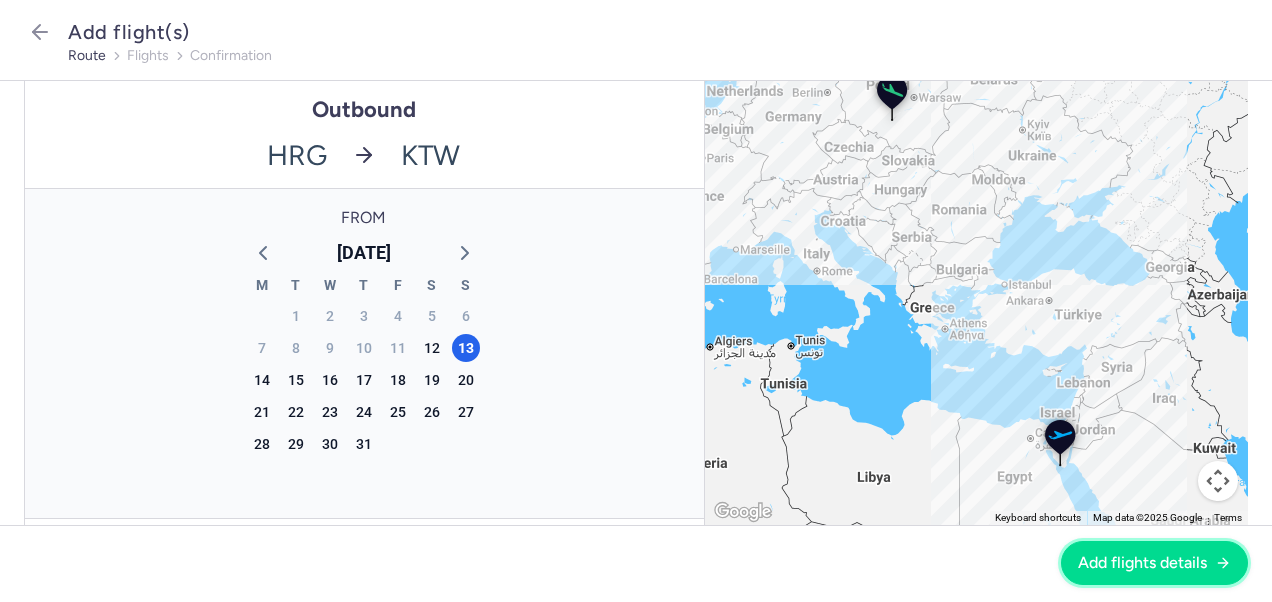 click on "Add flights details" at bounding box center [1142, 563] 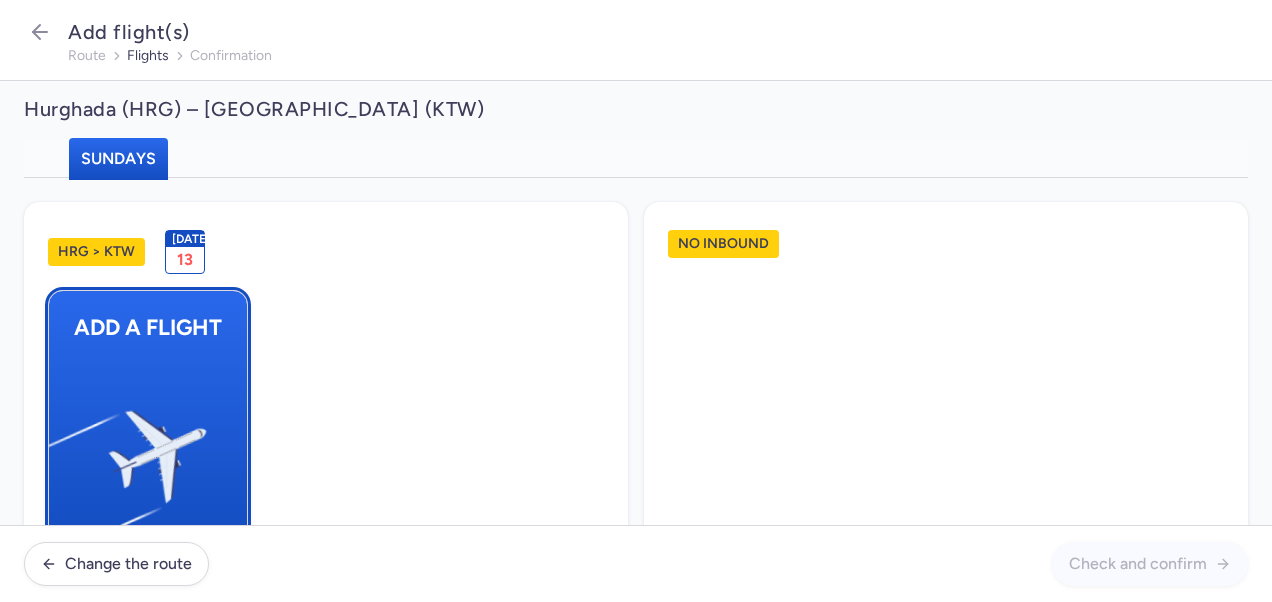click at bounding box center [59, 448] 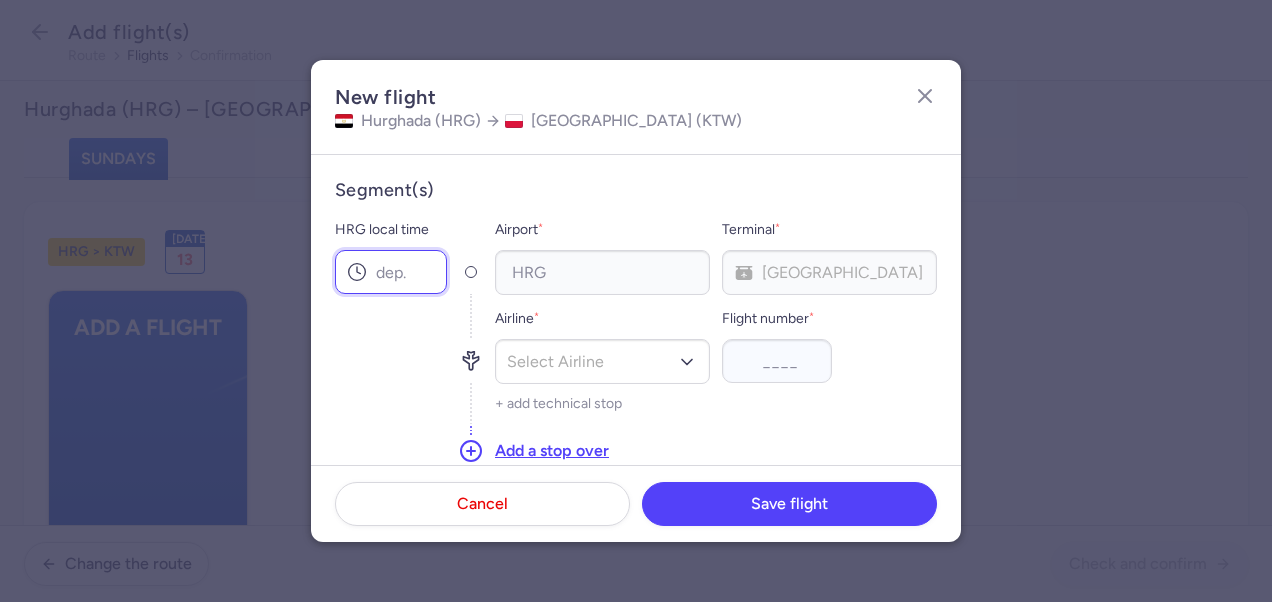 click on "HRG local time" at bounding box center [391, 272] 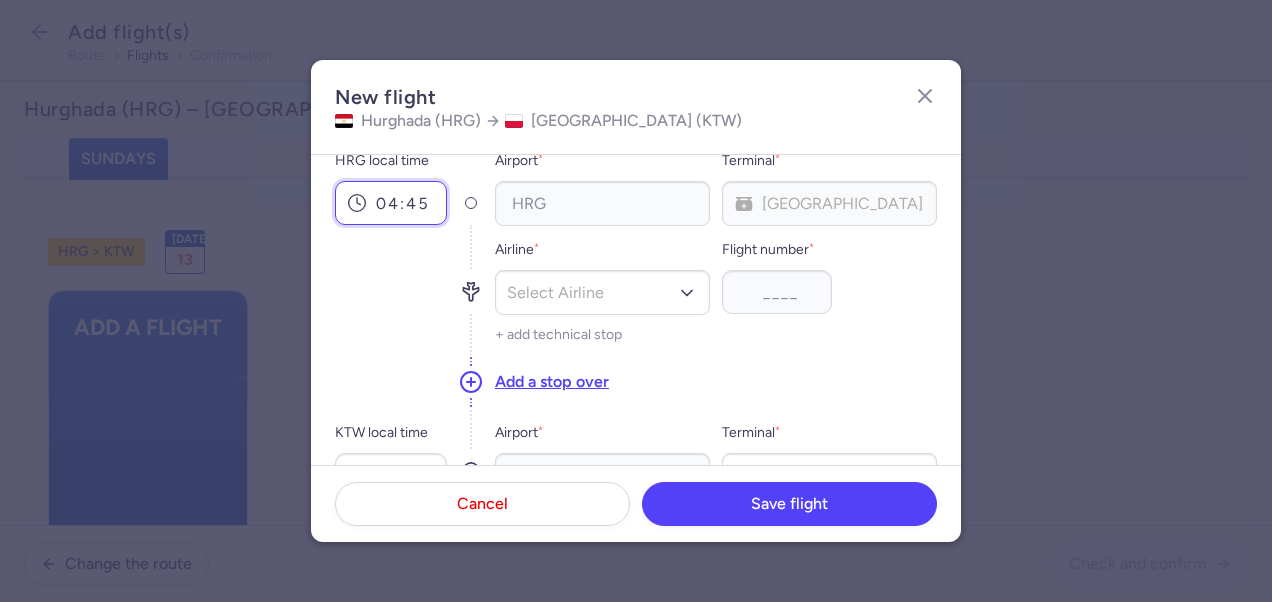 scroll, scrollTop: 100, scrollLeft: 0, axis: vertical 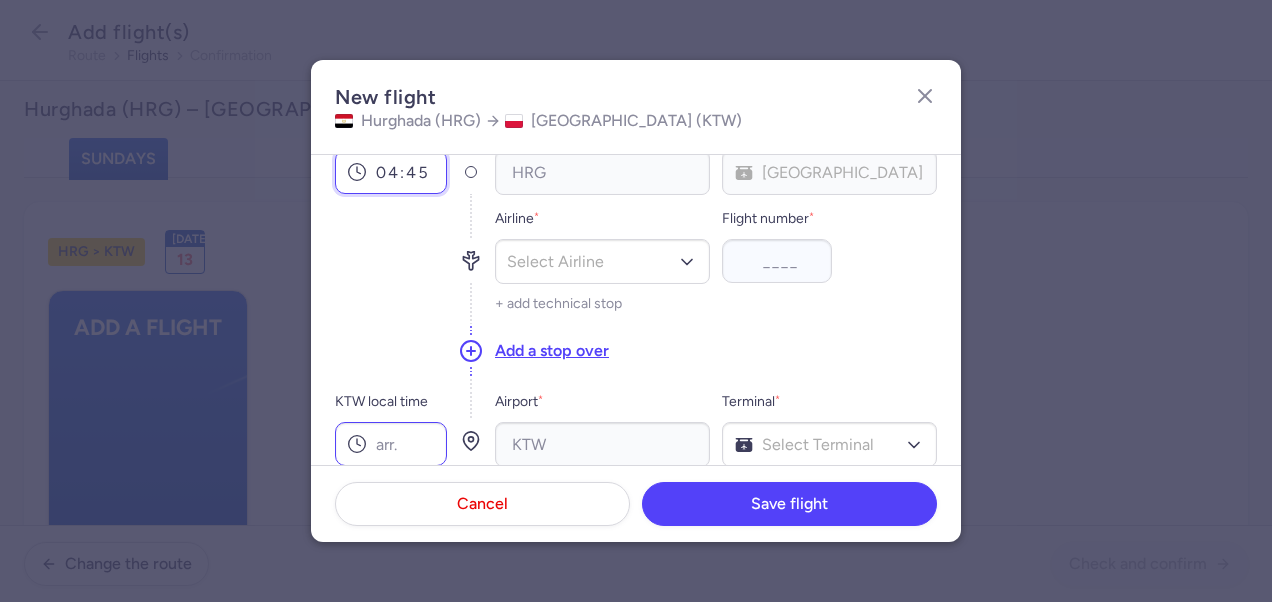 type on "04:45" 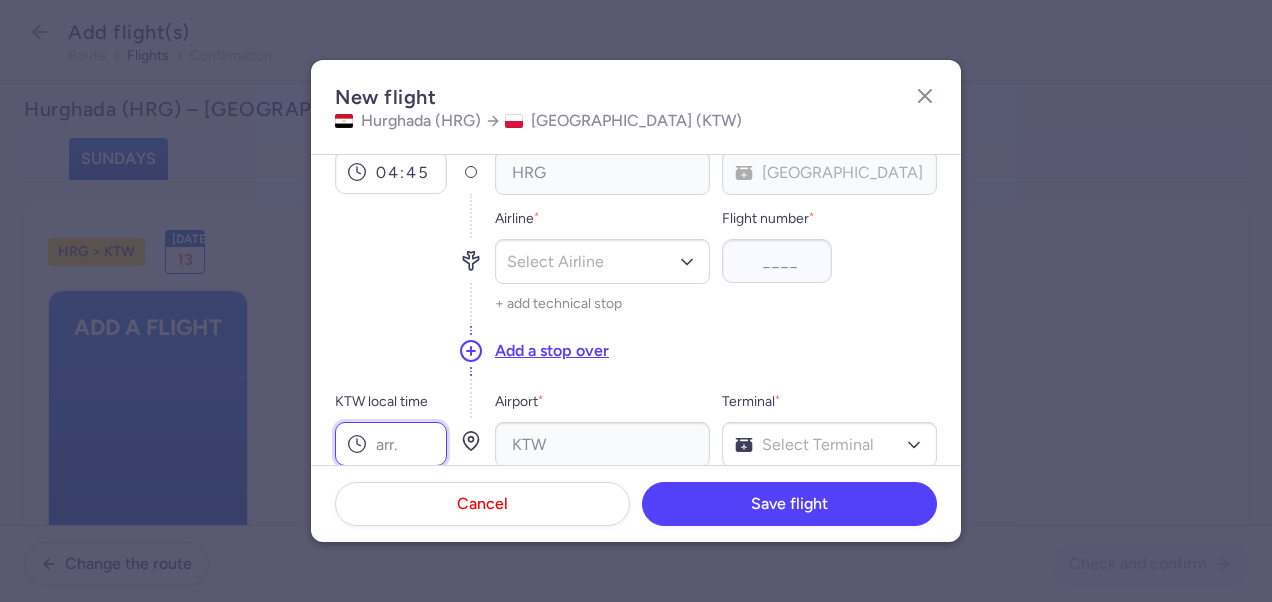 click on "KTW local time" at bounding box center (391, 444) 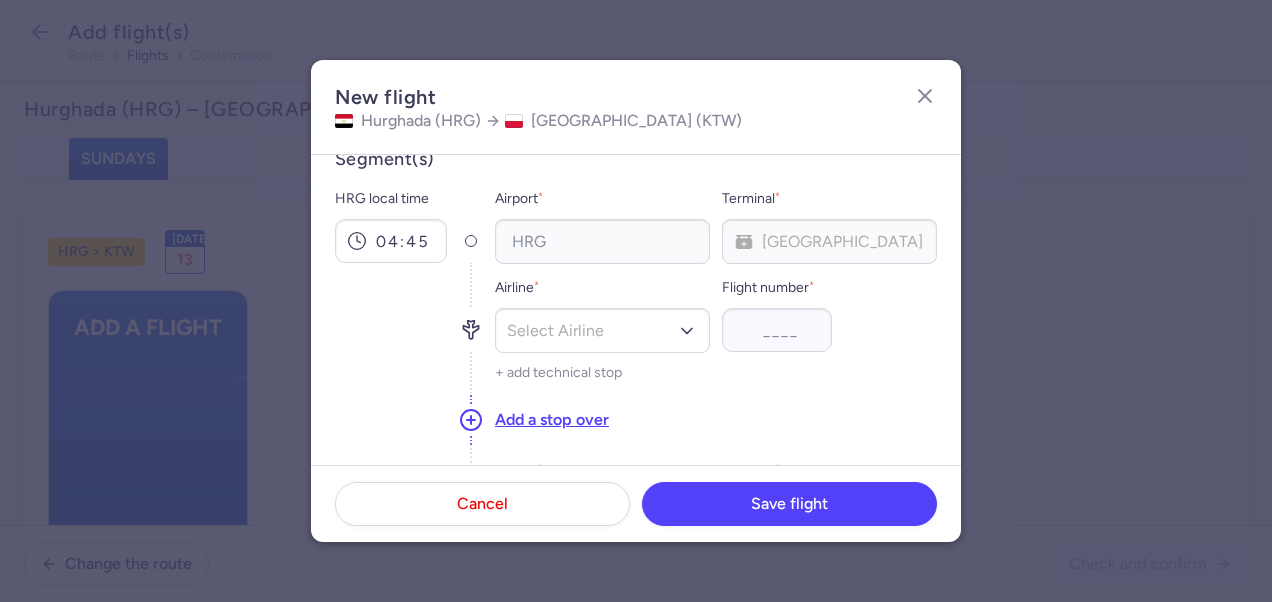 scroll, scrollTop: 0, scrollLeft: 0, axis: both 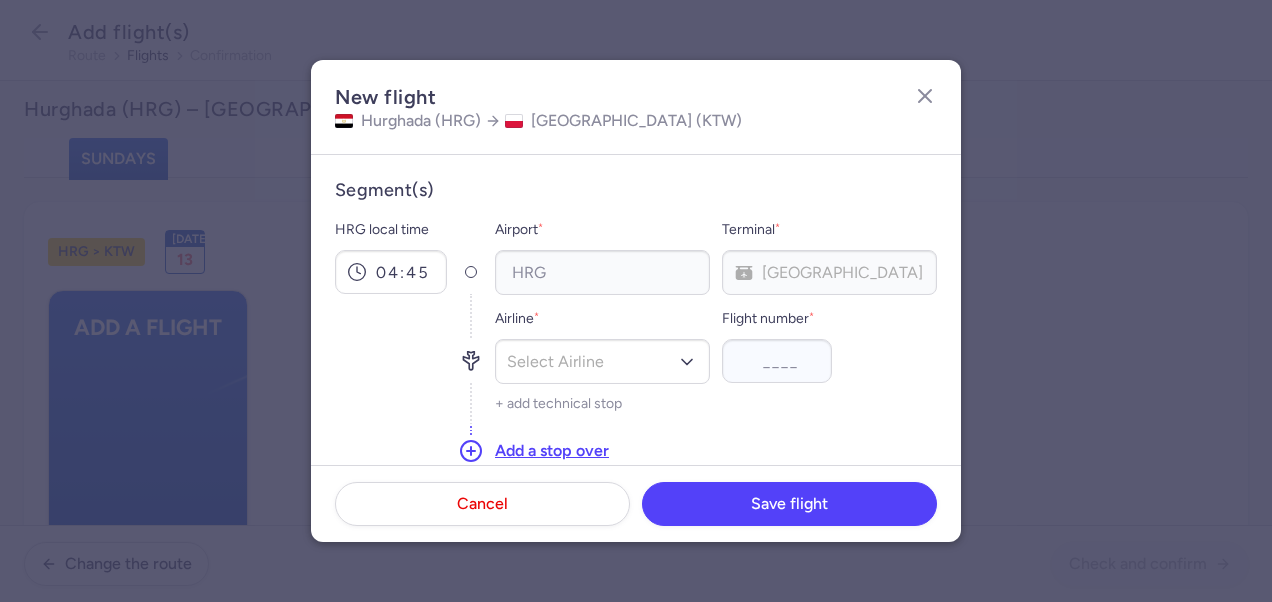 type on "08:00" 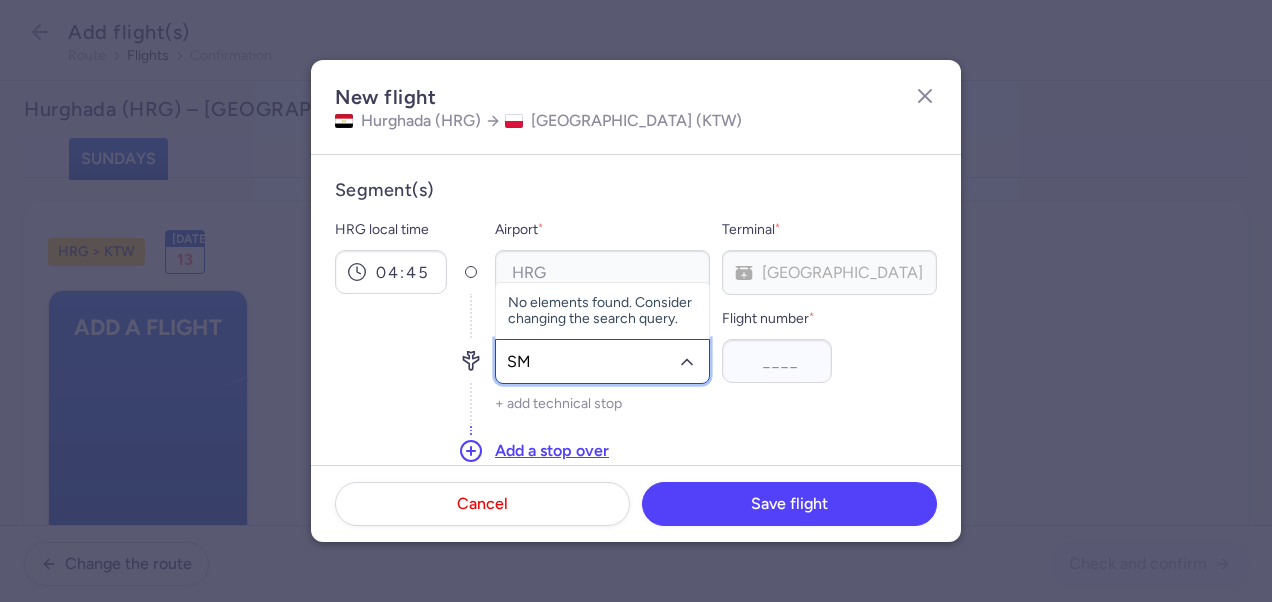 type on "SM" 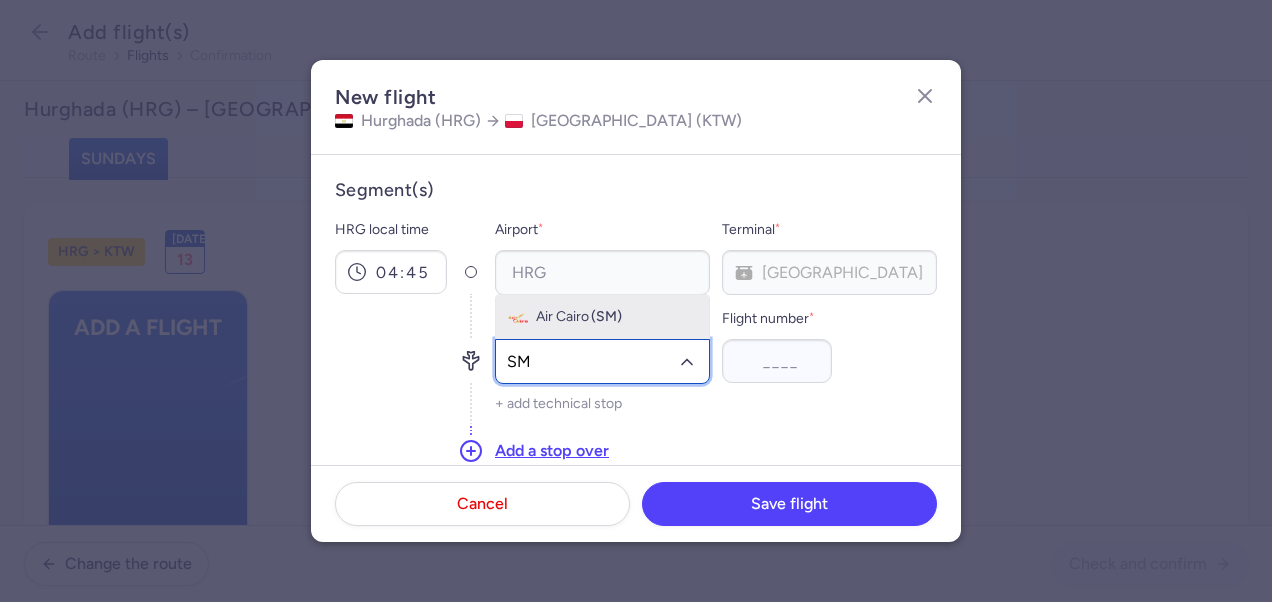 click on "Air Cairo (SM)" at bounding box center (602, 317) 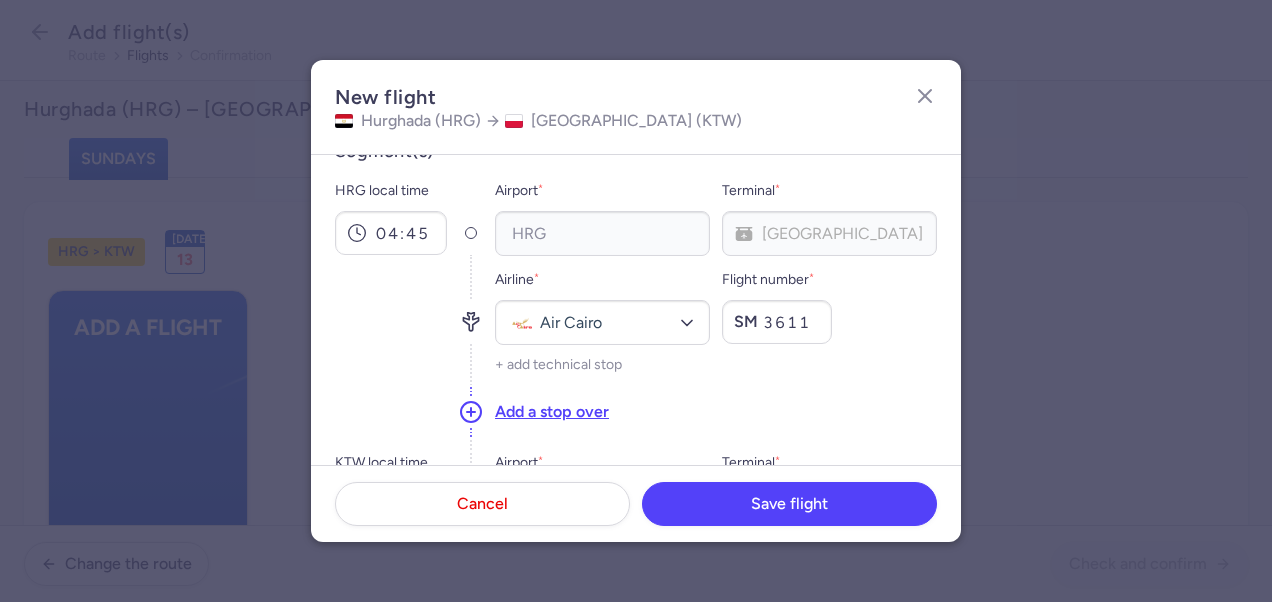 scroll, scrollTop: 100, scrollLeft: 0, axis: vertical 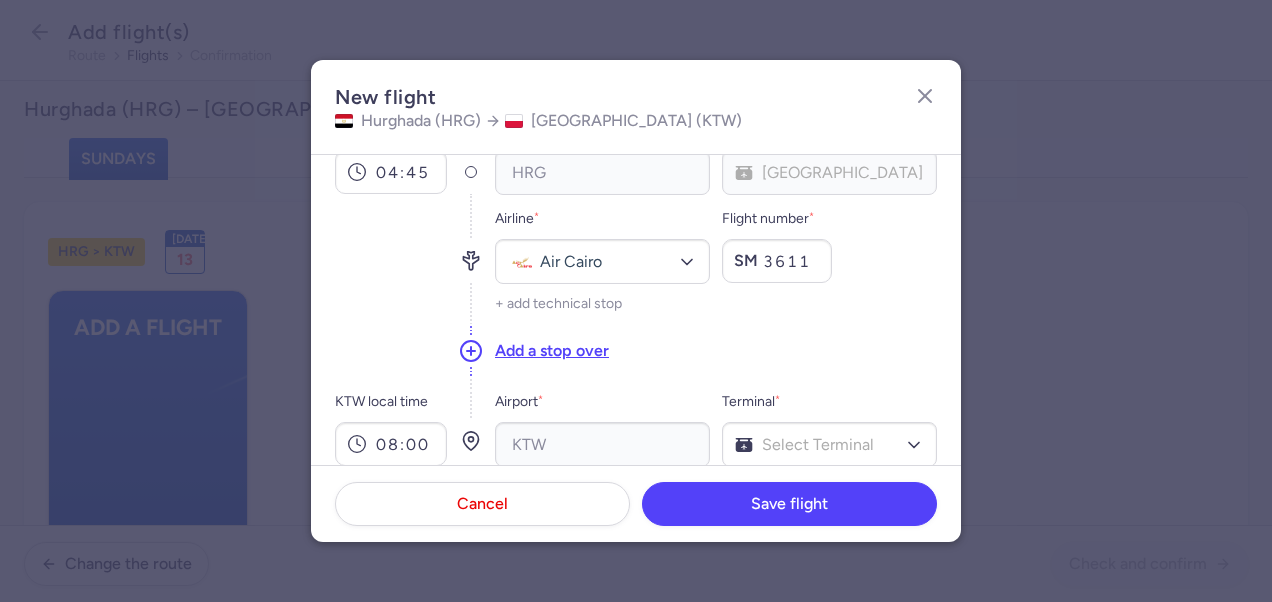 type on "3611" 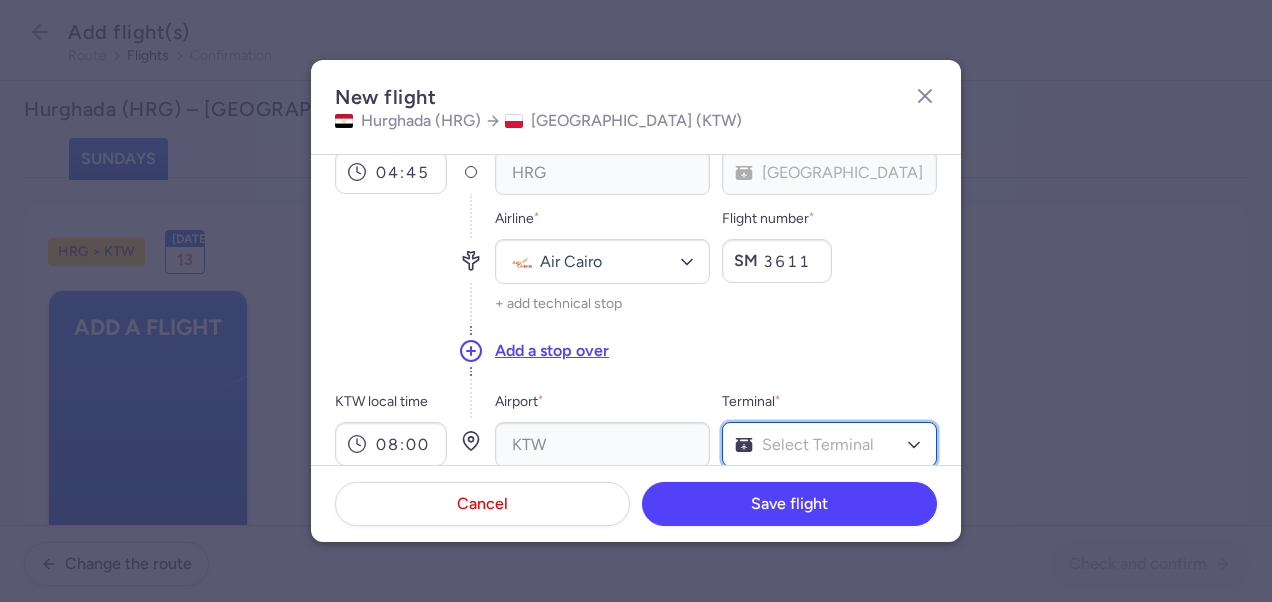 click on "Select Terminal" 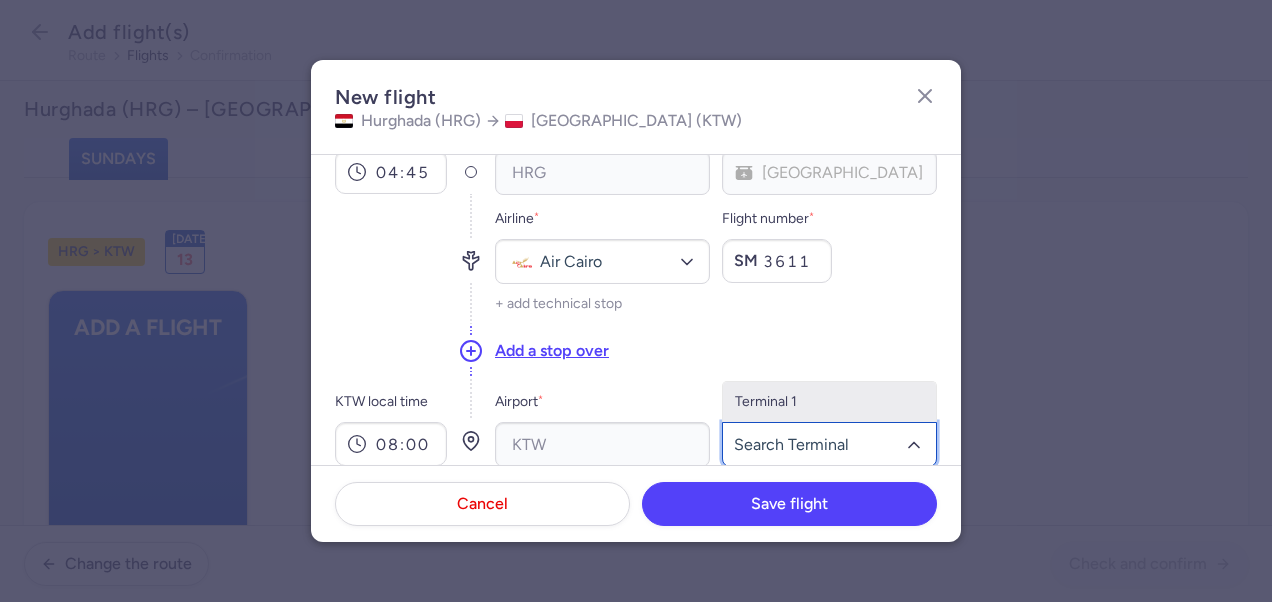 click on "Terminal 1" at bounding box center [829, 402] 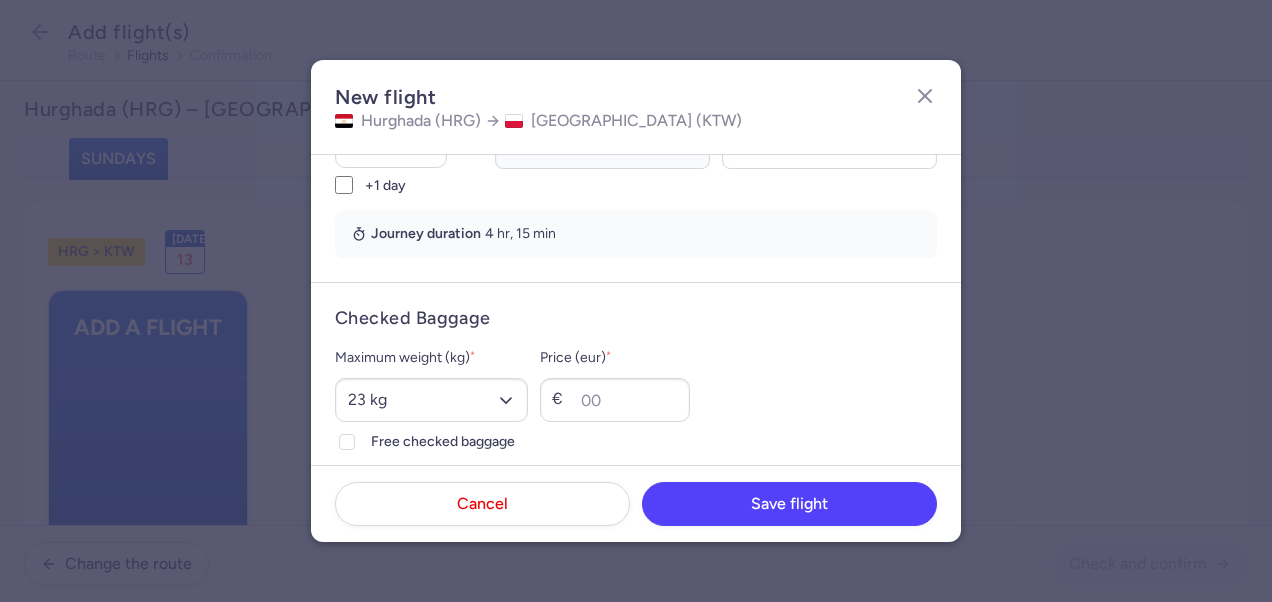 scroll, scrollTop: 400, scrollLeft: 0, axis: vertical 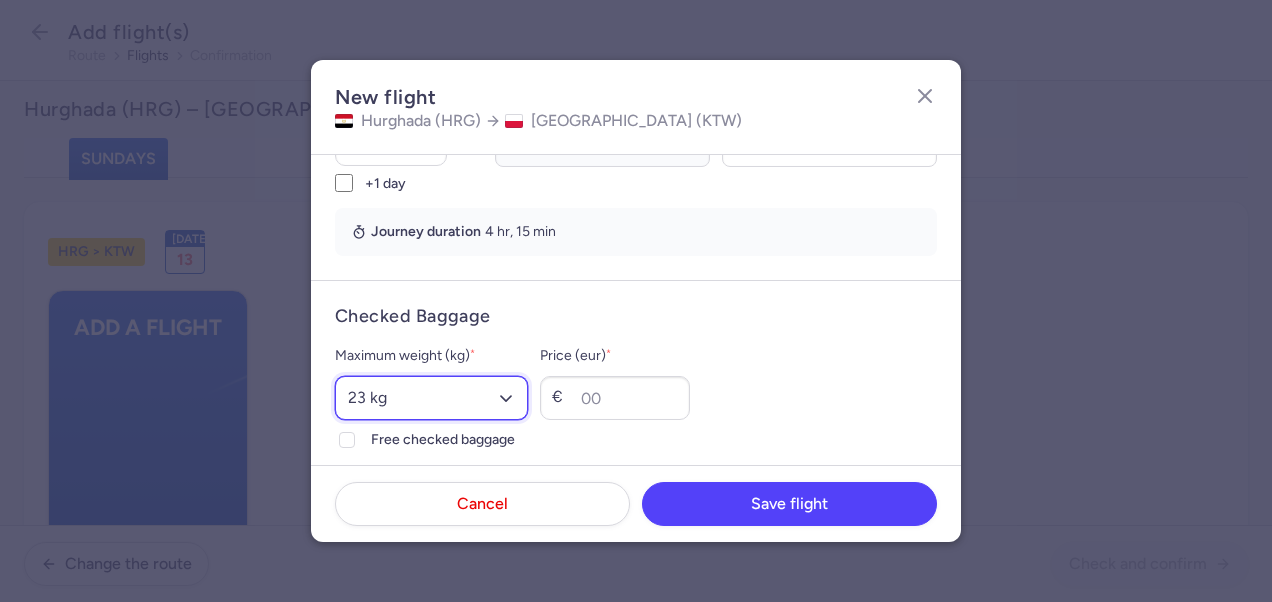 click on "Select an option 15 kg 16 kg 17 kg 18 kg 19 kg 20 kg 21 kg 22 kg 23 kg 24 kg 25 kg 26 kg 27 kg 28 kg 29 kg 30 kg 31 kg 32 kg 33 kg 34 kg 35 kg" at bounding box center [431, 398] 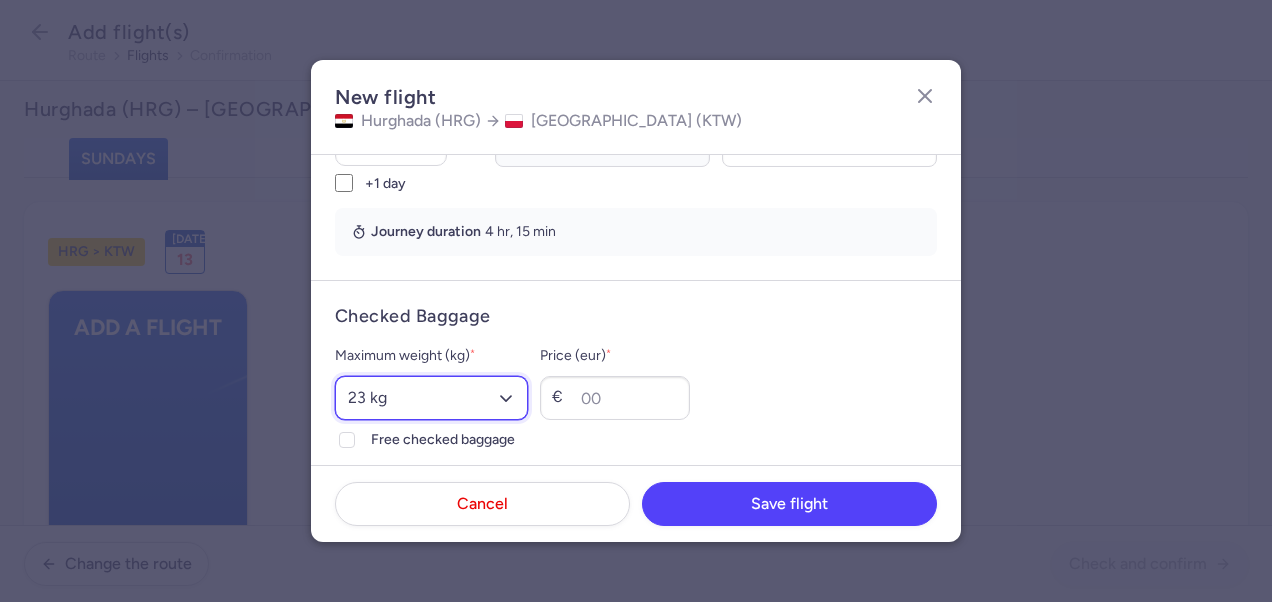 select on "20" 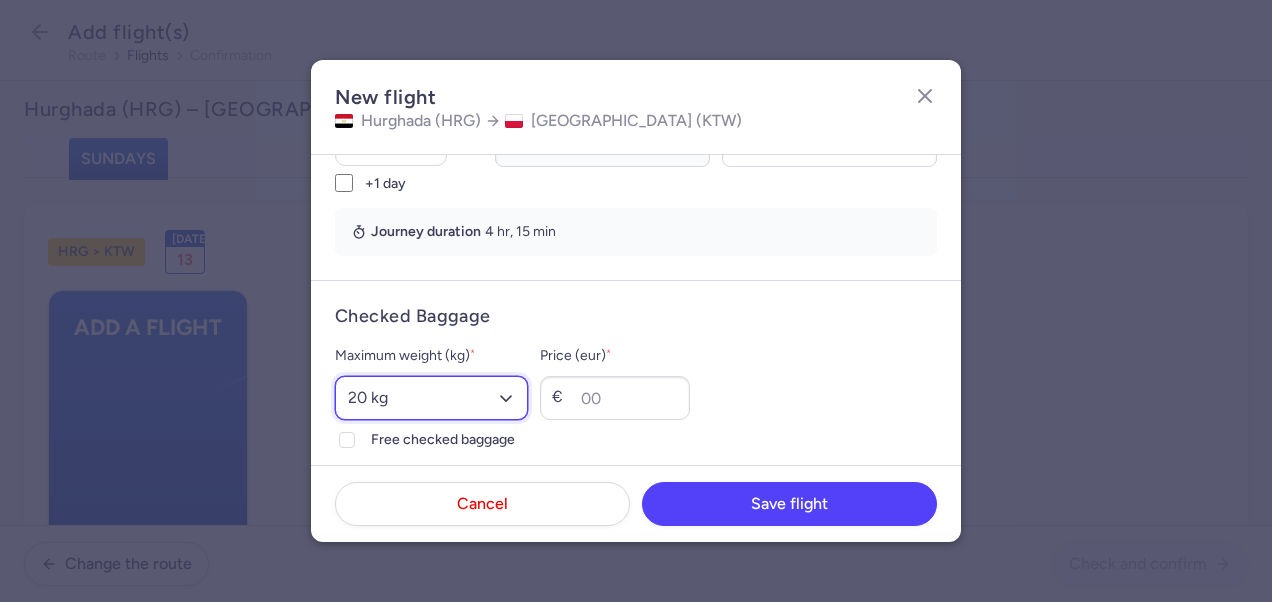 click on "Select an option 15 kg 16 kg 17 kg 18 kg 19 kg 20 kg 21 kg 22 kg 23 kg 24 kg 25 kg 26 kg 27 kg 28 kg 29 kg 30 kg 31 kg 32 kg 33 kg 34 kg 35 kg" at bounding box center [431, 398] 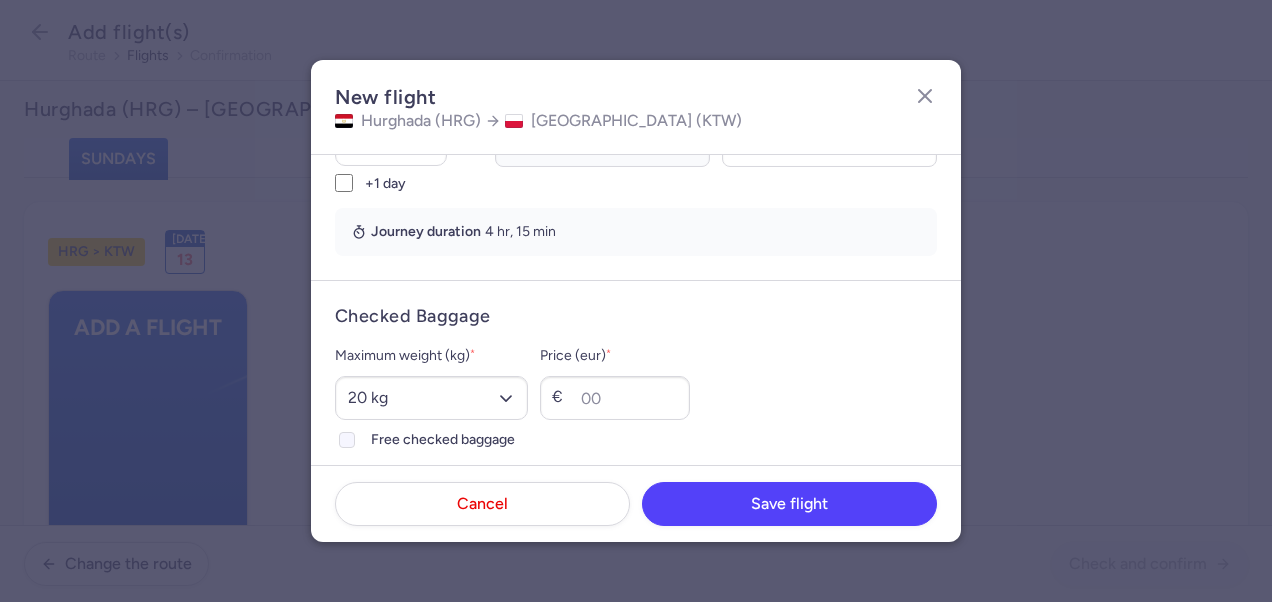 click on "Free checked baggage" 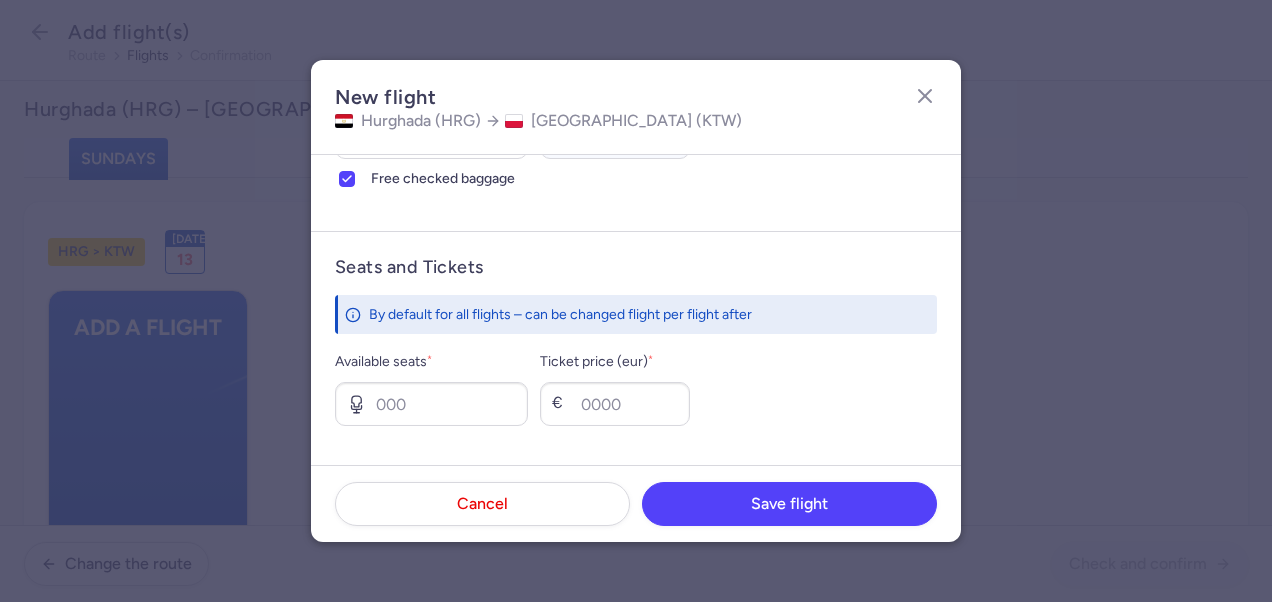 scroll, scrollTop: 700, scrollLeft: 0, axis: vertical 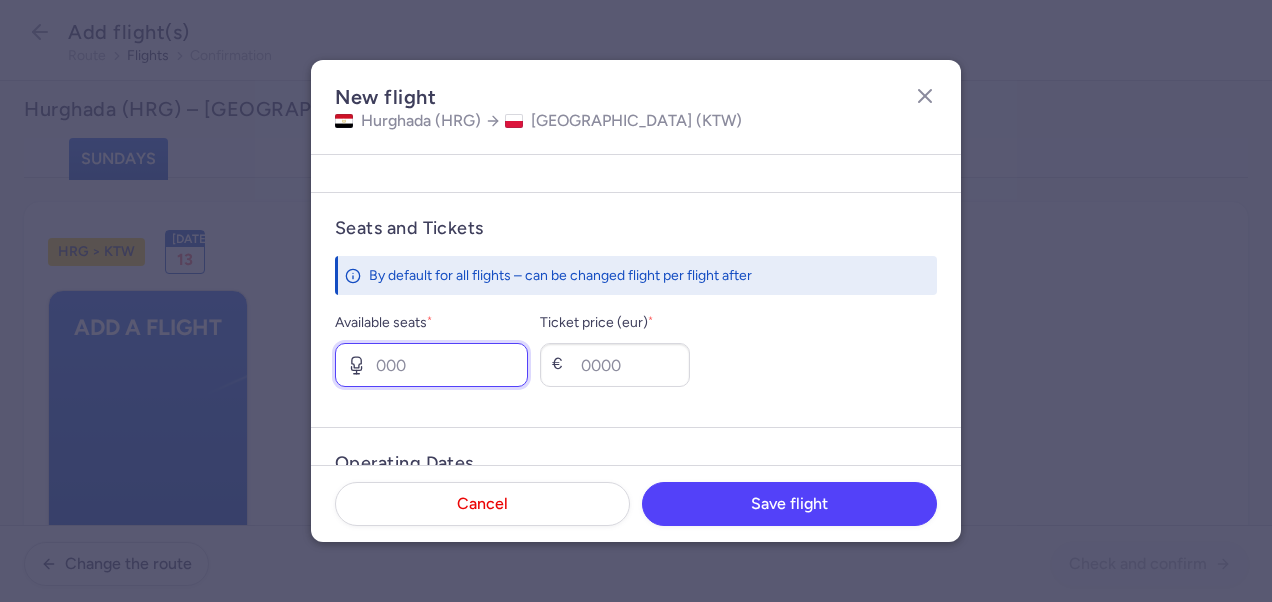 click on "Available seats  *" at bounding box center (431, 365) 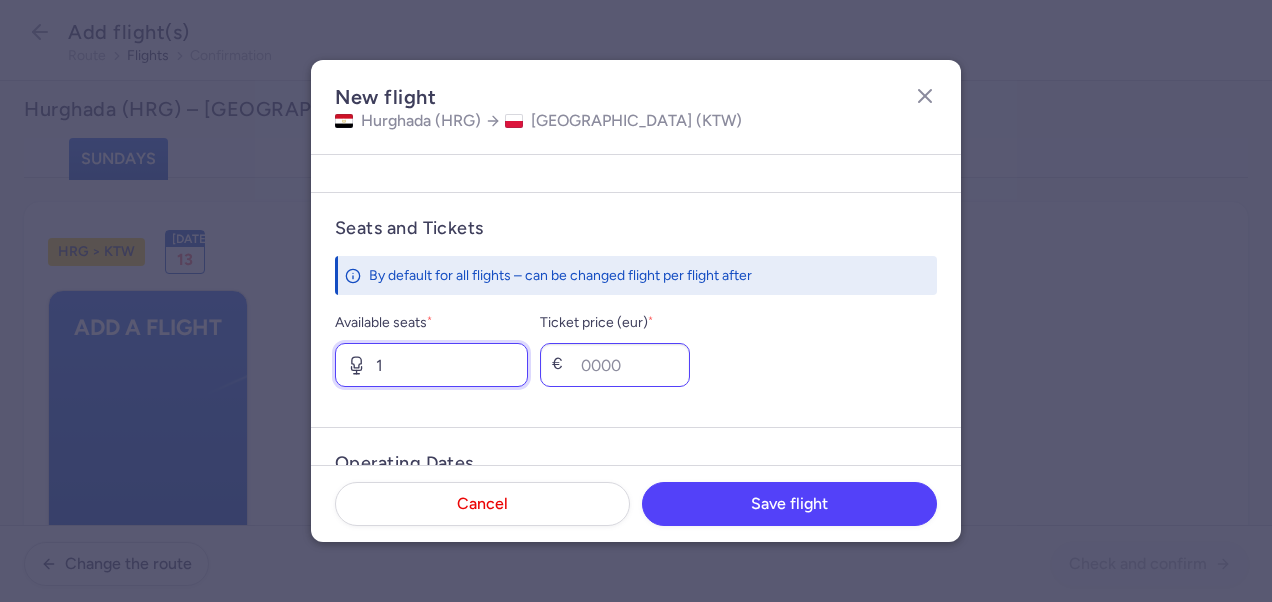 type on "1" 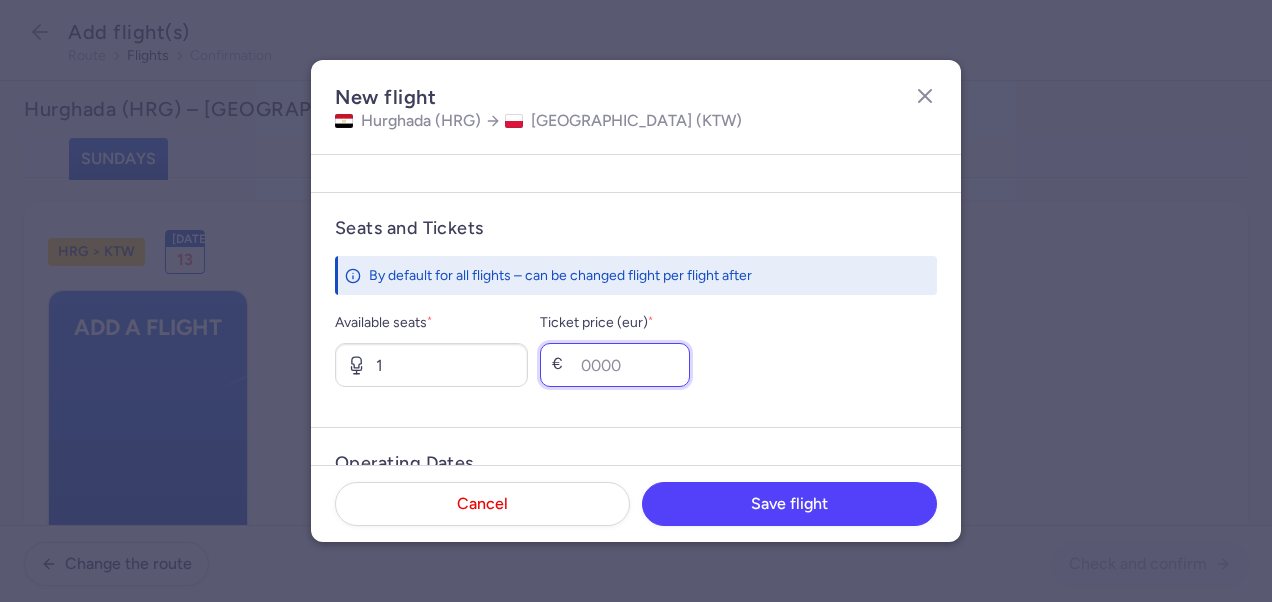 click on "Ticket price (eur)  *" at bounding box center (615, 365) 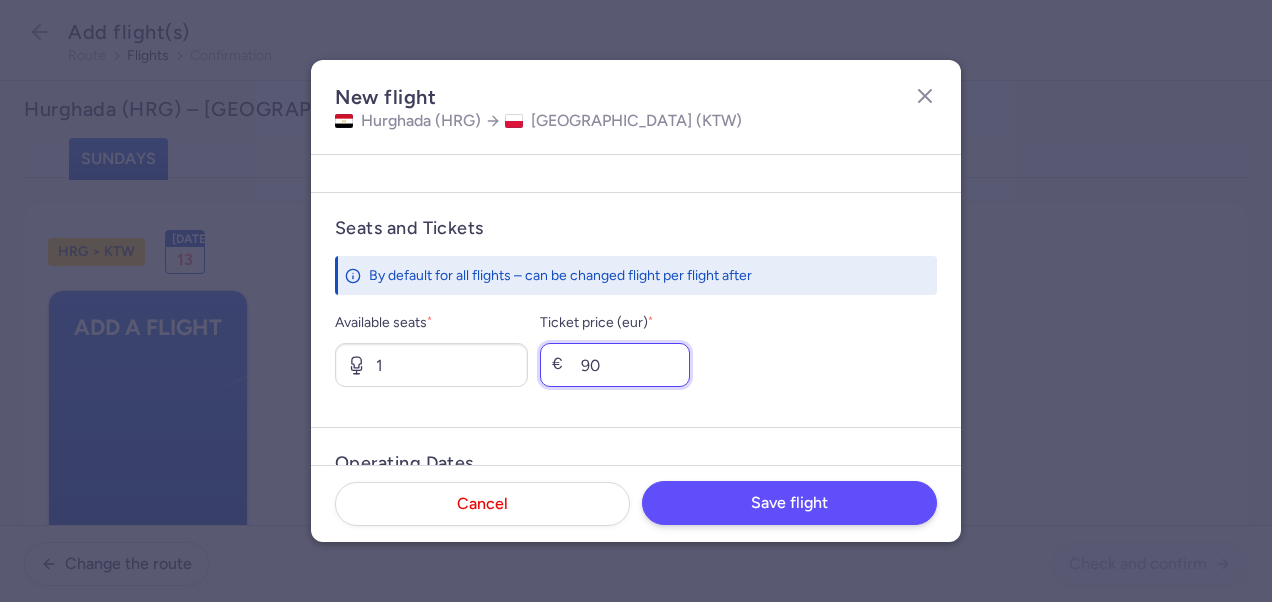 type on "90" 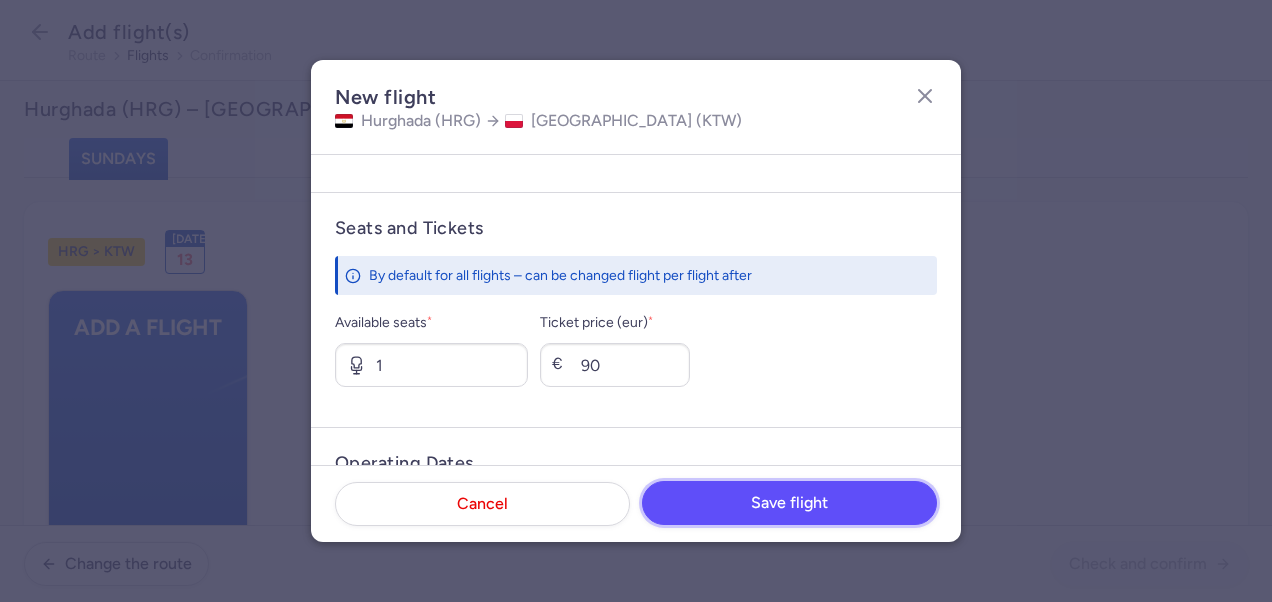 click on "Save flight" at bounding box center [789, 503] 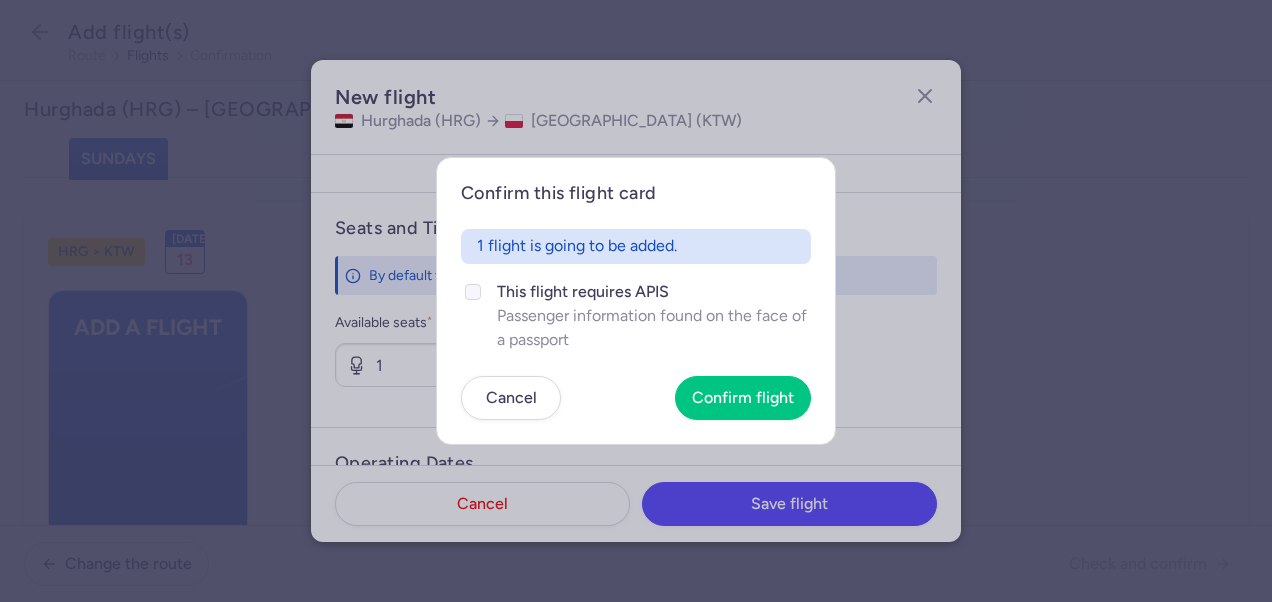 click on "This flight requires APIS" 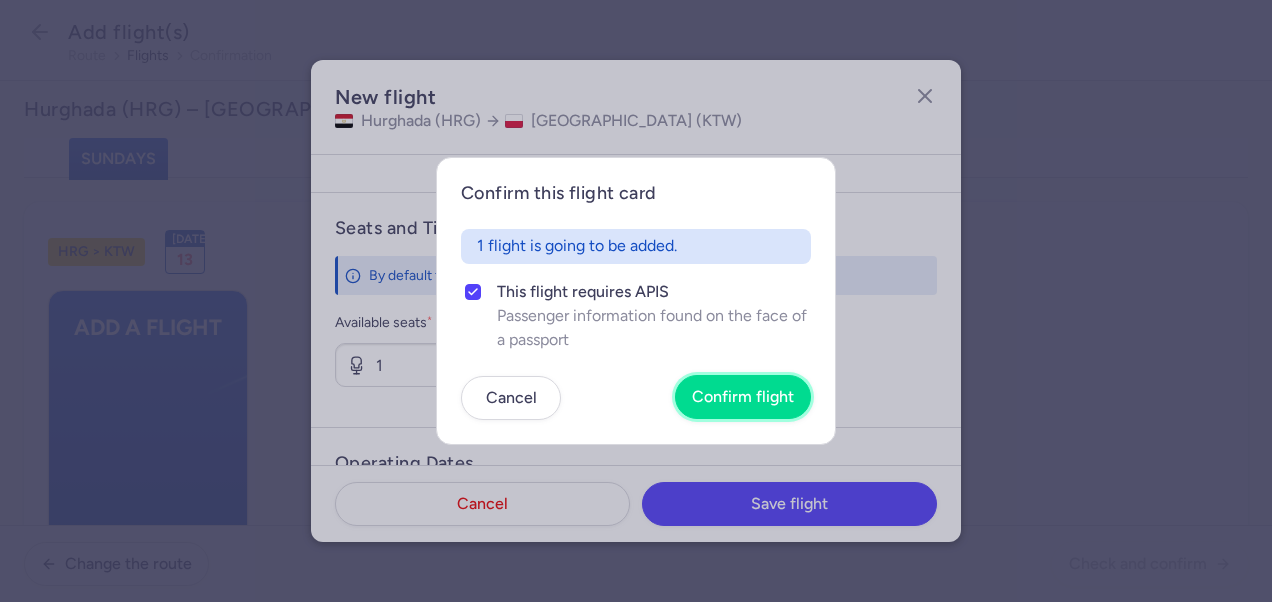 click on "Confirm flight" at bounding box center (743, 397) 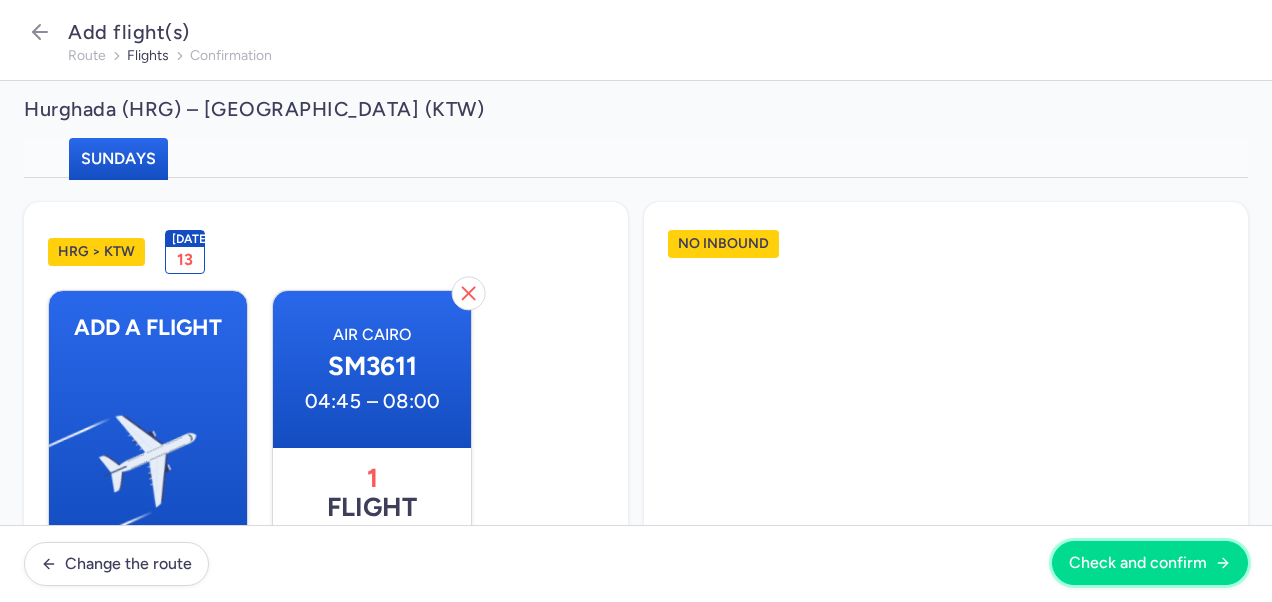 click on "Check and confirm" at bounding box center [1138, 563] 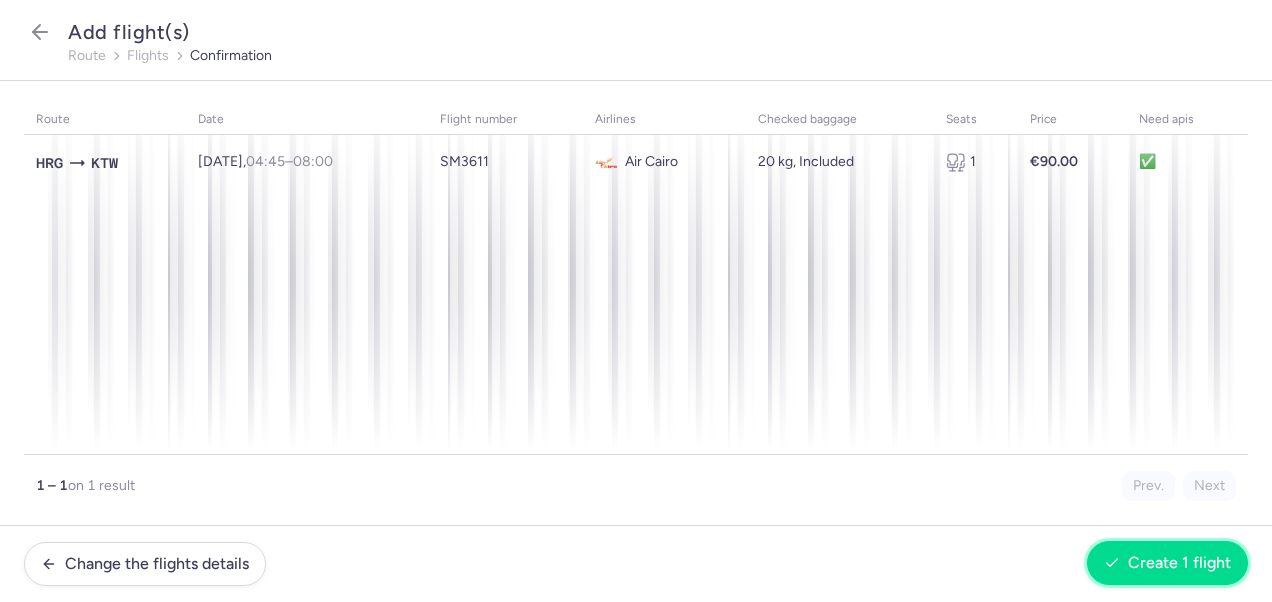 click on "Create 1 flight" at bounding box center (1167, 563) 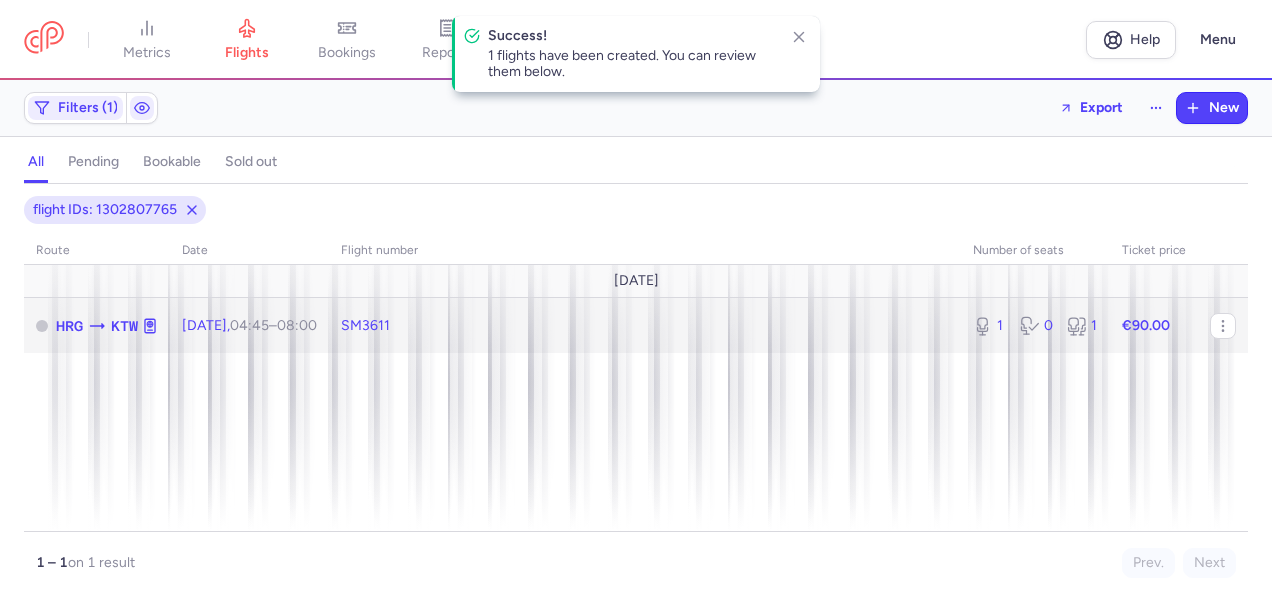 click on "€90.00" 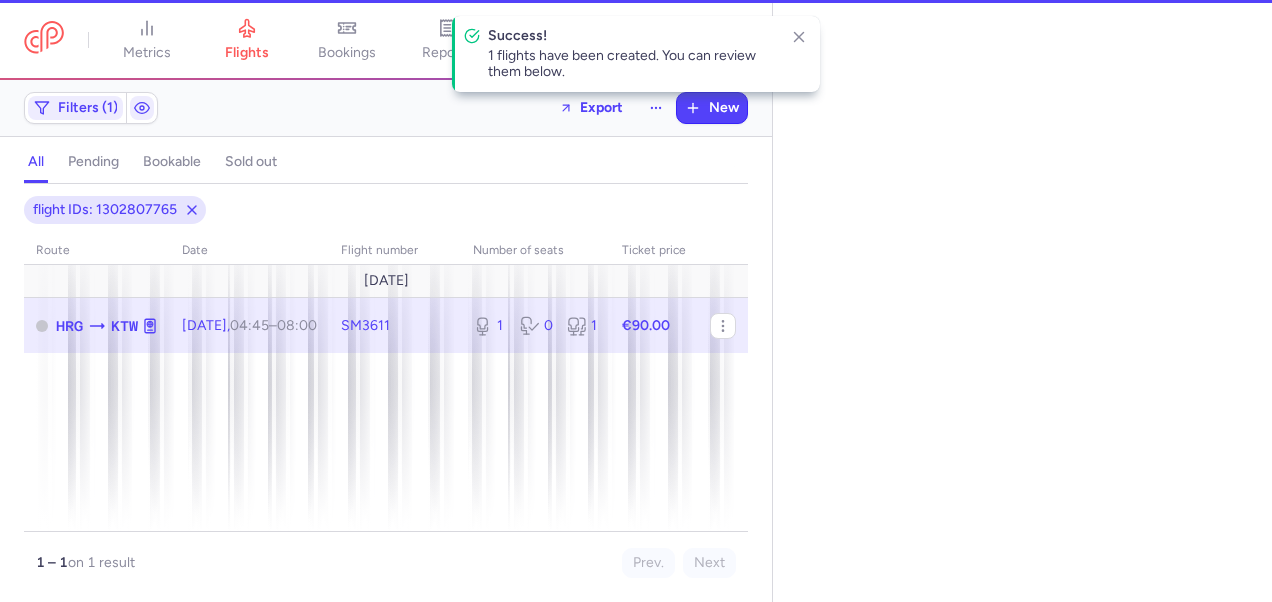 select on "days" 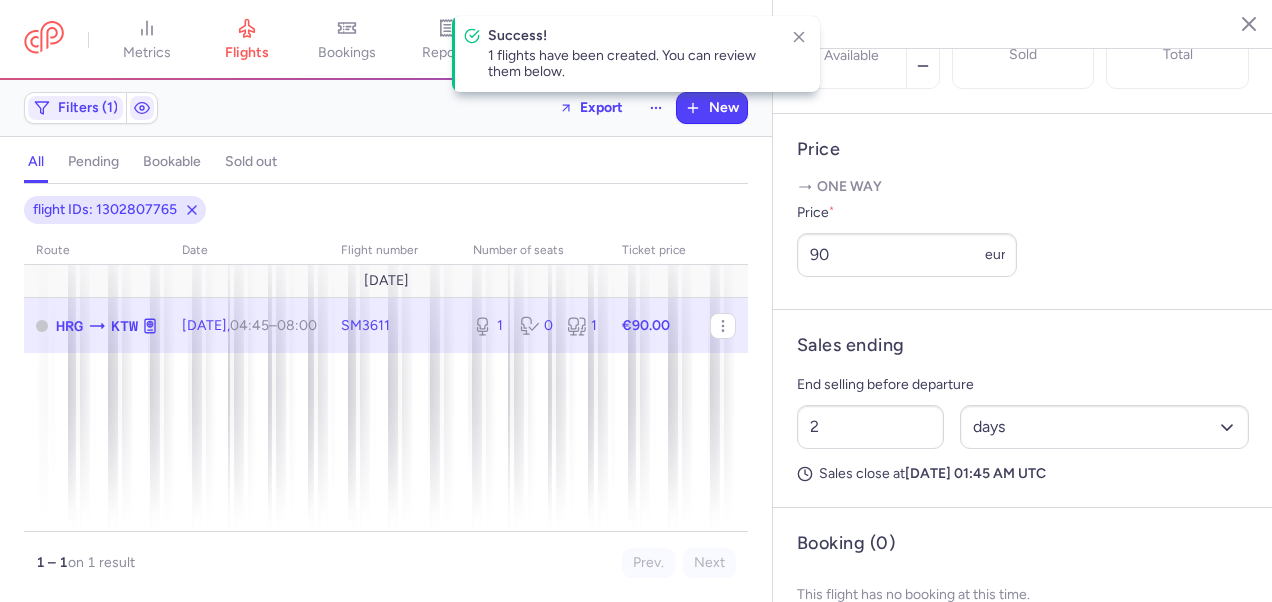 scroll, scrollTop: 775, scrollLeft: 0, axis: vertical 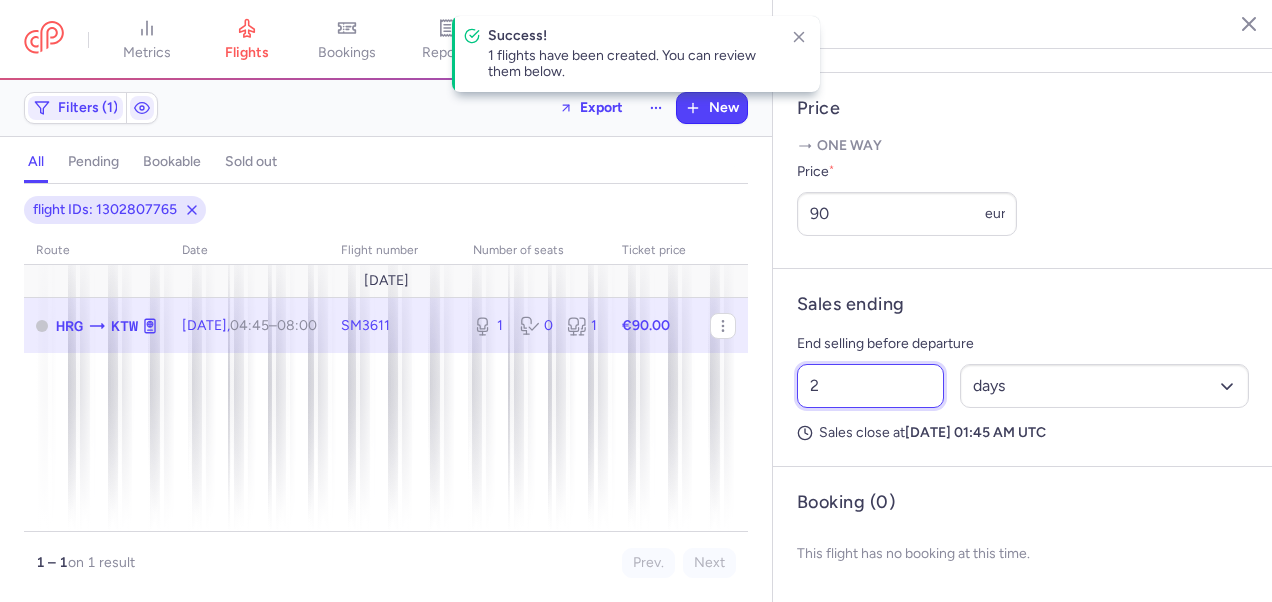 drag, startPoint x: 832, startPoint y: 384, endPoint x: 778, endPoint y: 387, distance: 54.08327 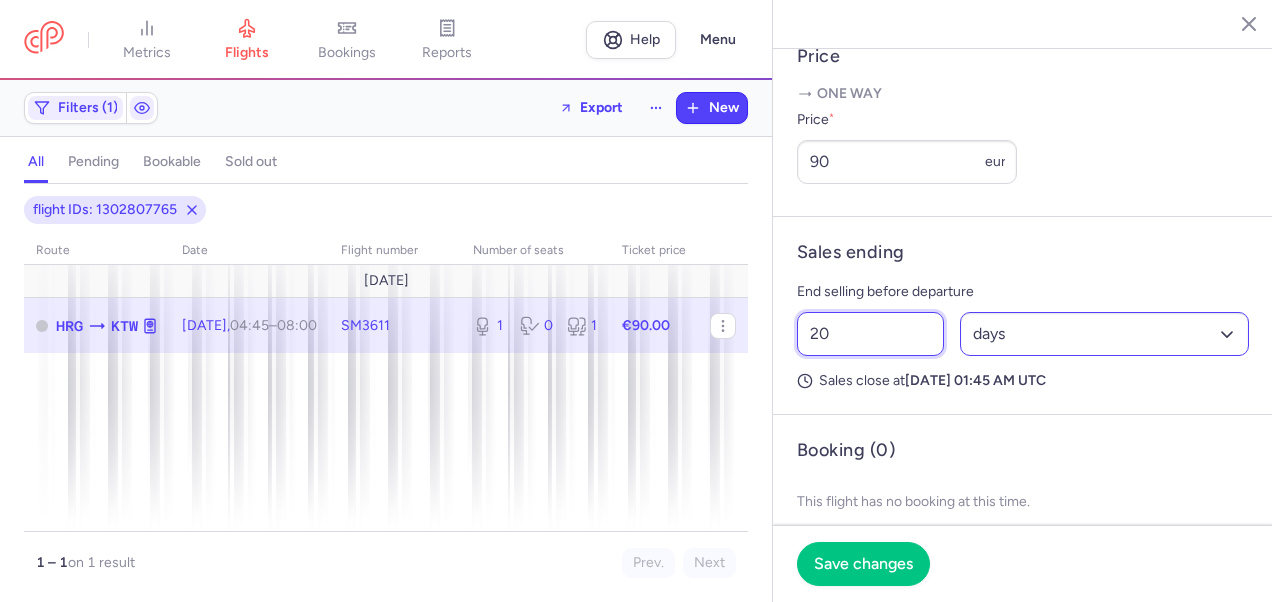 type on "20" 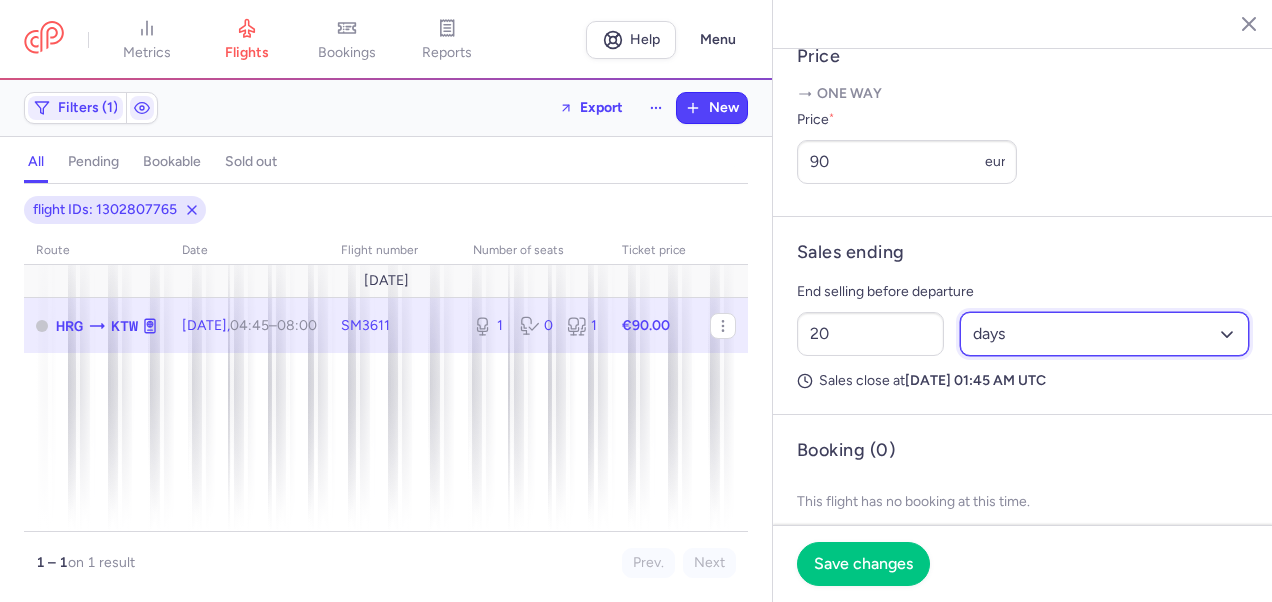click on "Select an option hours days" at bounding box center (1105, 334) 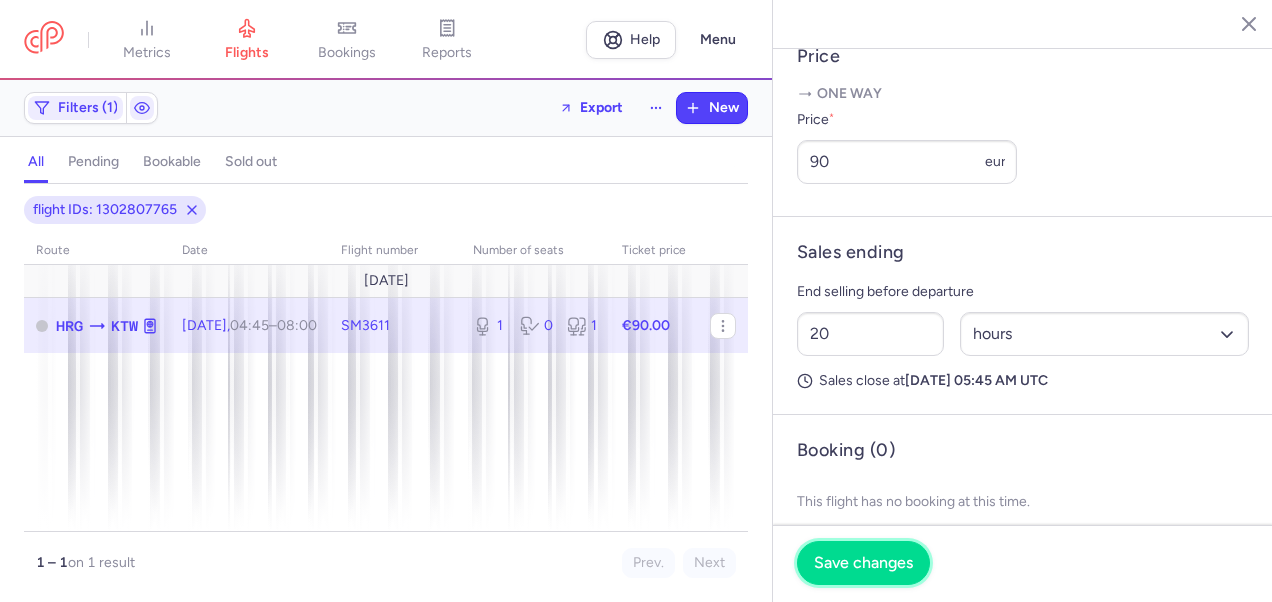 click on "Save changes" at bounding box center [863, 563] 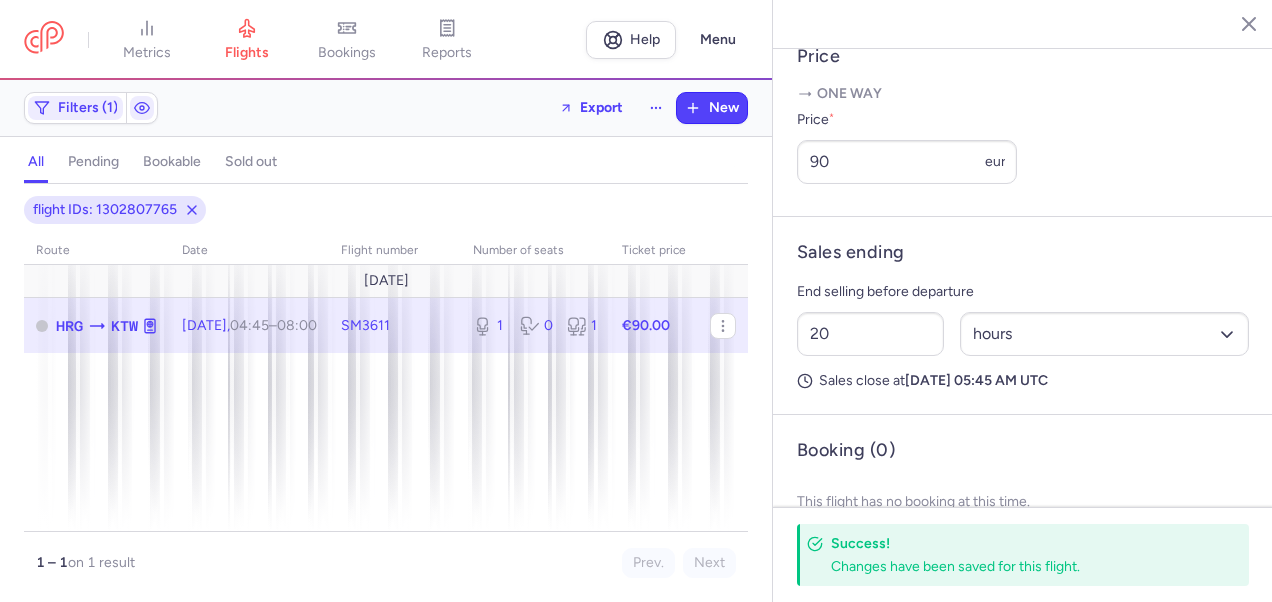 click 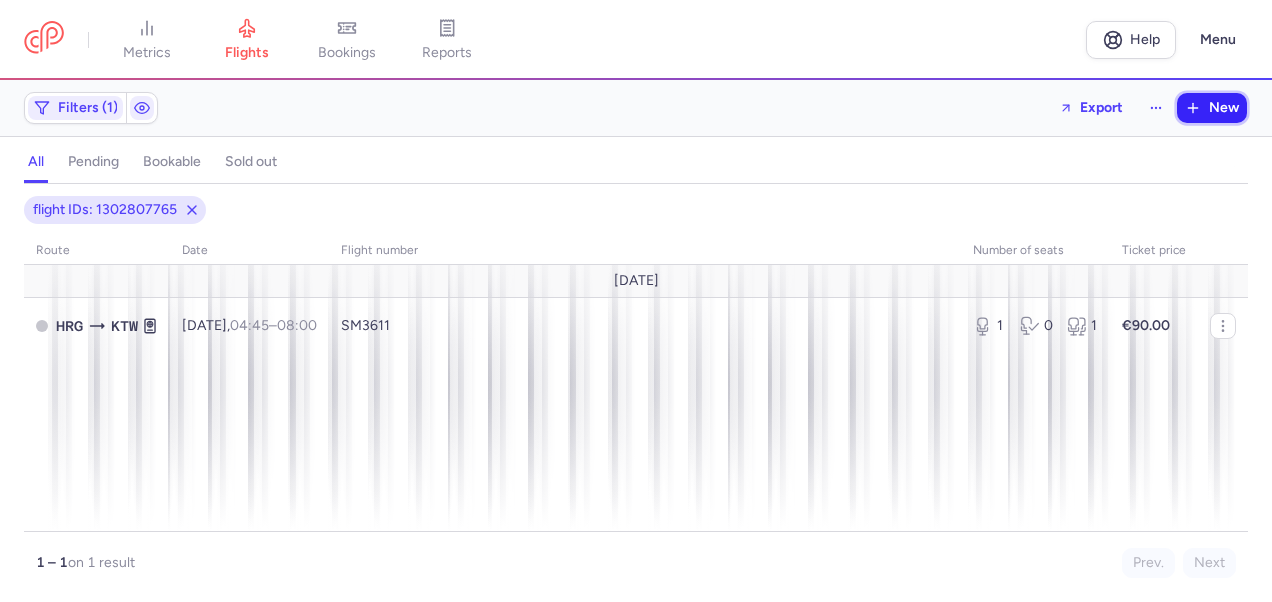drag, startPoint x: 1224, startPoint y: 100, endPoint x: 1206, endPoint y: 104, distance: 18.439089 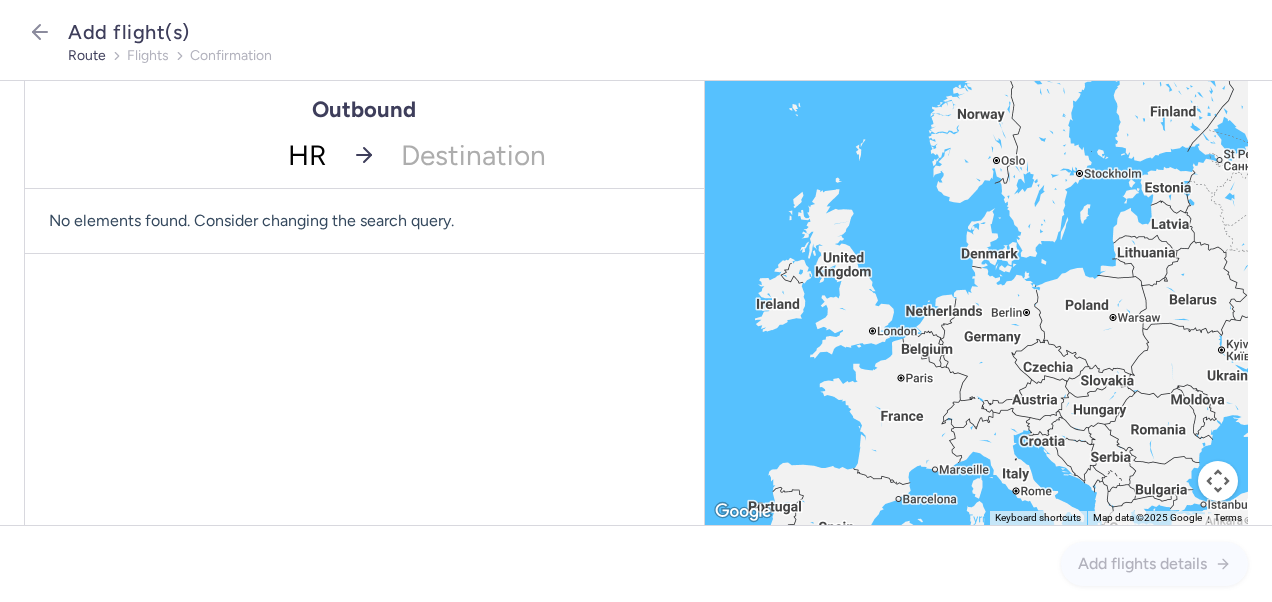 type on "HRG" 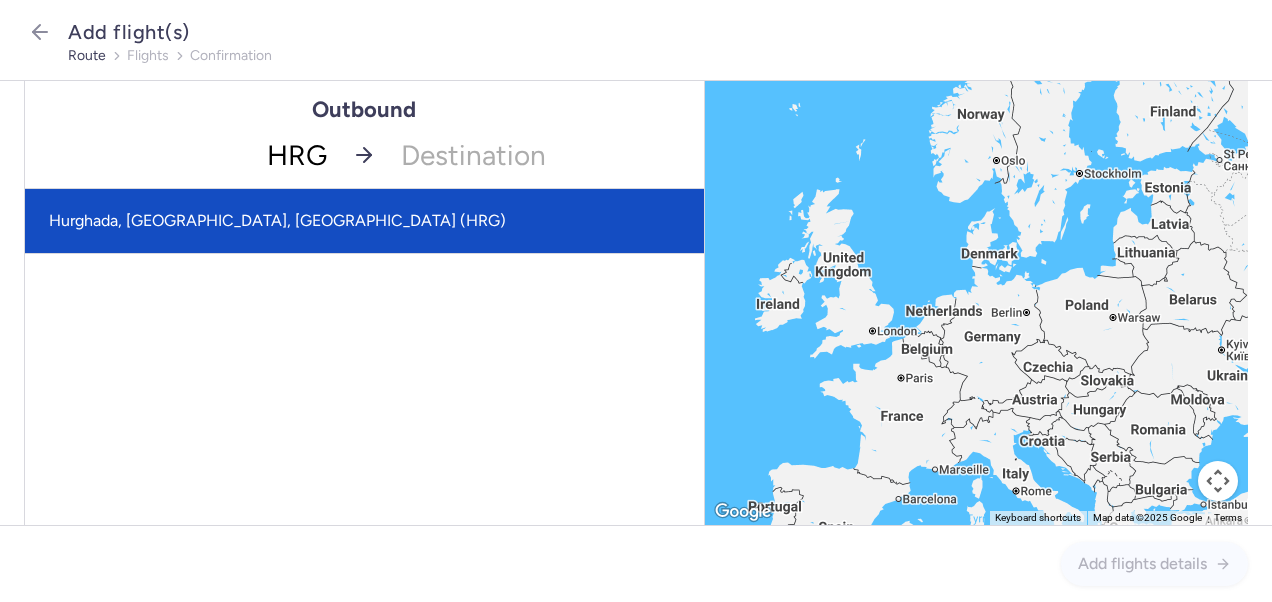 click on "Hurghada, [GEOGRAPHIC_DATA], [GEOGRAPHIC_DATA] (HRG)" at bounding box center [364, 221] 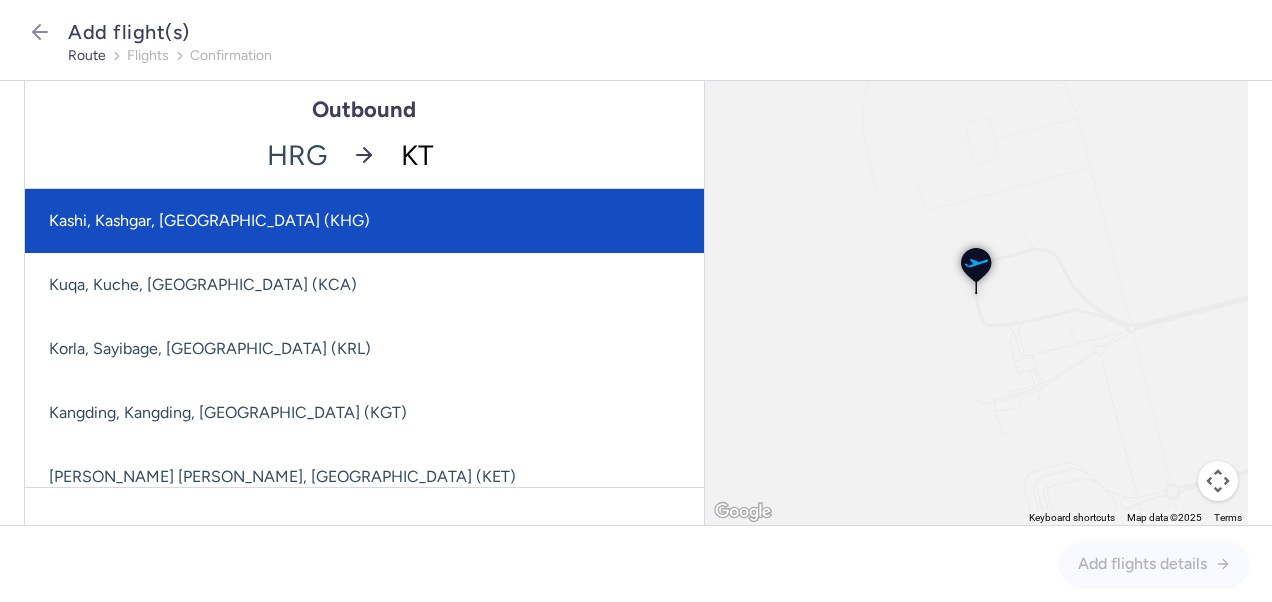type on "KTW" 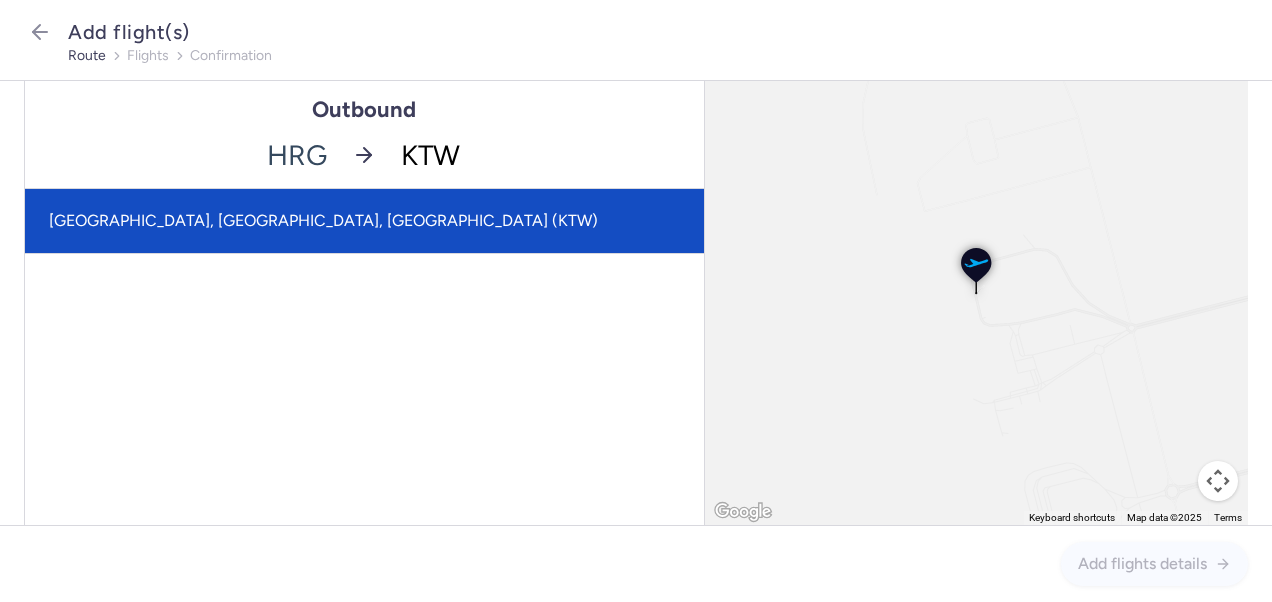 click on "[GEOGRAPHIC_DATA], [GEOGRAPHIC_DATA], [GEOGRAPHIC_DATA] (KTW)" 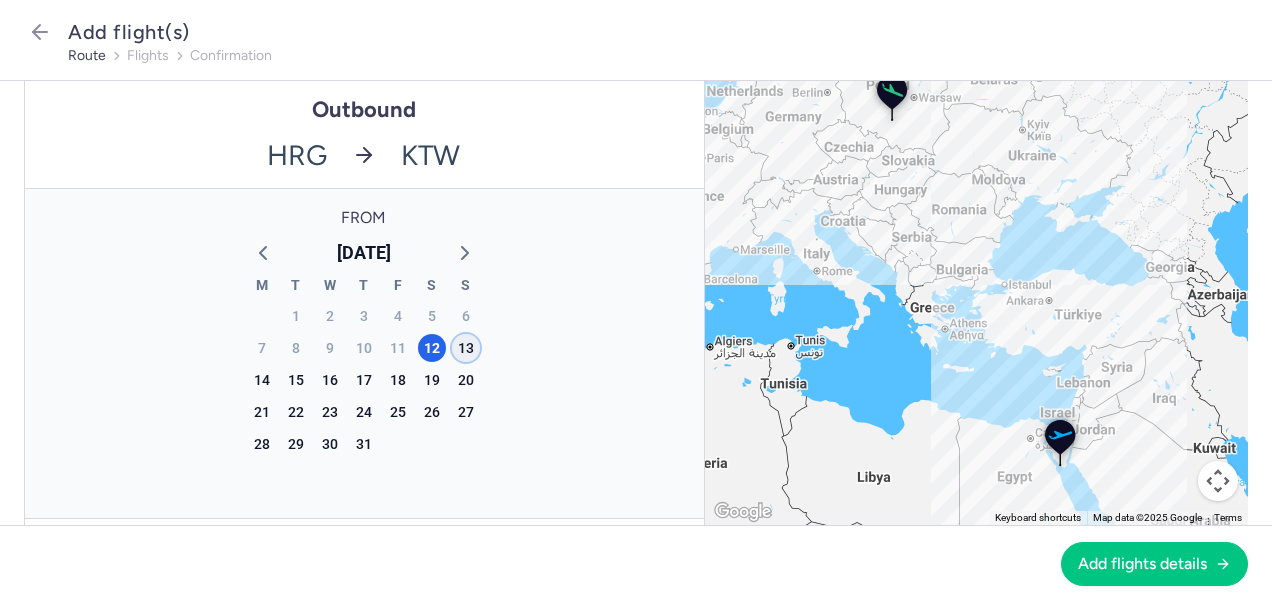 click on "13" 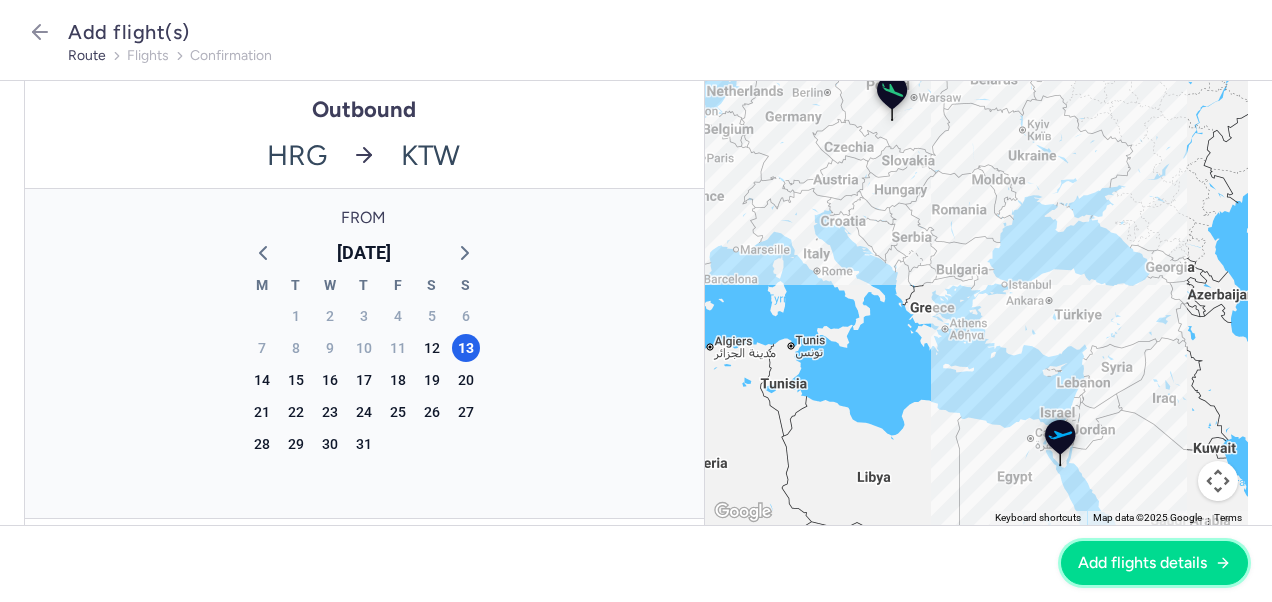 click on "Add flights details" at bounding box center (1142, 563) 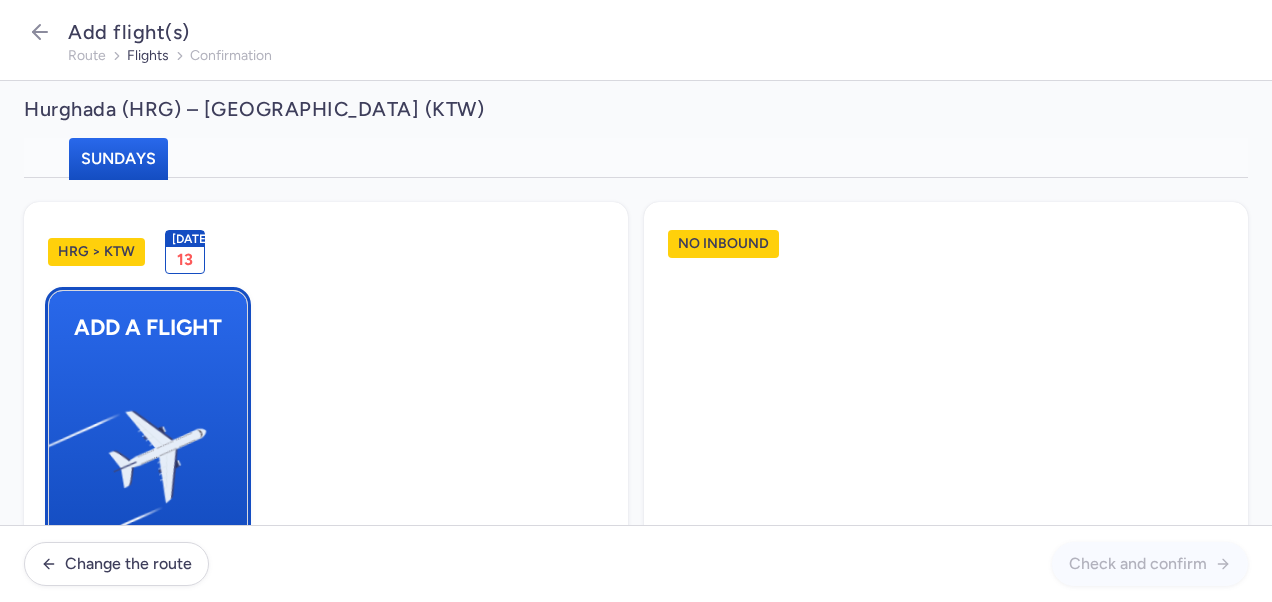 click at bounding box center (59, 448) 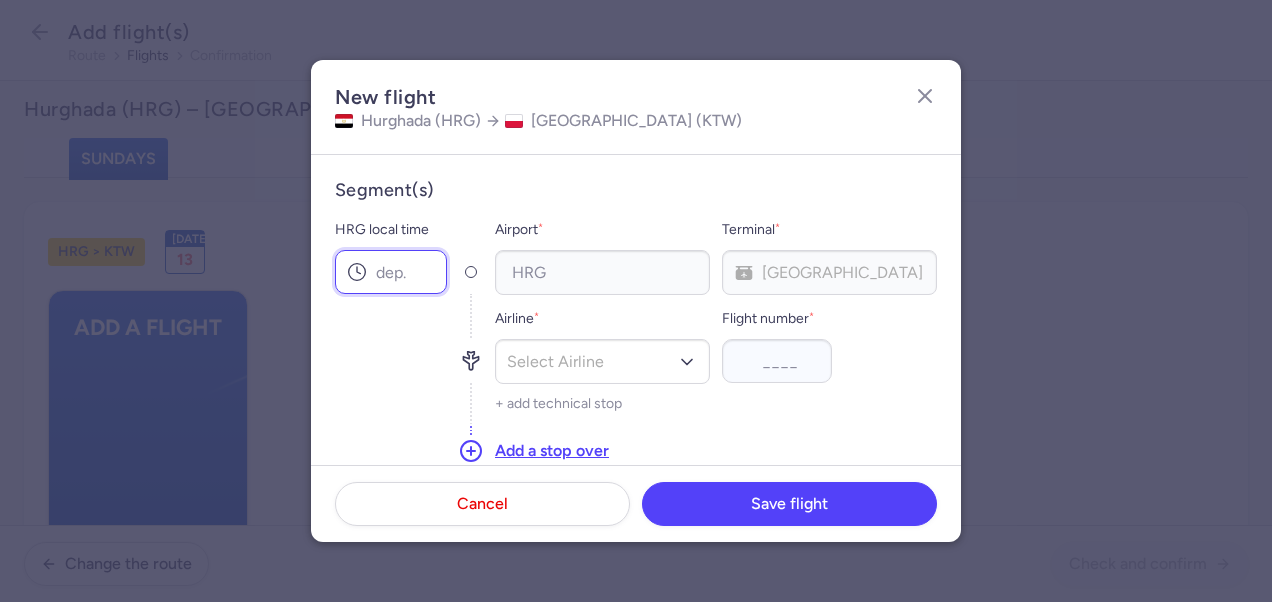 click on "HRG local time" at bounding box center (391, 272) 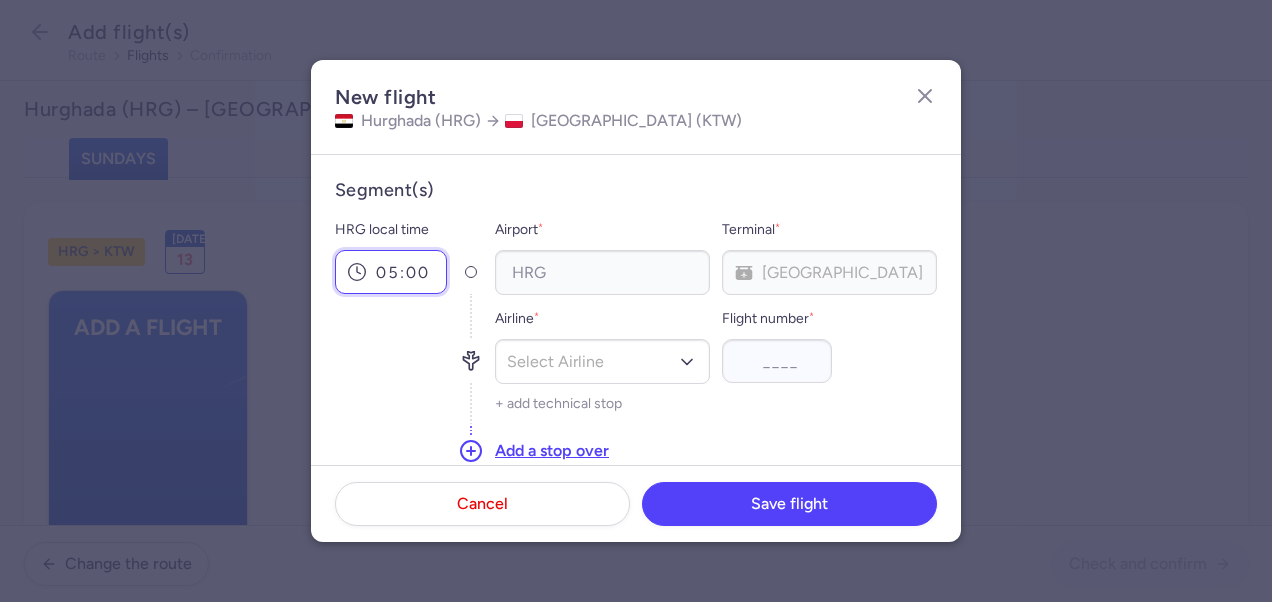 scroll, scrollTop: 200, scrollLeft: 0, axis: vertical 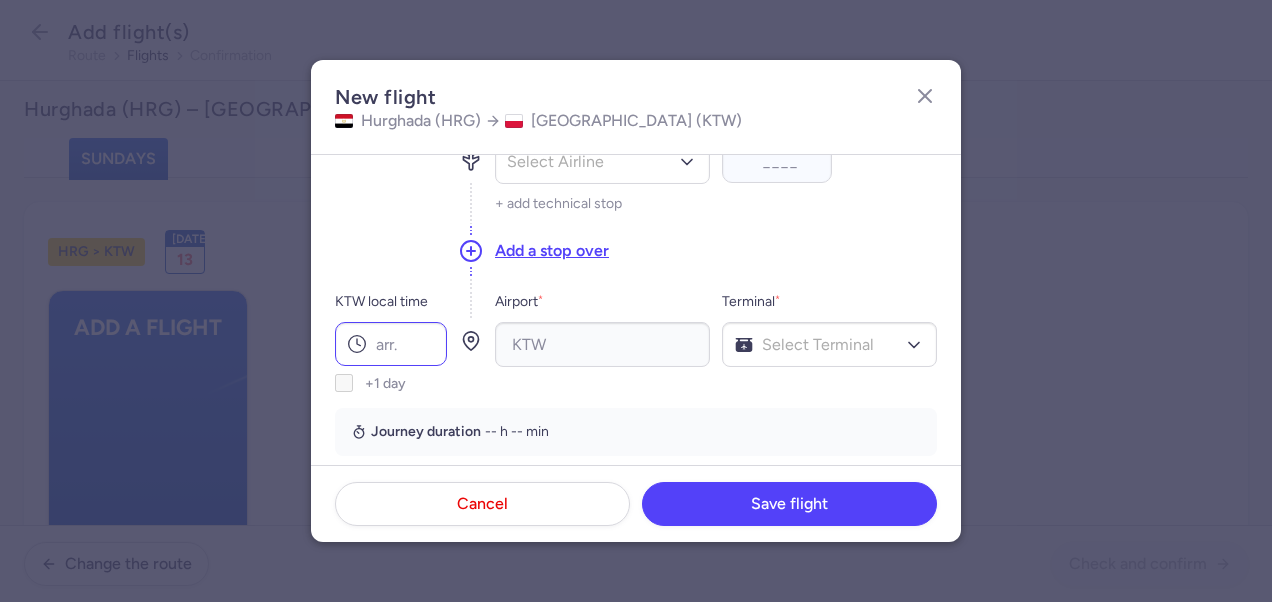 type on "05:00" 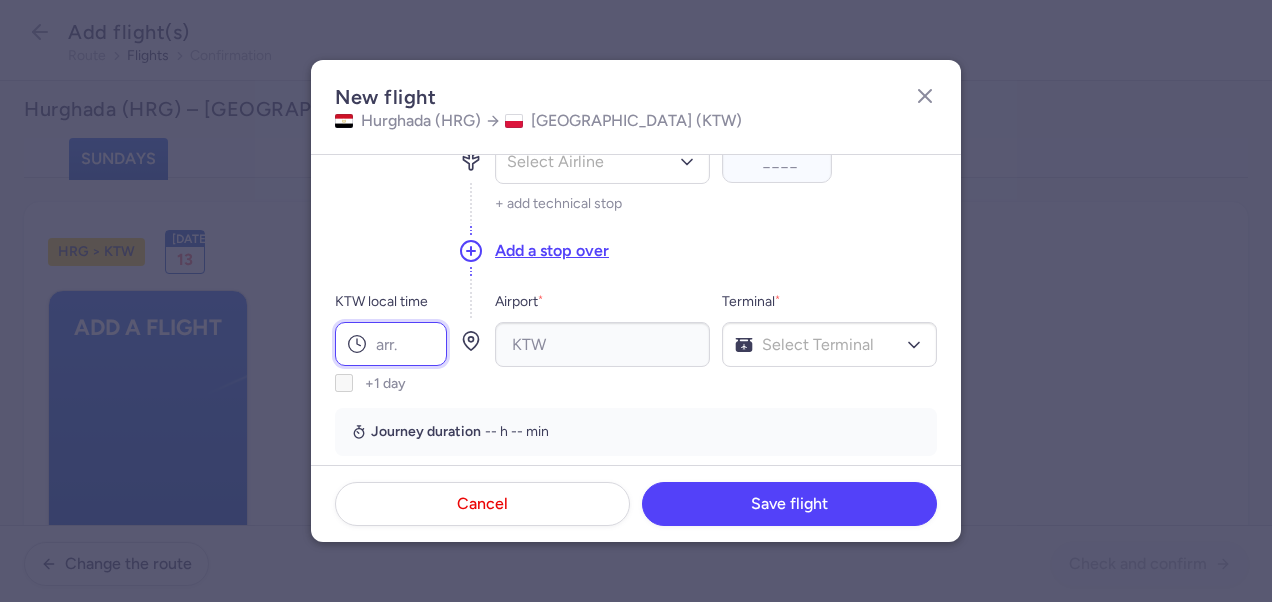 click on "KTW local time" at bounding box center [391, 344] 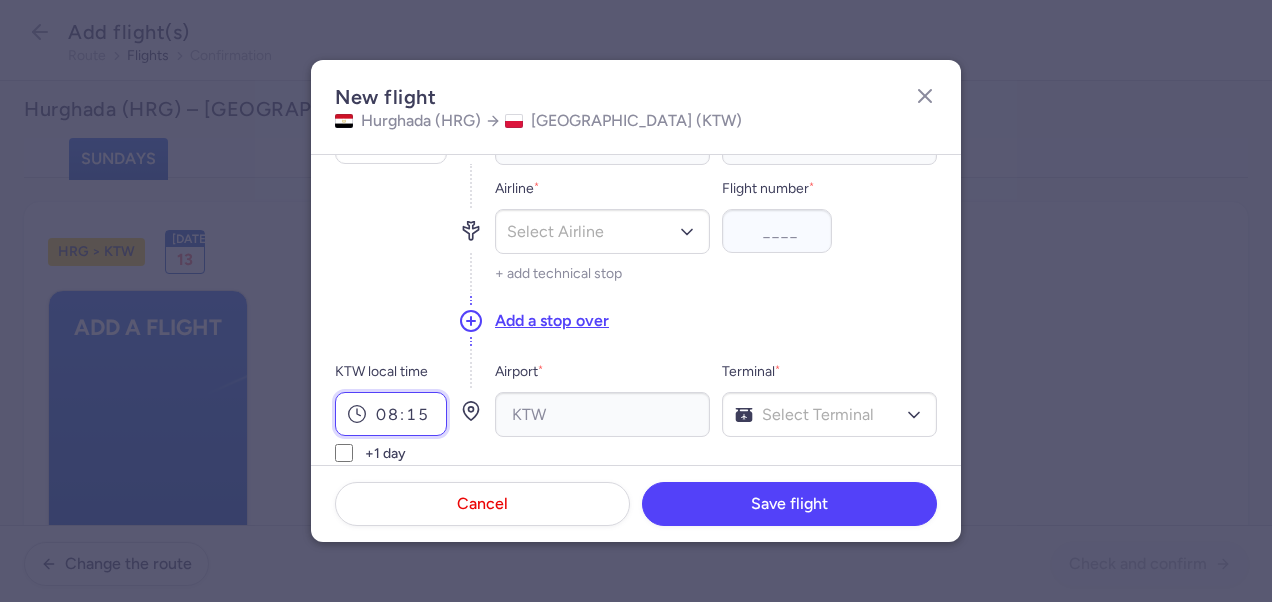 scroll, scrollTop: 100, scrollLeft: 0, axis: vertical 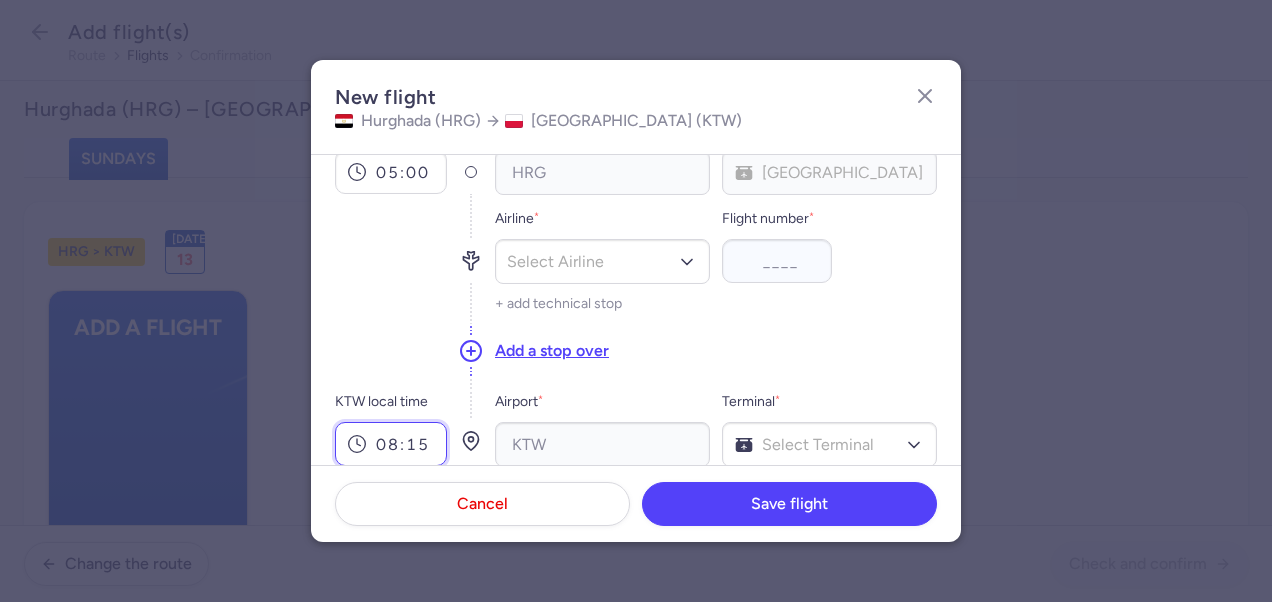 type on "08:15" 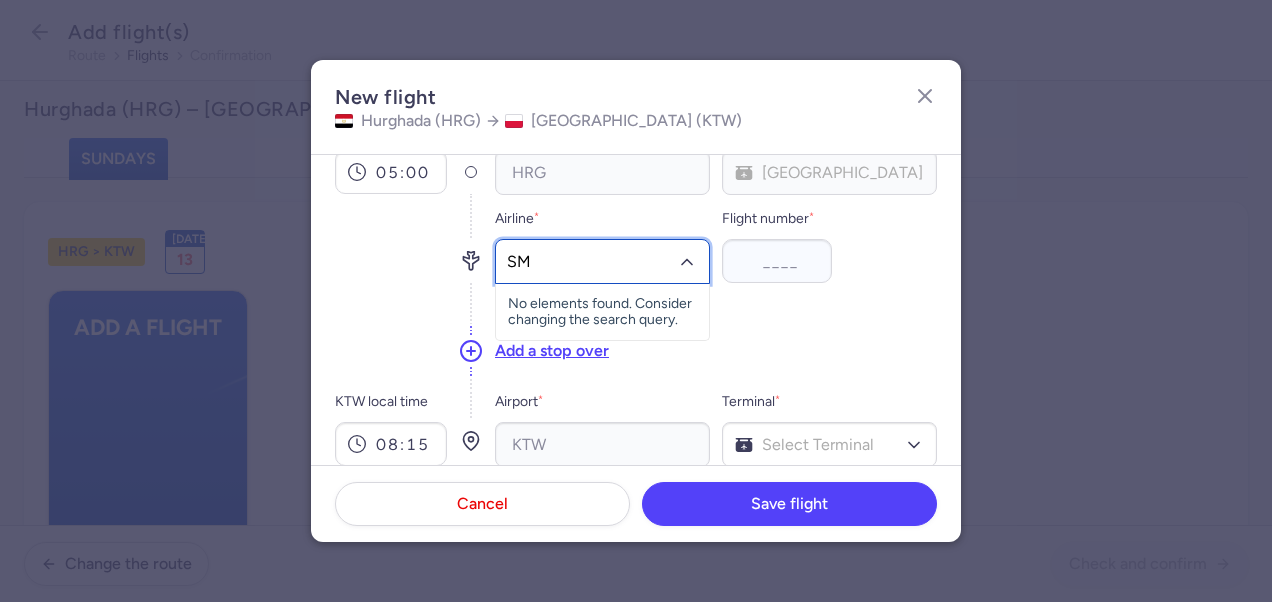 type on "SM" 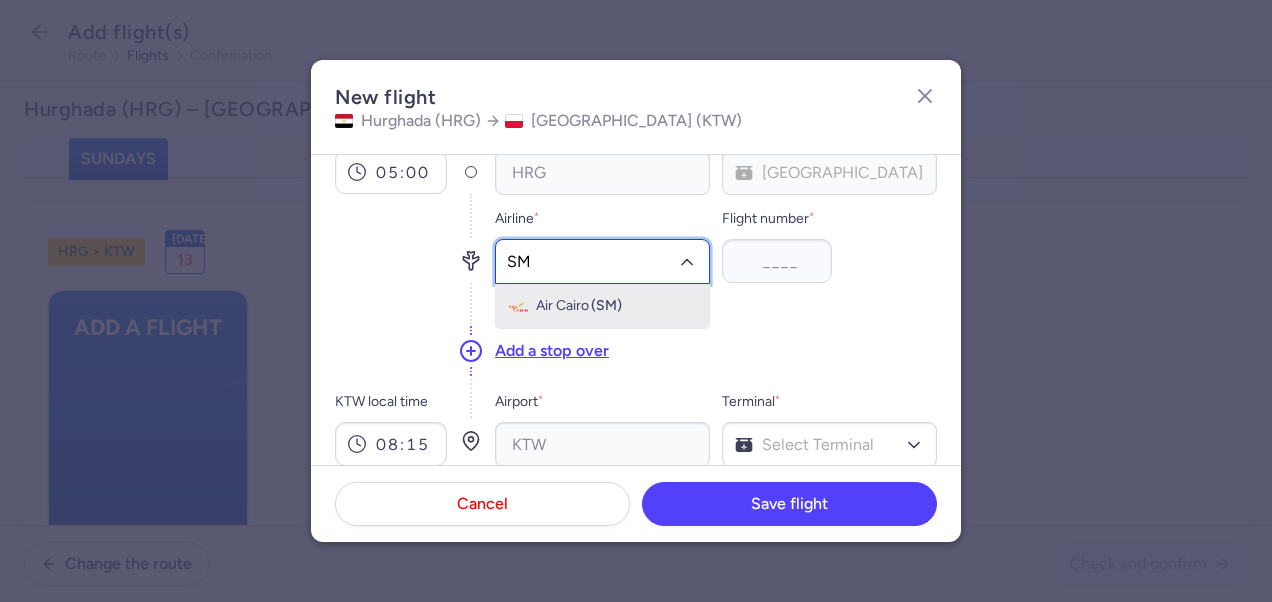 click on "Air Cairo (SM)" 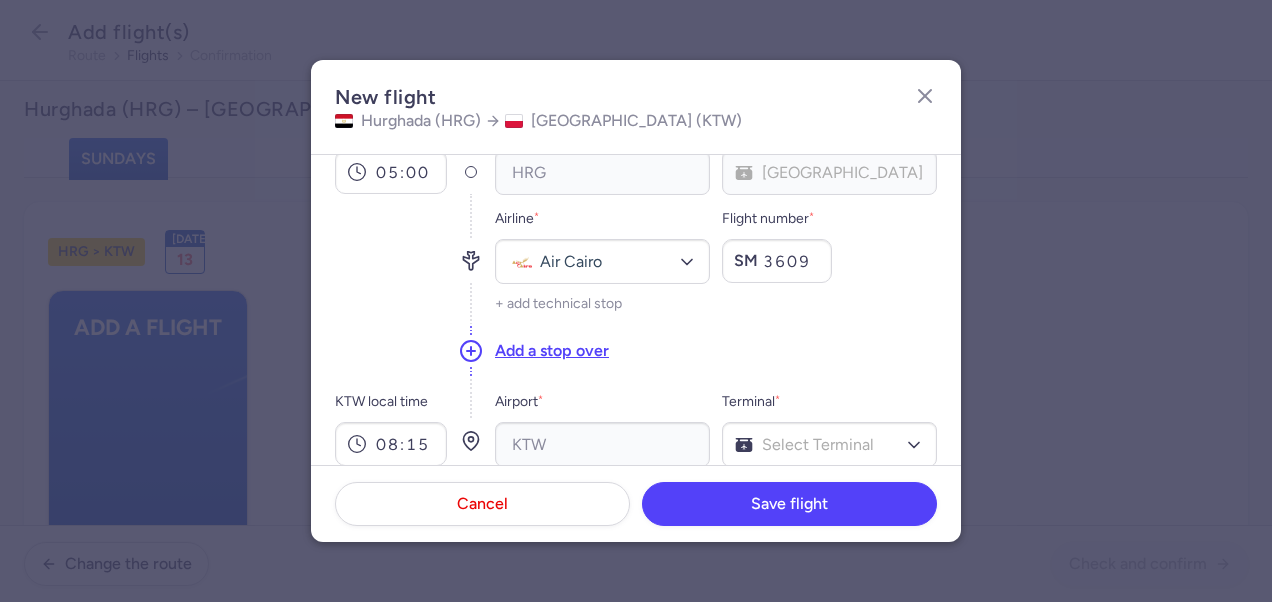 type on "3609" 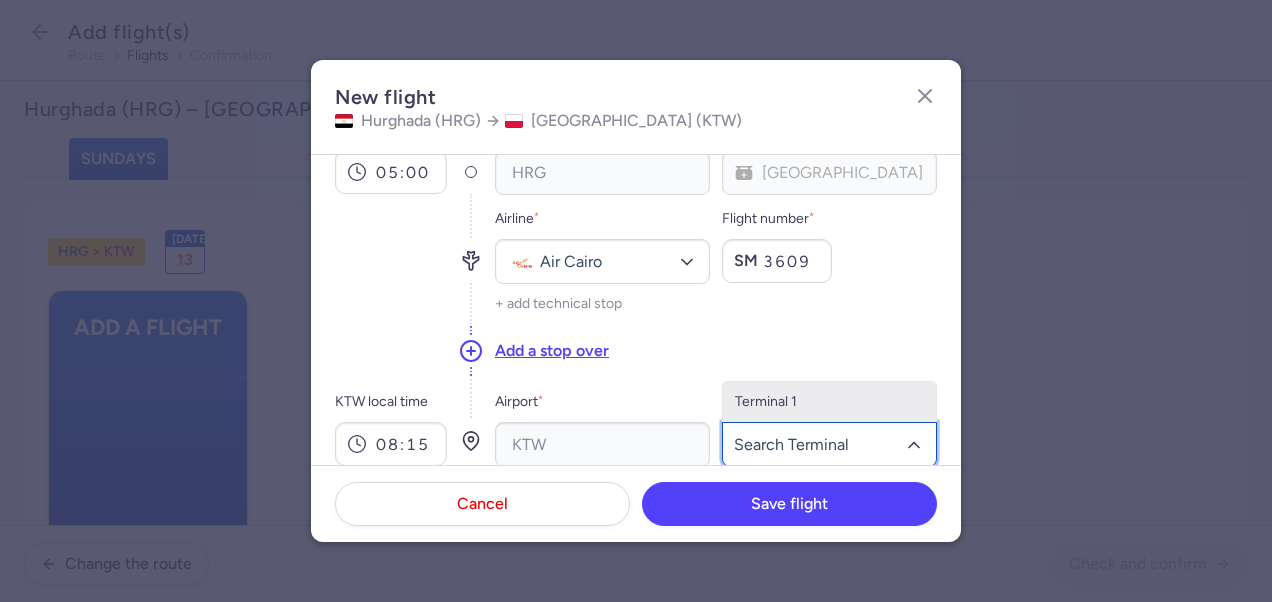 click on "Terminal 1" 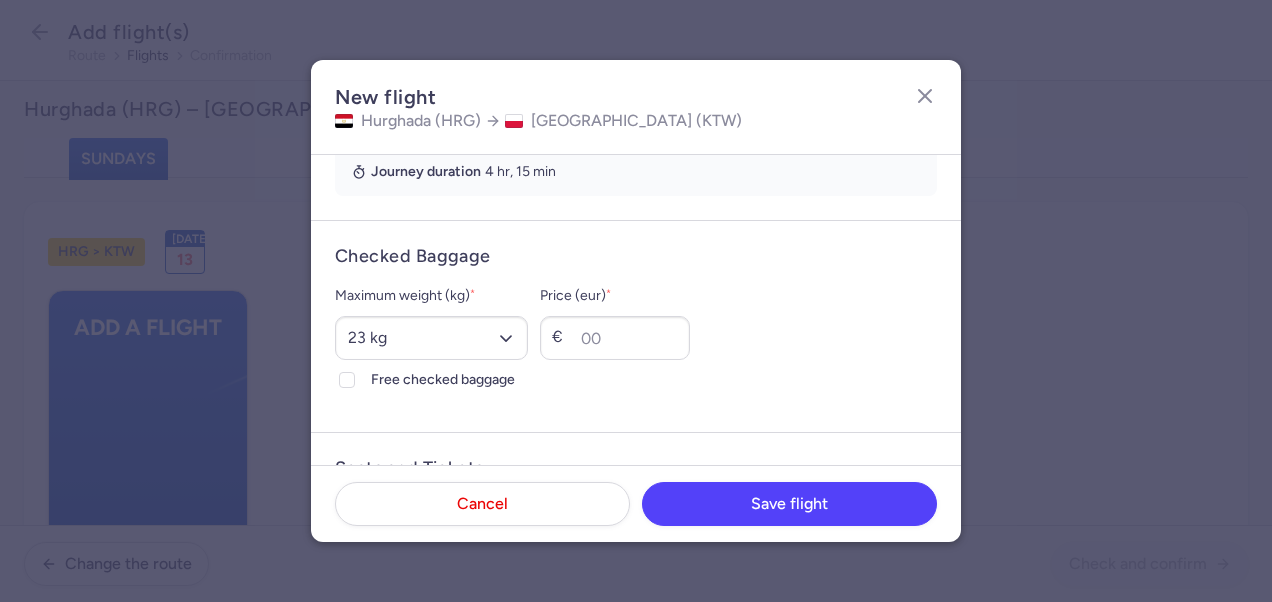 scroll, scrollTop: 500, scrollLeft: 0, axis: vertical 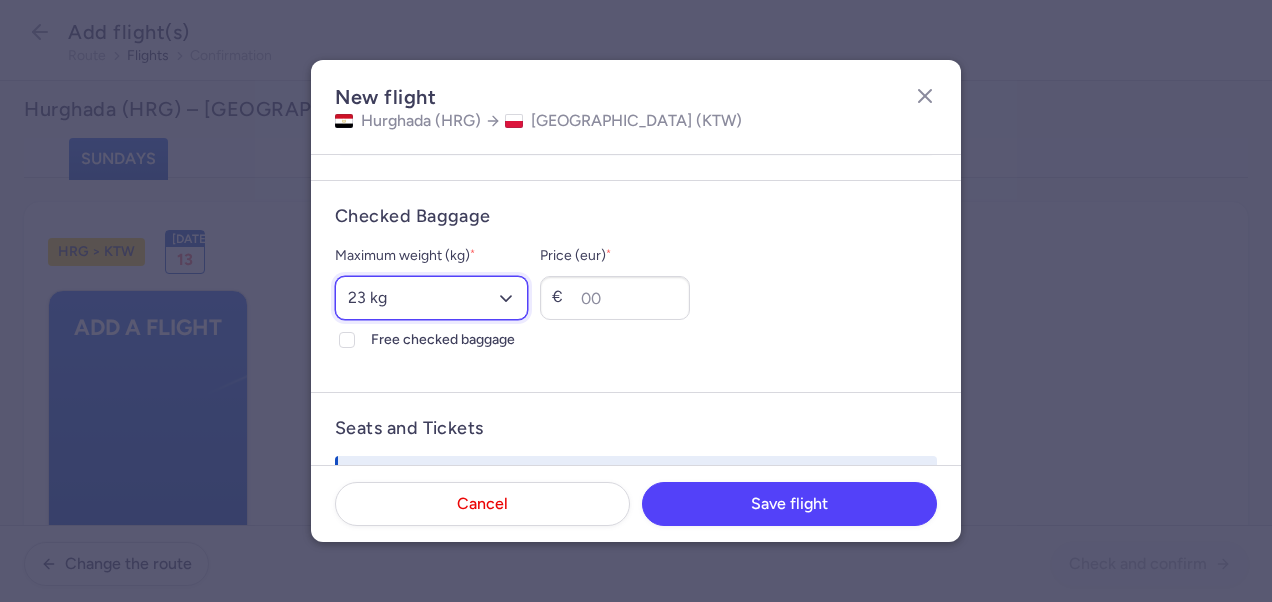click on "Select an option 15 kg 16 kg 17 kg 18 kg 19 kg 20 kg 21 kg 22 kg 23 kg 24 kg 25 kg 26 kg 27 kg 28 kg 29 kg 30 kg 31 kg 32 kg 33 kg 34 kg 35 kg" at bounding box center [431, 298] 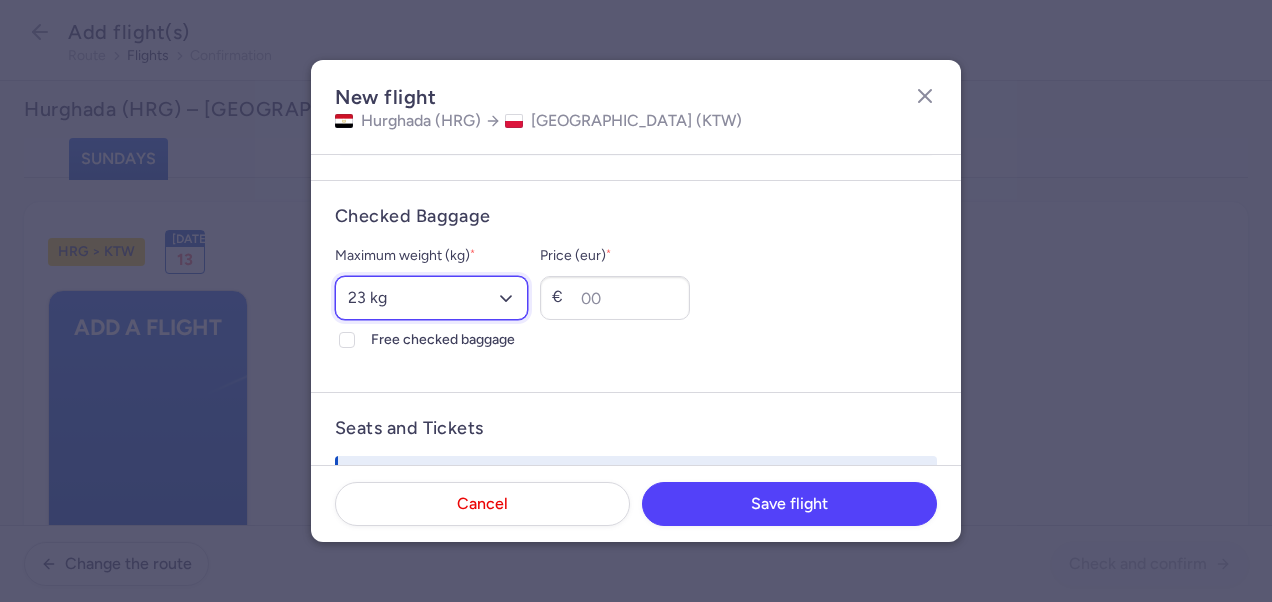 select on "20" 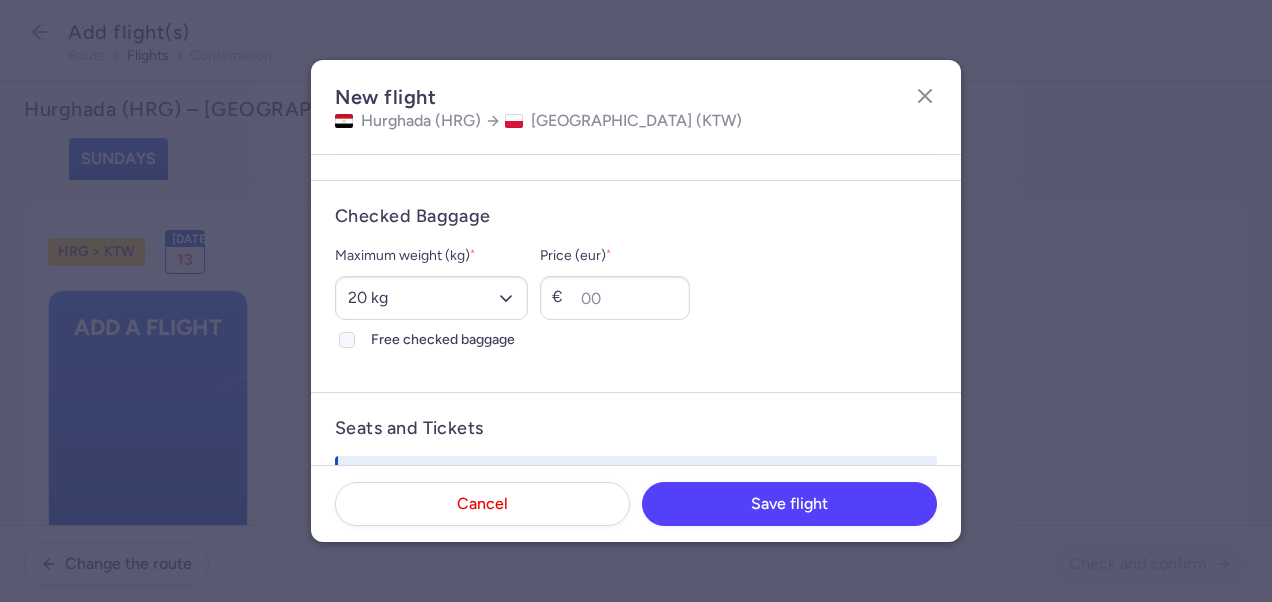 click on "Free checked baggage" 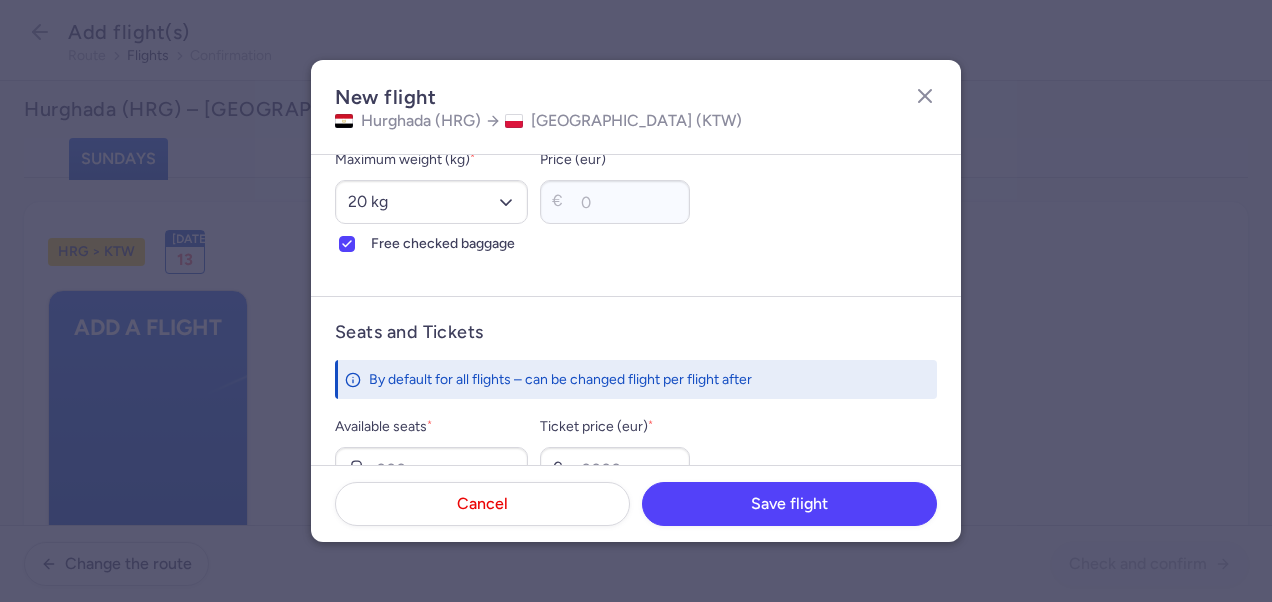 scroll, scrollTop: 700, scrollLeft: 0, axis: vertical 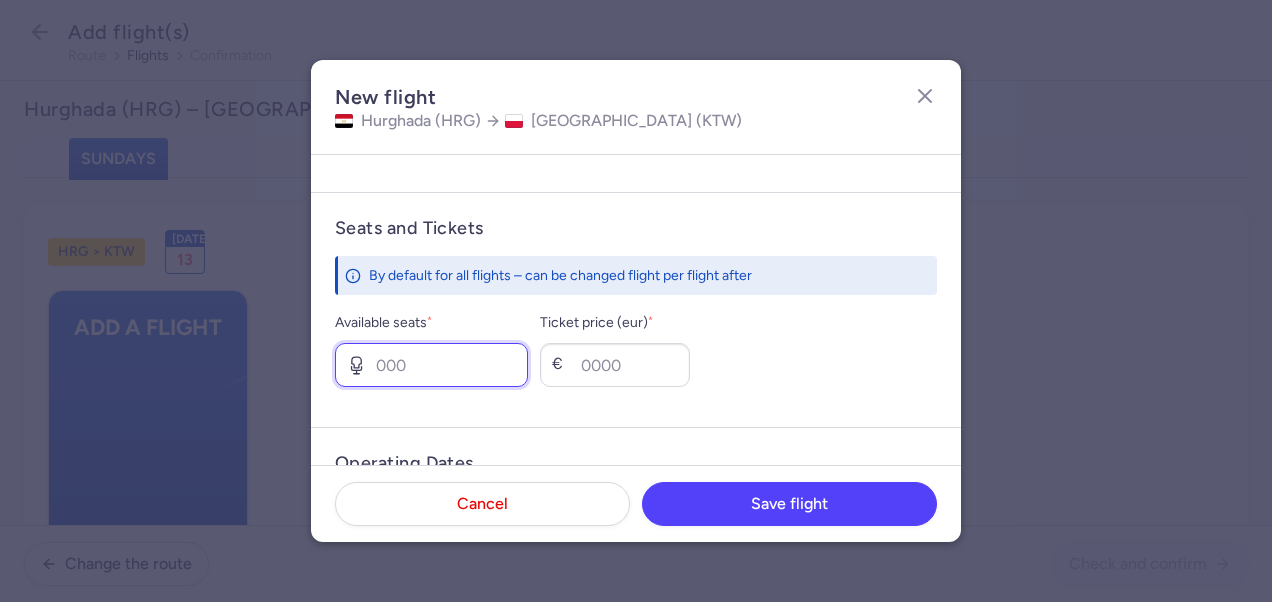 click on "Available seats  *" at bounding box center [431, 365] 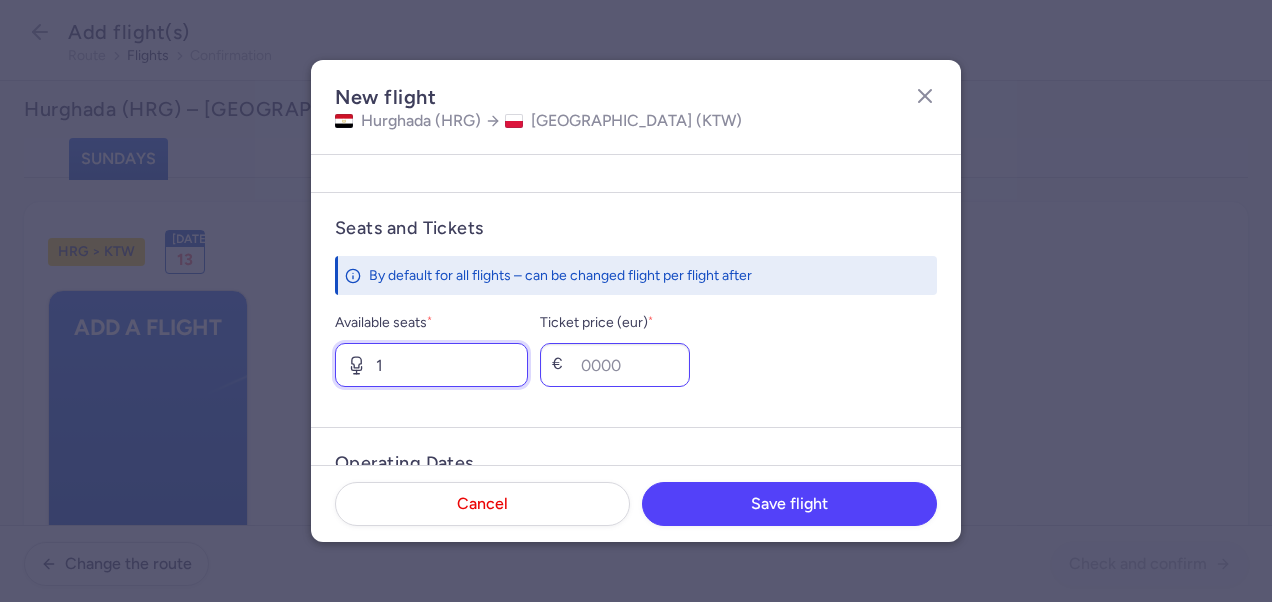 type on "1" 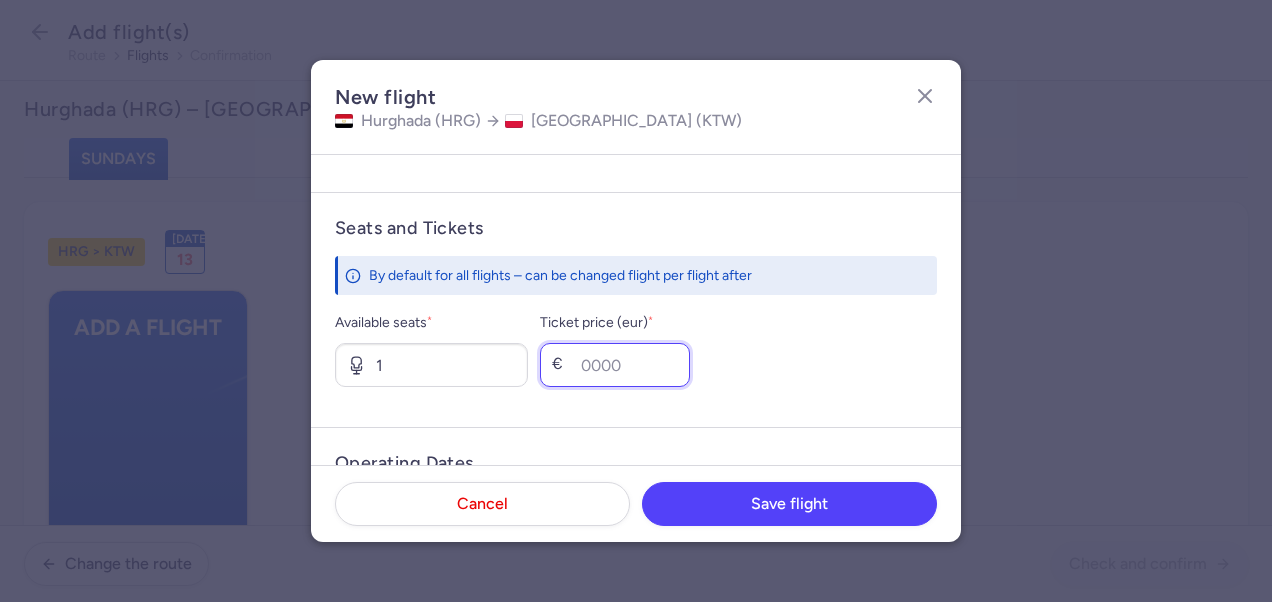 click on "Ticket price (eur)  *" at bounding box center [615, 365] 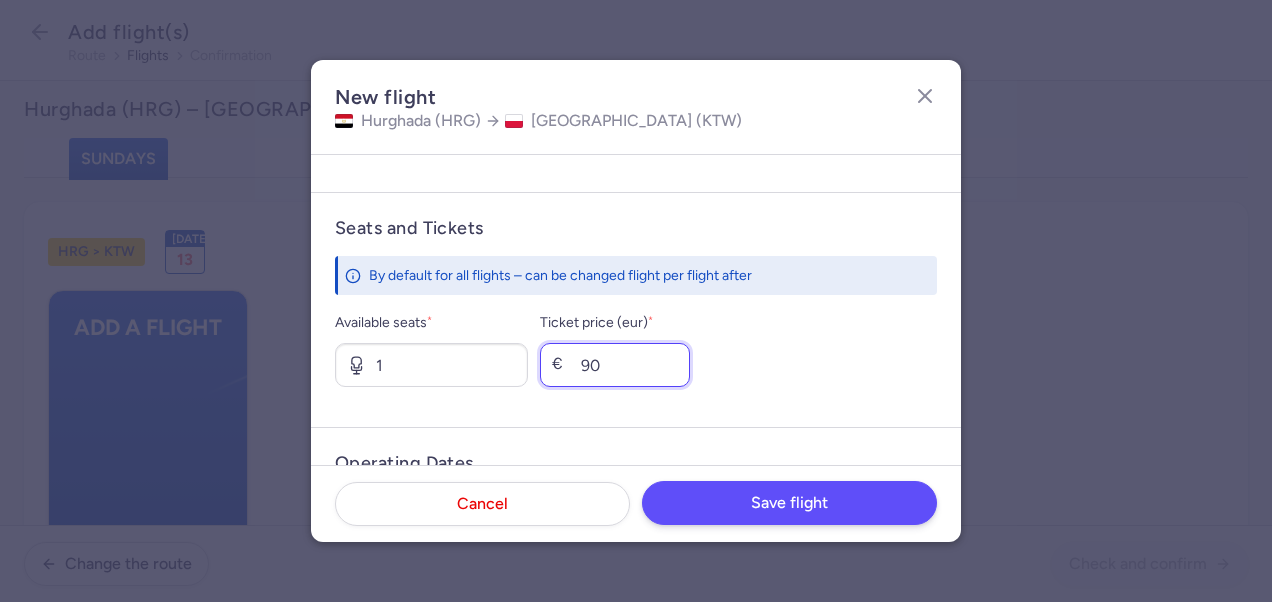 type on "90" 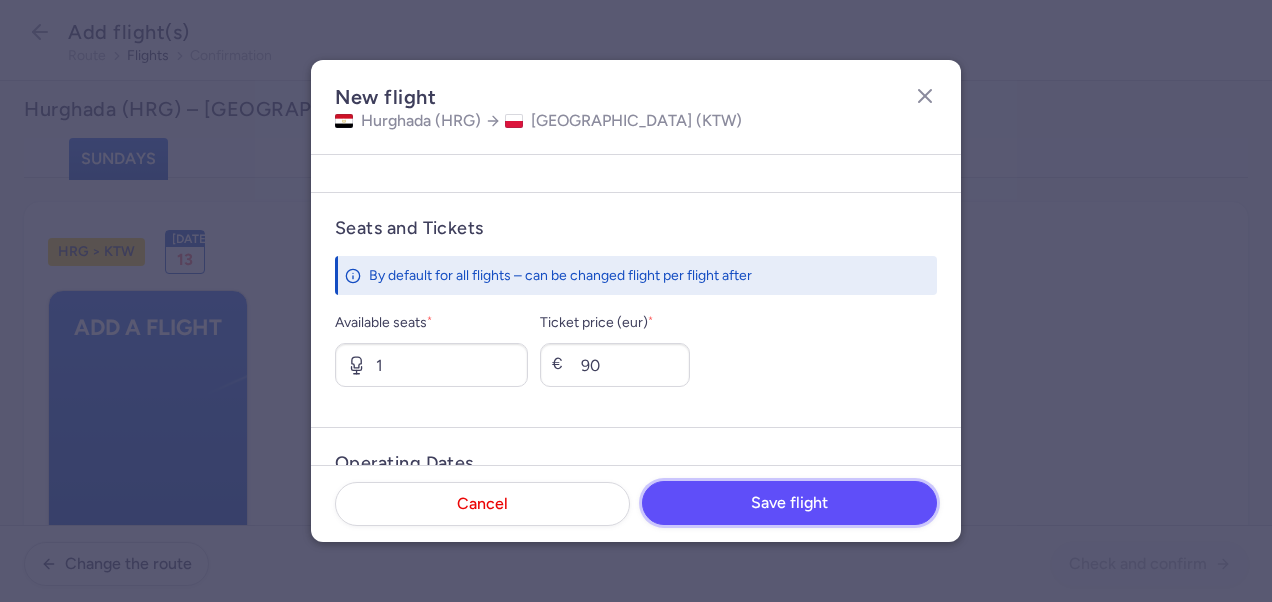 click on "Save flight" at bounding box center (789, 503) 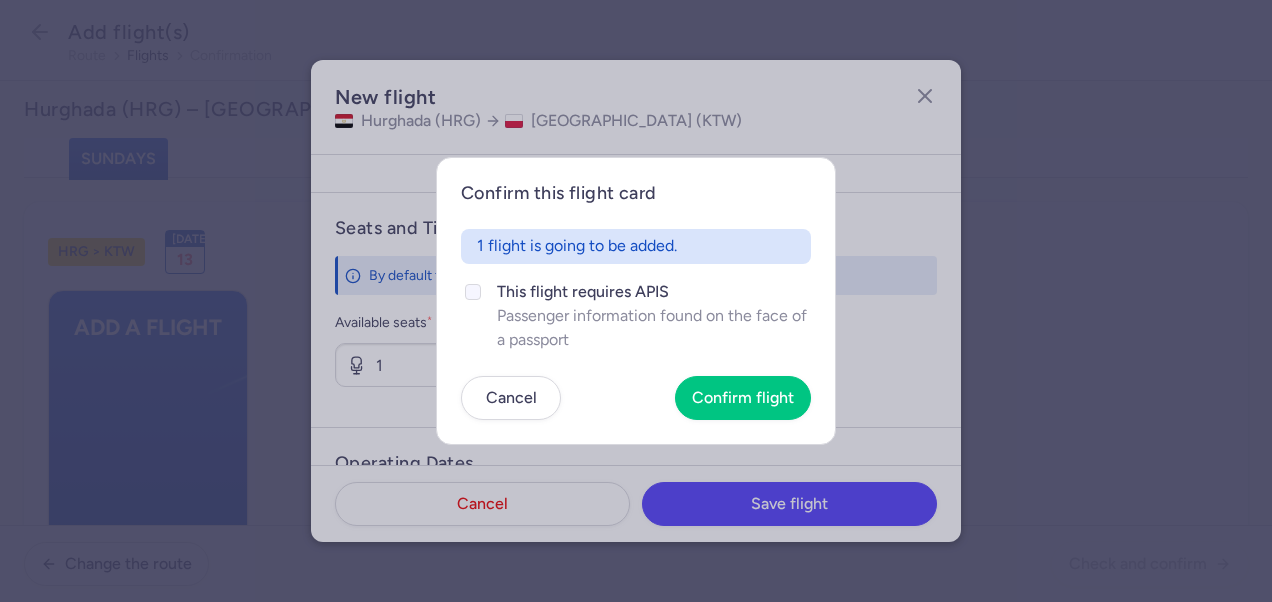 click on "This flight requires APIS" 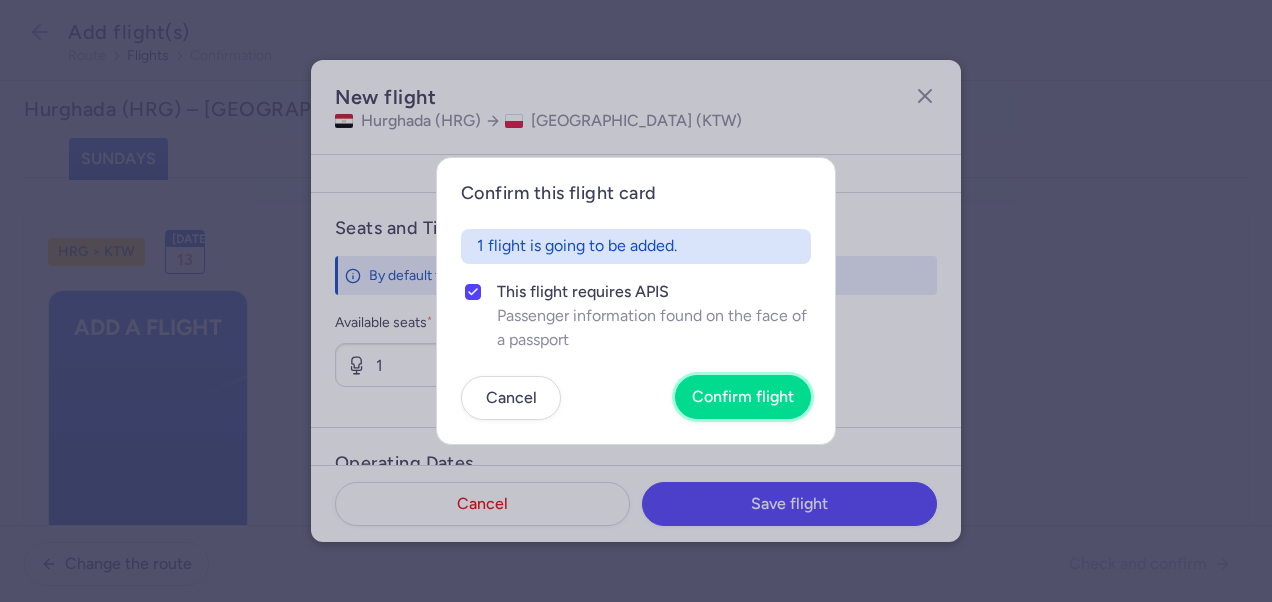 click on "Confirm flight" at bounding box center [743, 397] 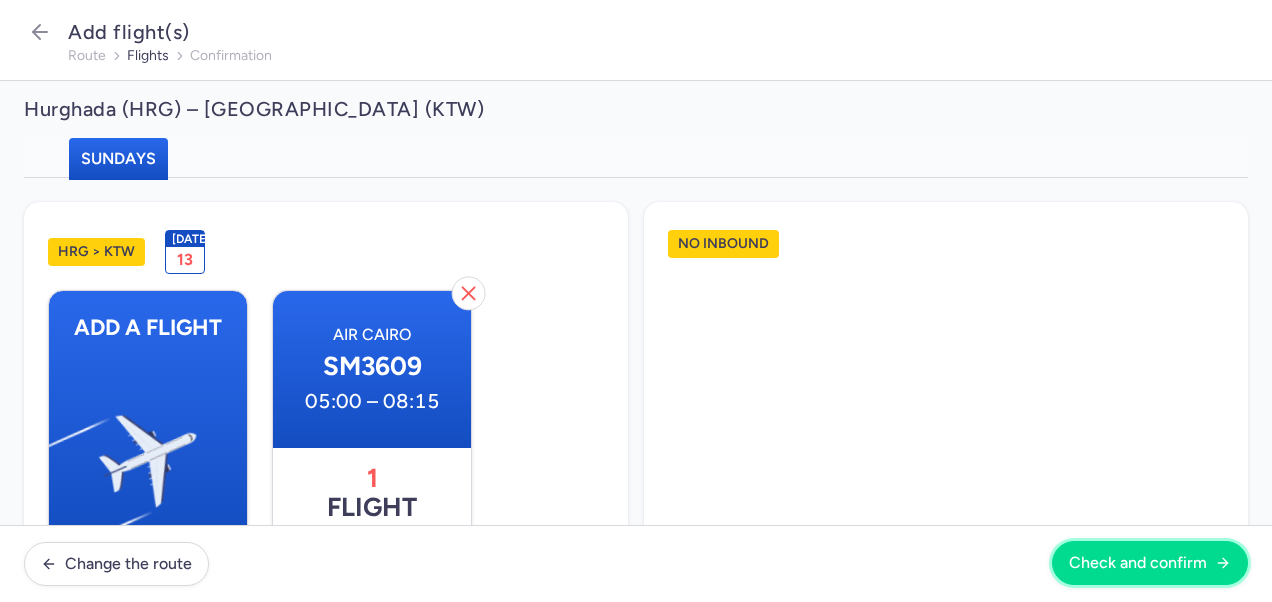 click on "Check and confirm" at bounding box center [1138, 563] 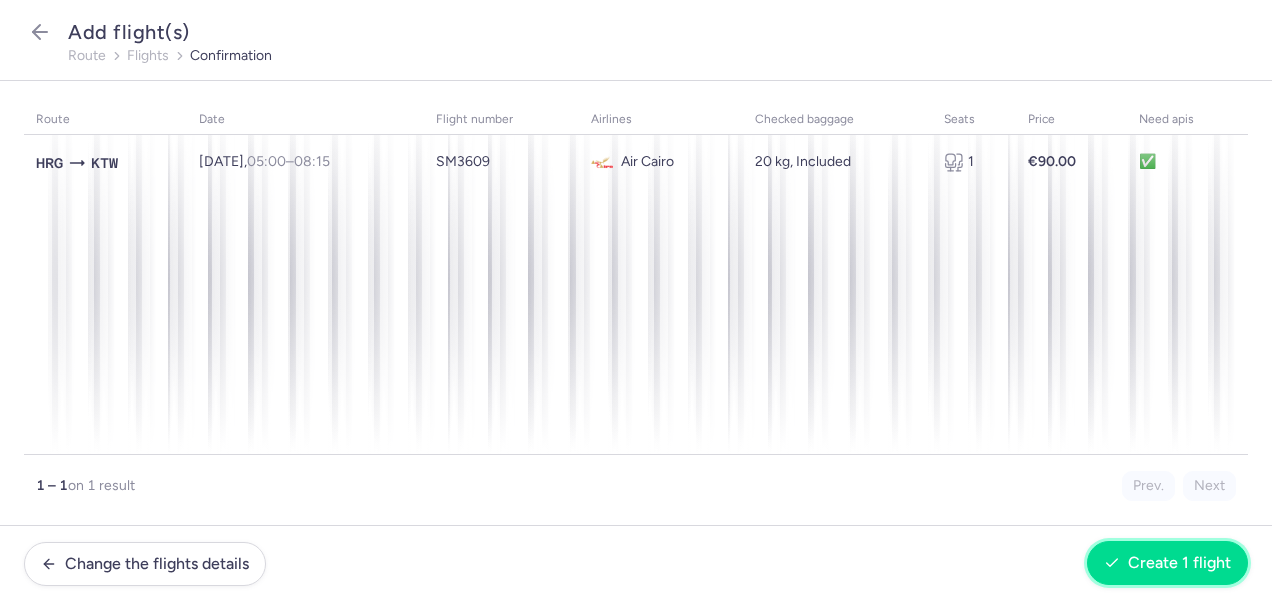 click on "Create 1 flight" at bounding box center [1167, 563] 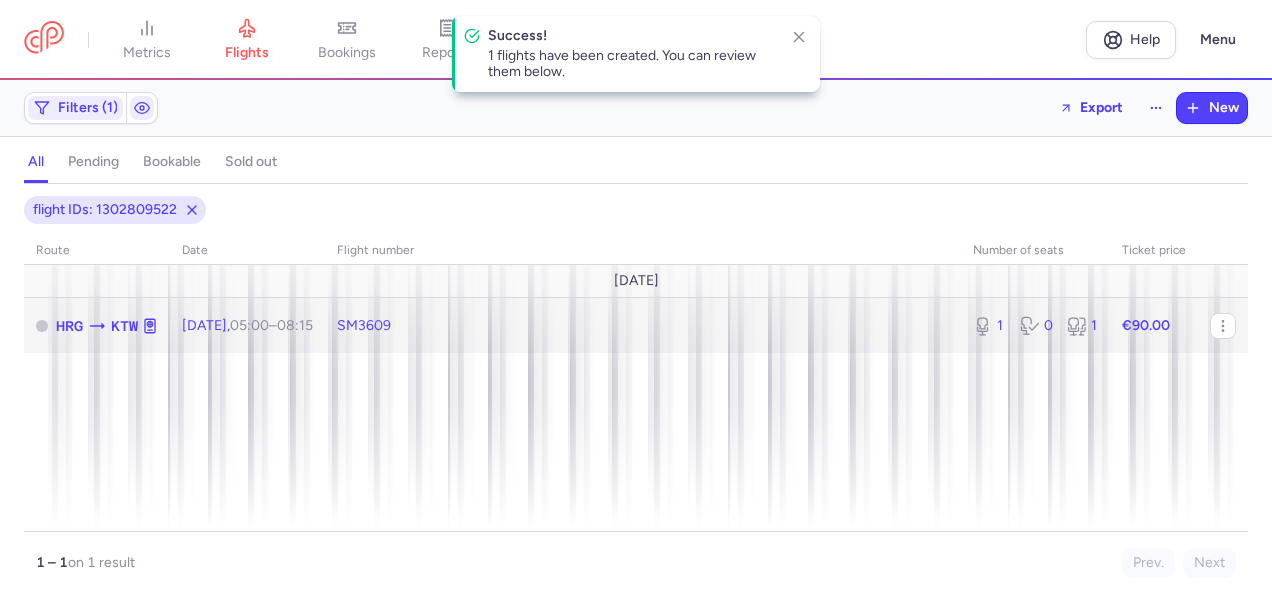 click on "€90.00" 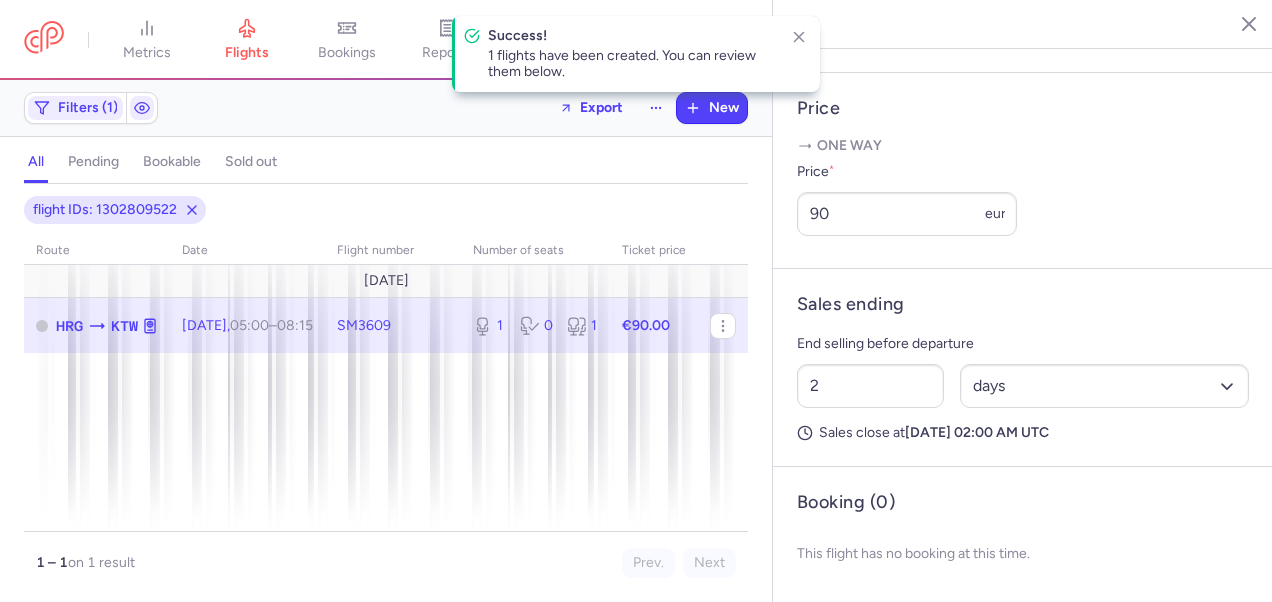 scroll, scrollTop: 775, scrollLeft: 0, axis: vertical 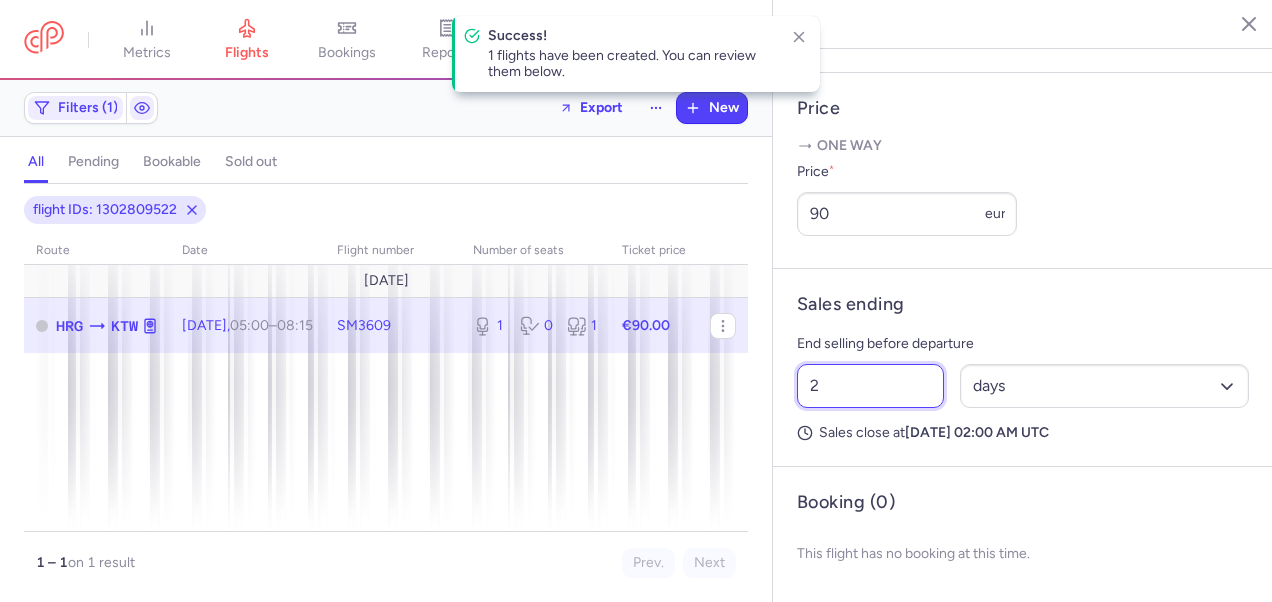 click on "2" at bounding box center [870, 386] 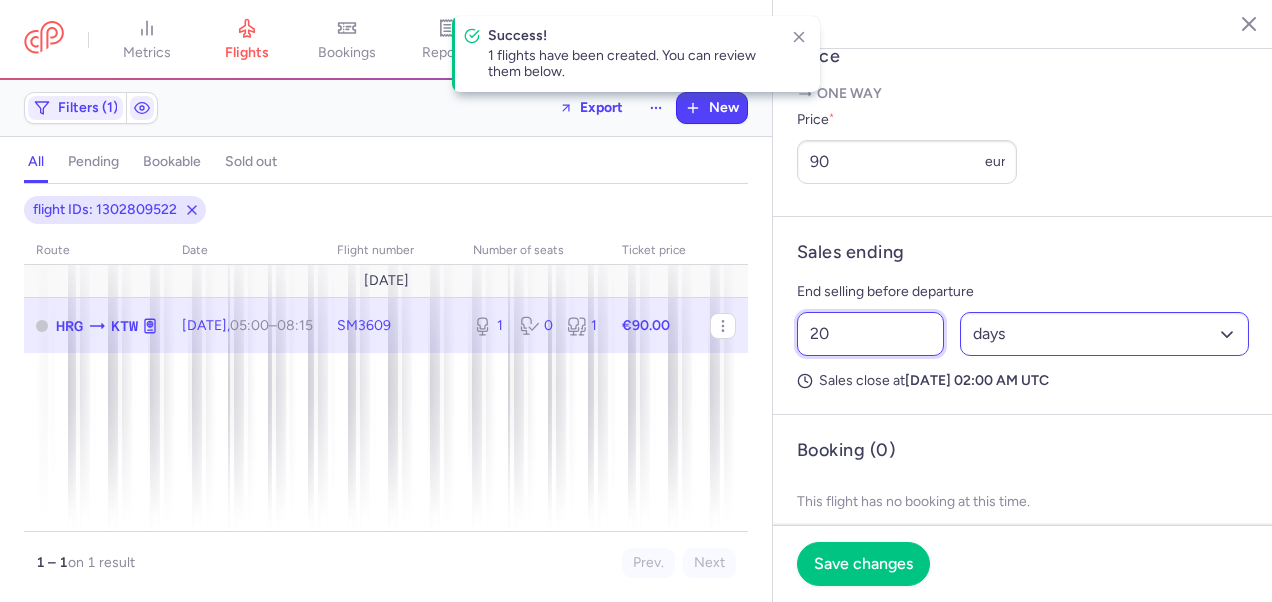 type on "20" 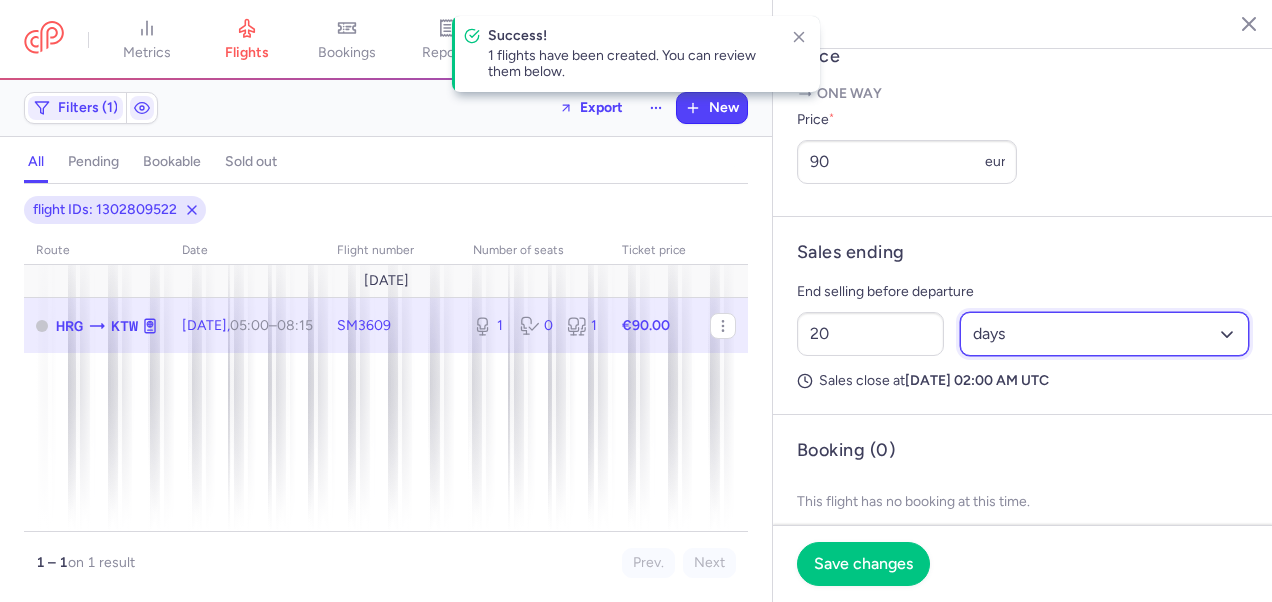 click on "Select an option hours days" at bounding box center (1105, 334) 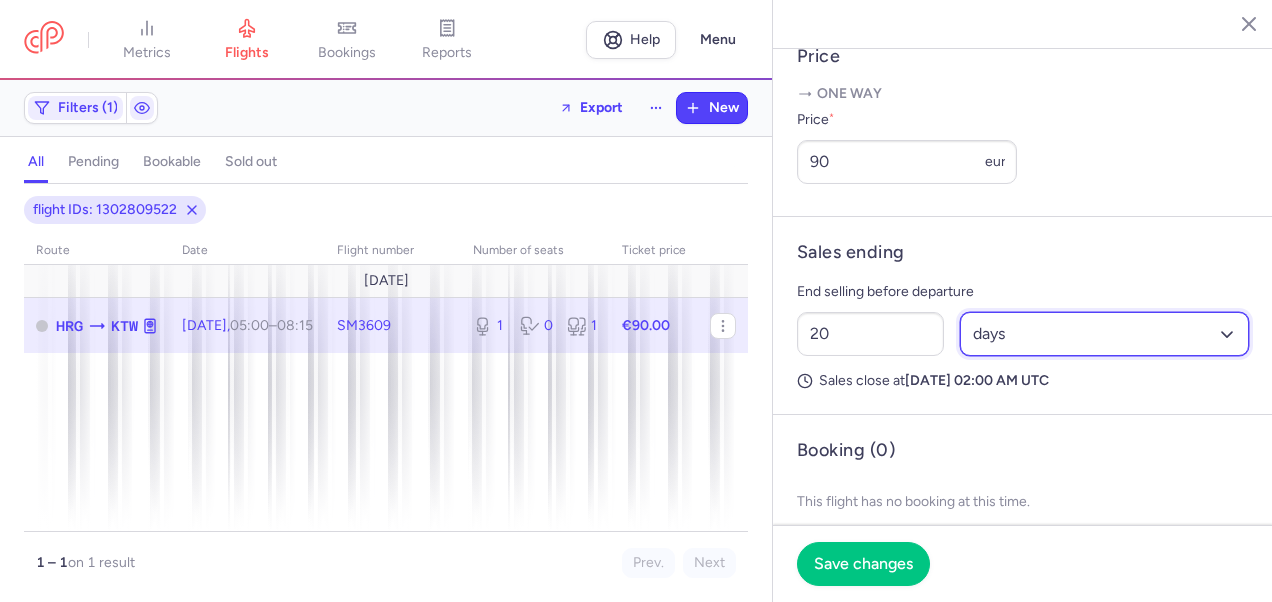 select on "hours" 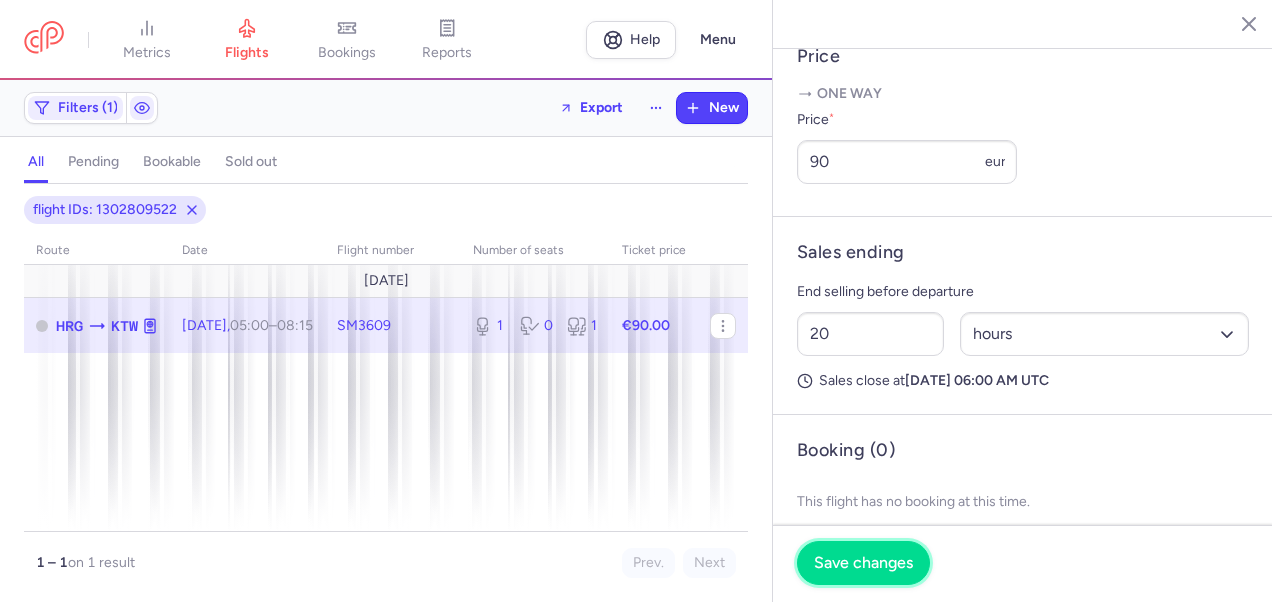 click on "Save changes" at bounding box center (863, 563) 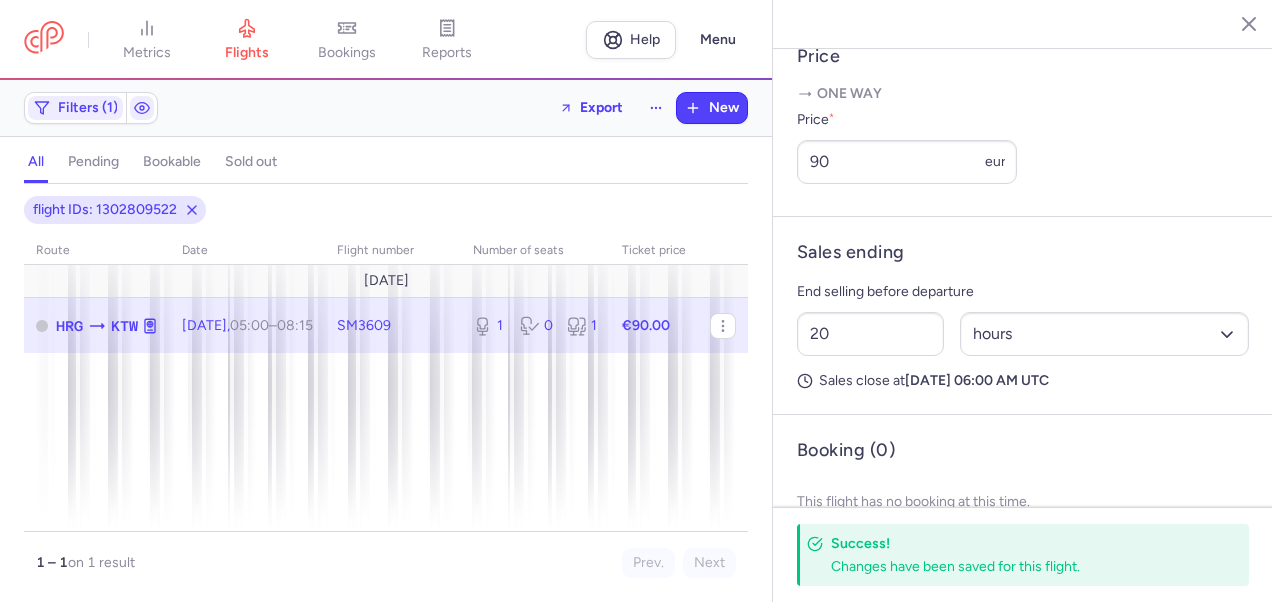 click 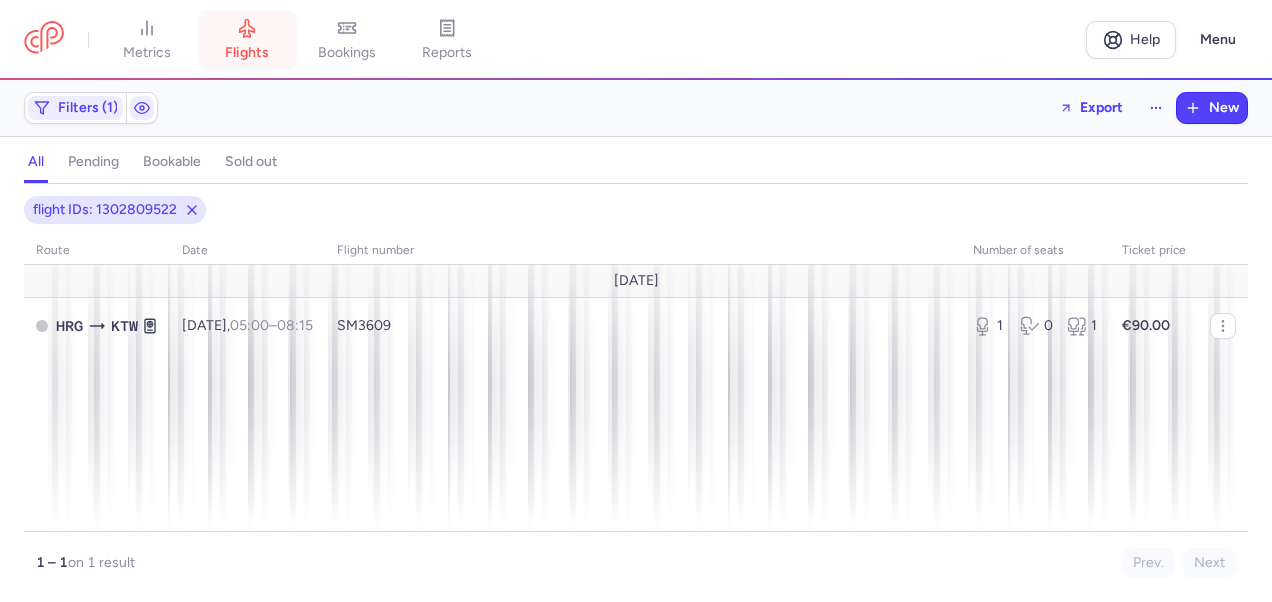 click 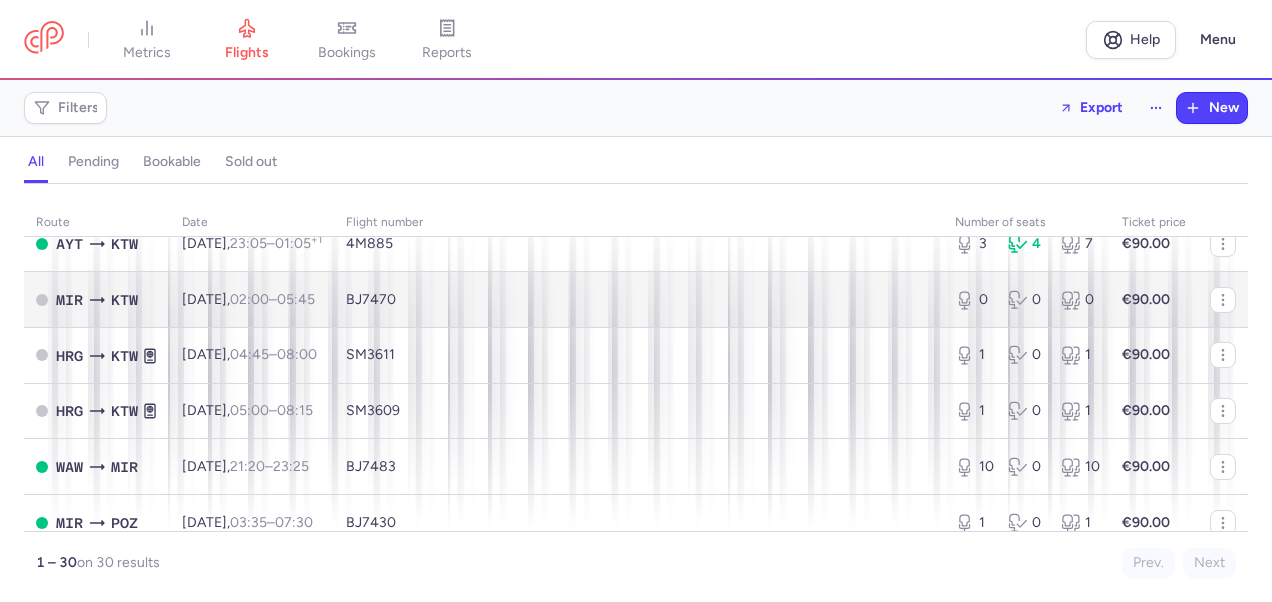 scroll, scrollTop: 600, scrollLeft: 0, axis: vertical 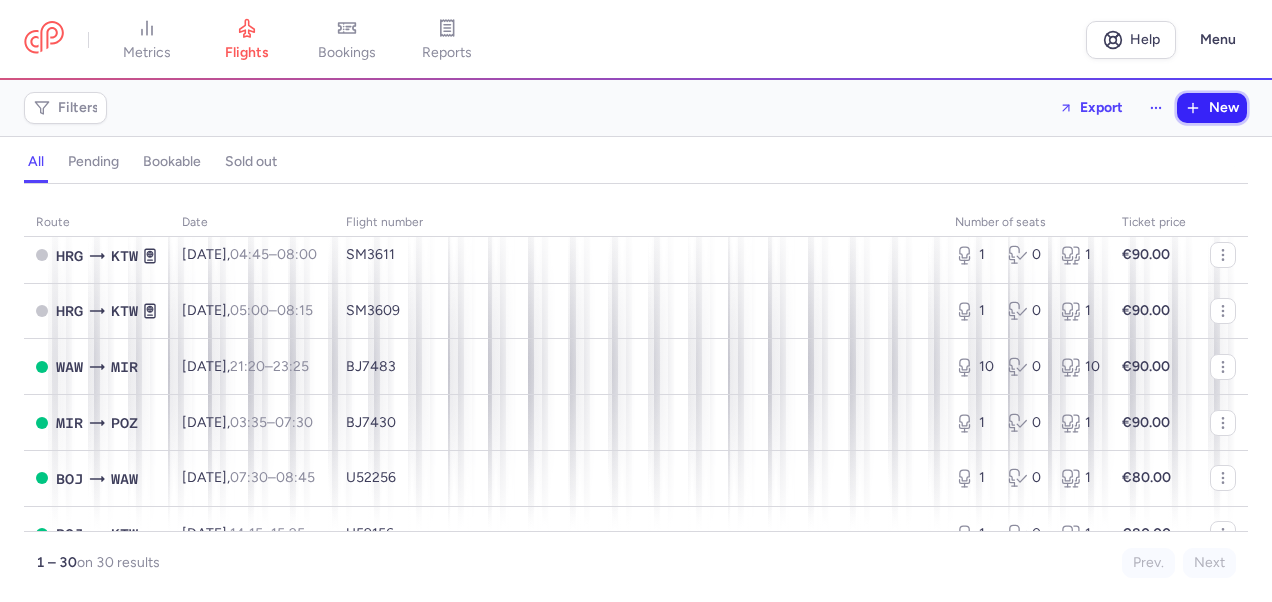 click on "New" at bounding box center [1224, 108] 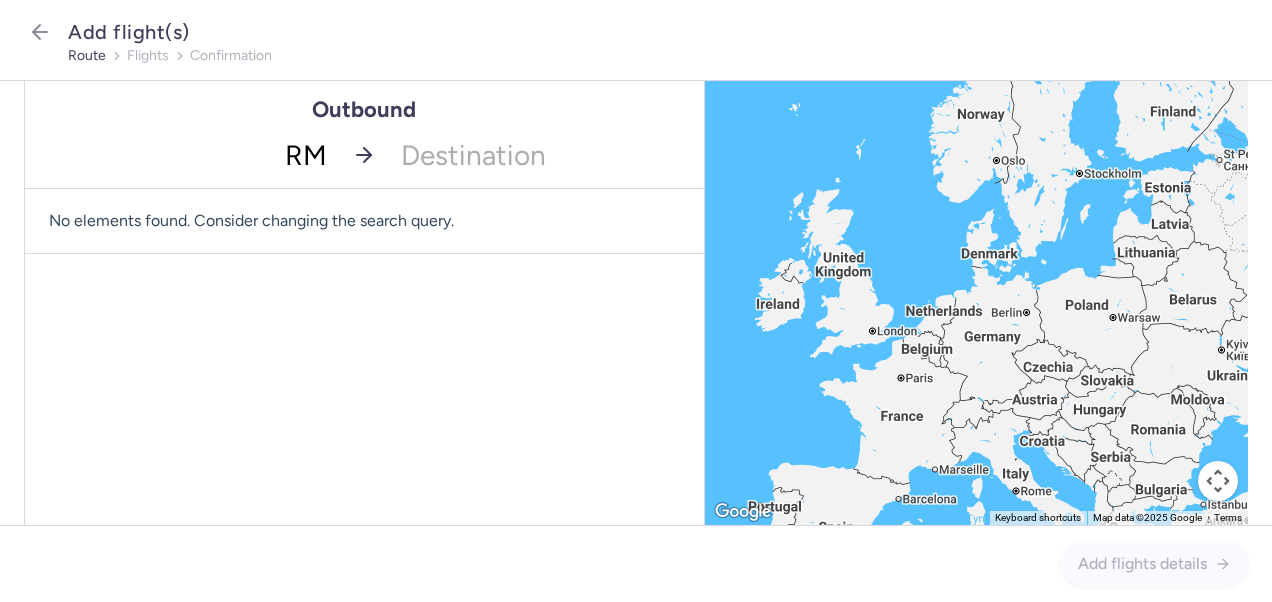 type on "RMF" 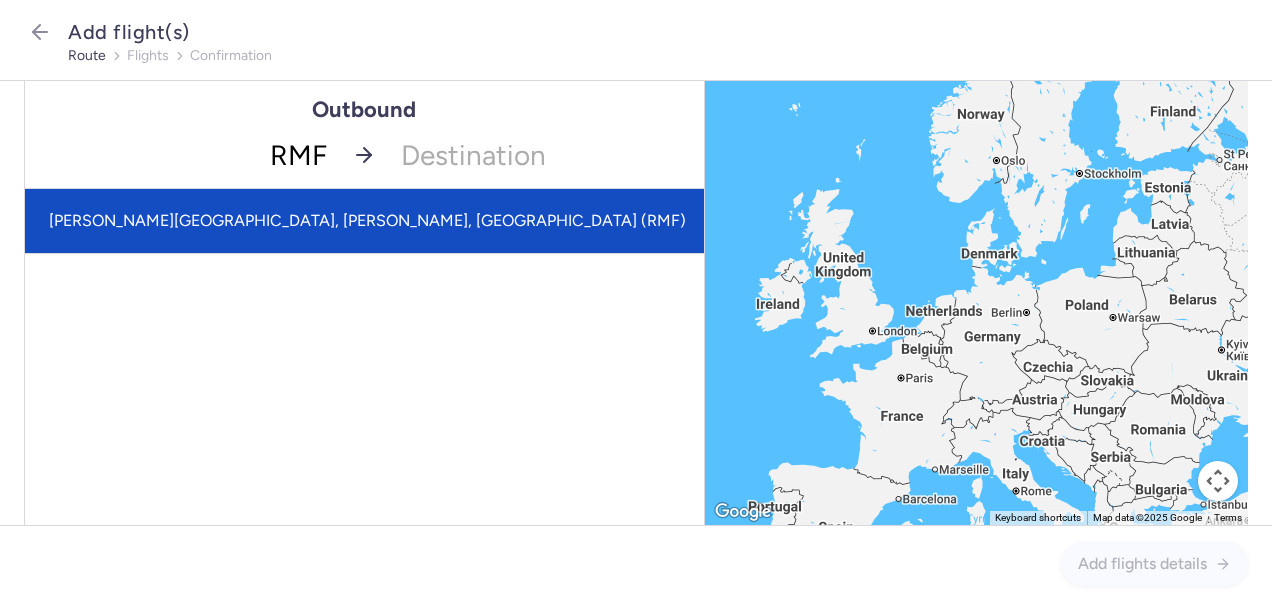 click on "[PERSON_NAME][GEOGRAPHIC_DATA], [PERSON_NAME], [GEOGRAPHIC_DATA] (RMF)" 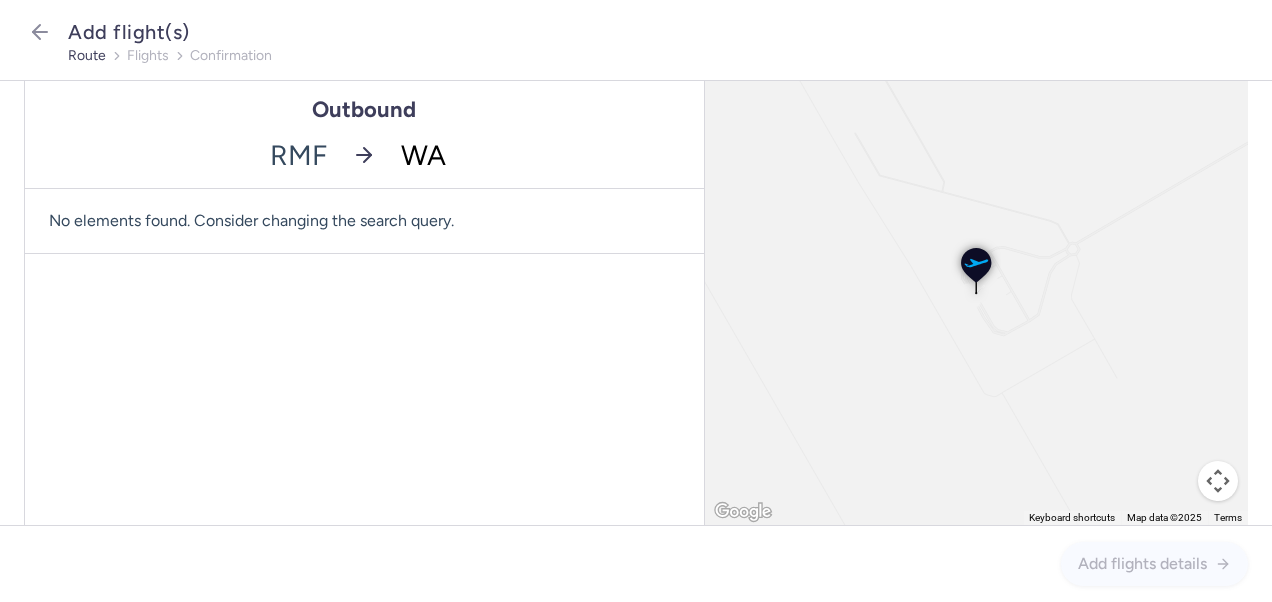 type on "WAW" 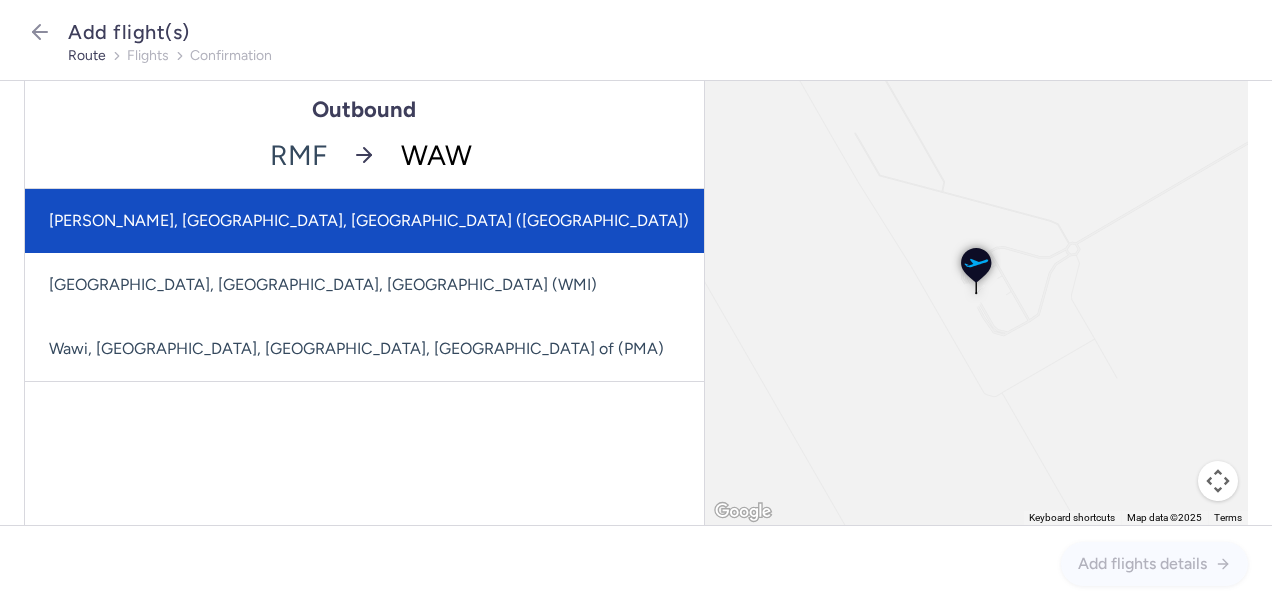 click on "[PERSON_NAME], [GEOGRAPHIC_DATA], [GEOGRAPHIC_DATA] ([GEOGRAPHIC_DATA])" at bounding box center (369, 221) 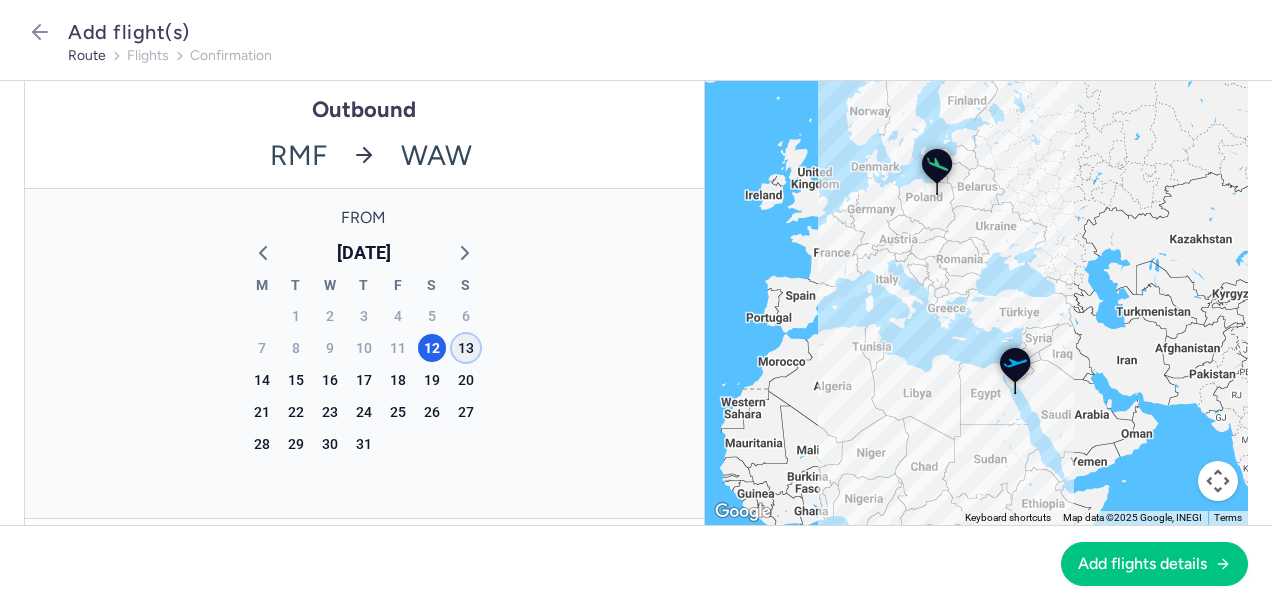 click on "13" 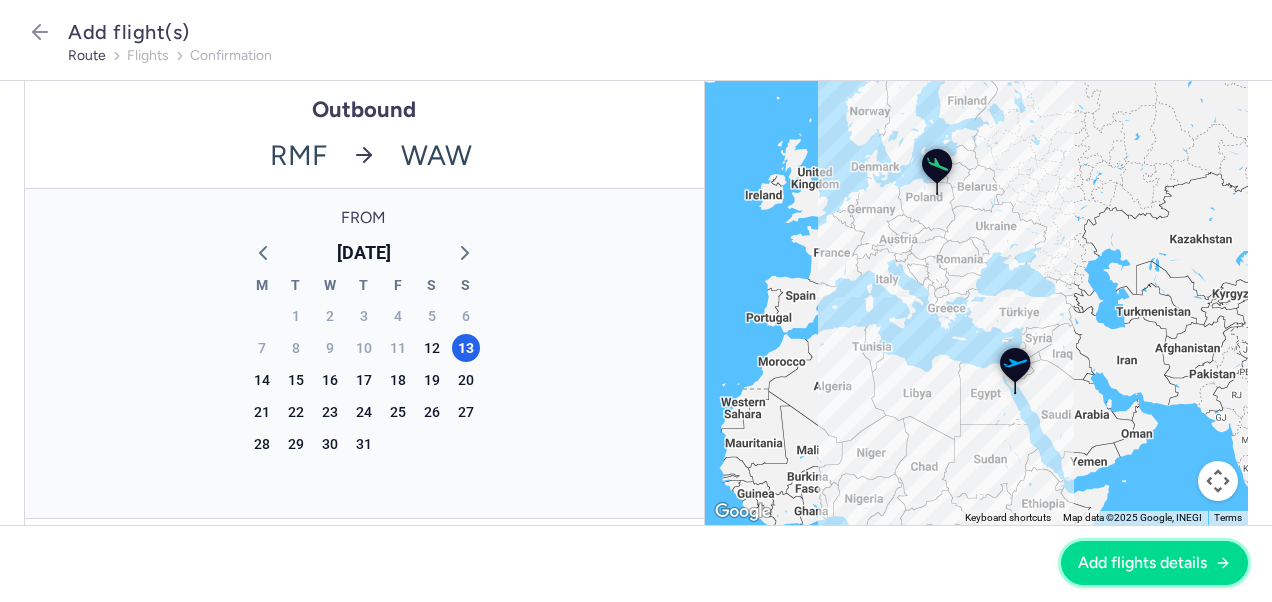 click on "Add flights details" at bounding box center (1142, 563) 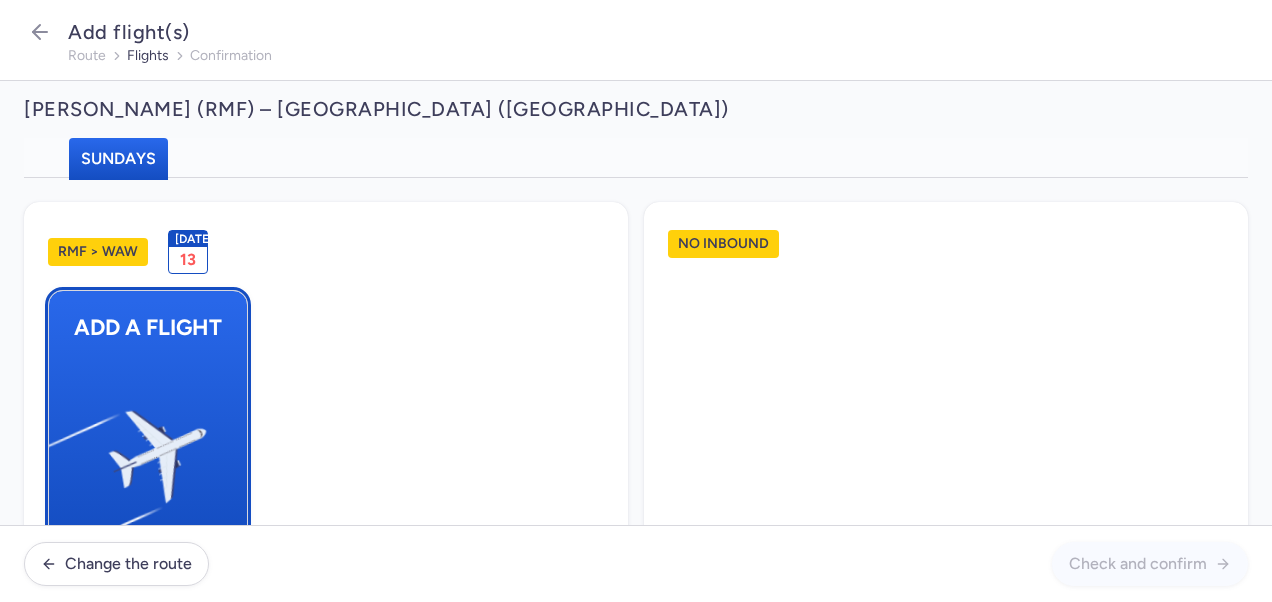 click at bounding box center (59, 448) 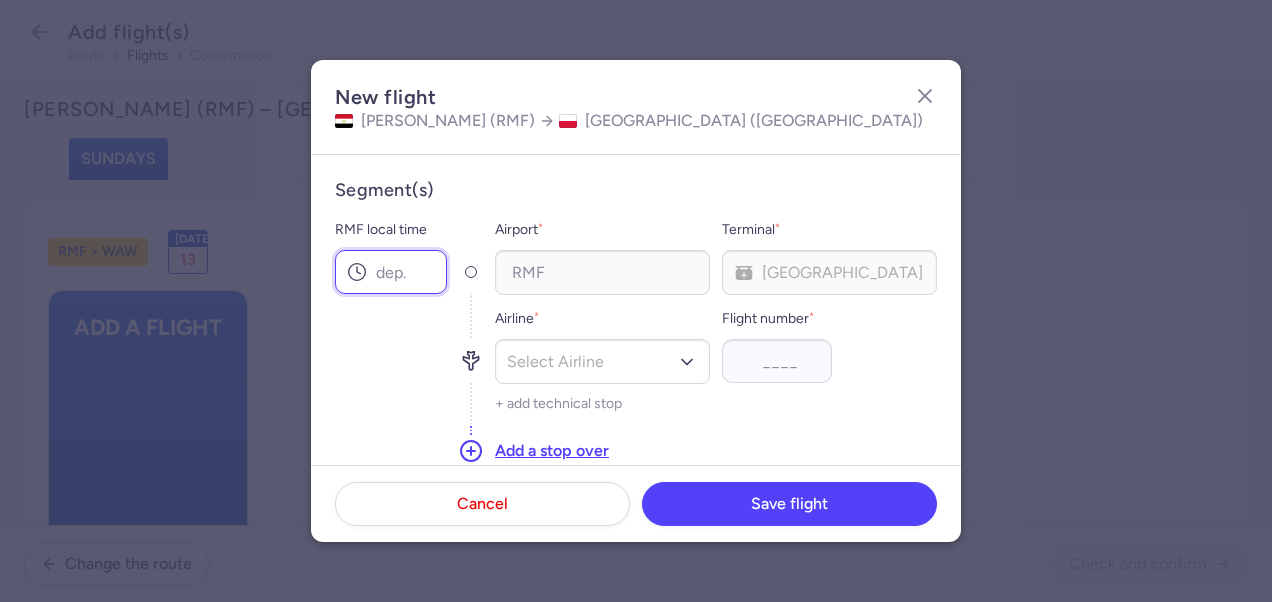 click on "RMF local time" at bounding box center (391, 272) 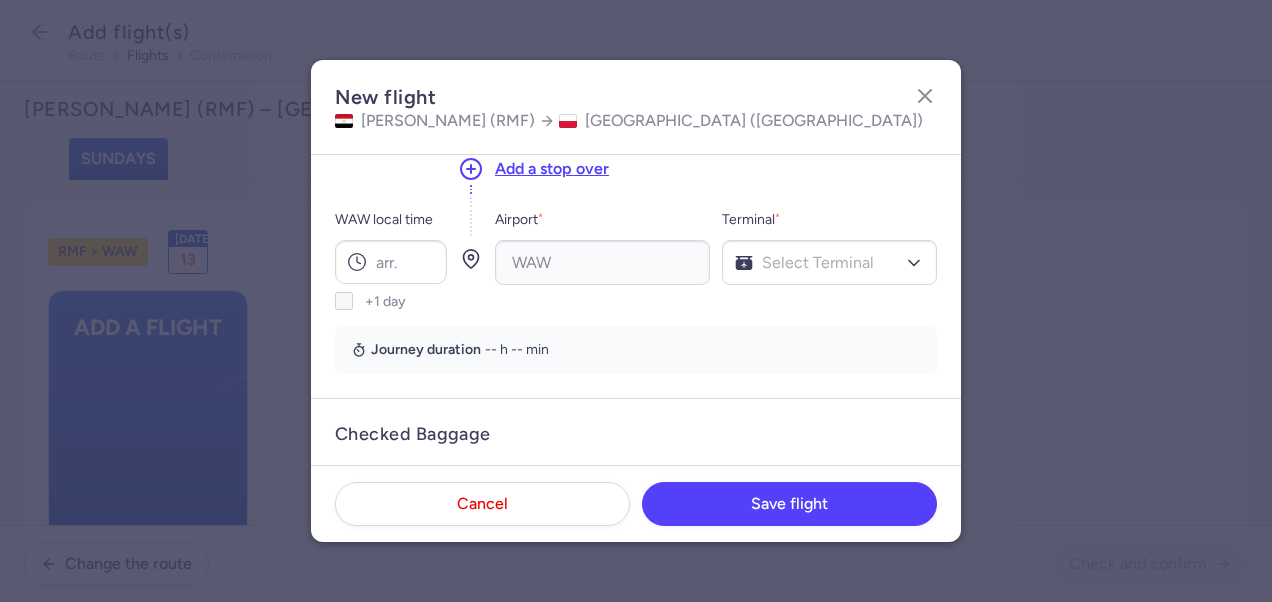 scroll, scrollTop: 300, scrollLeft: 0, axis: vertical 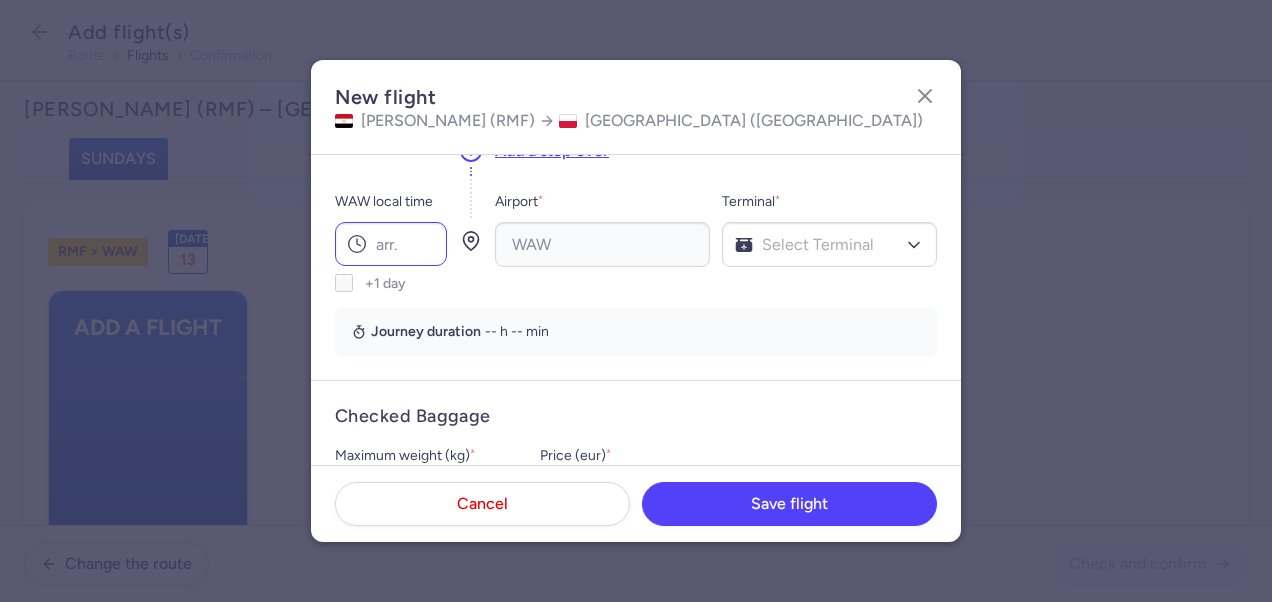 type on "11:10" 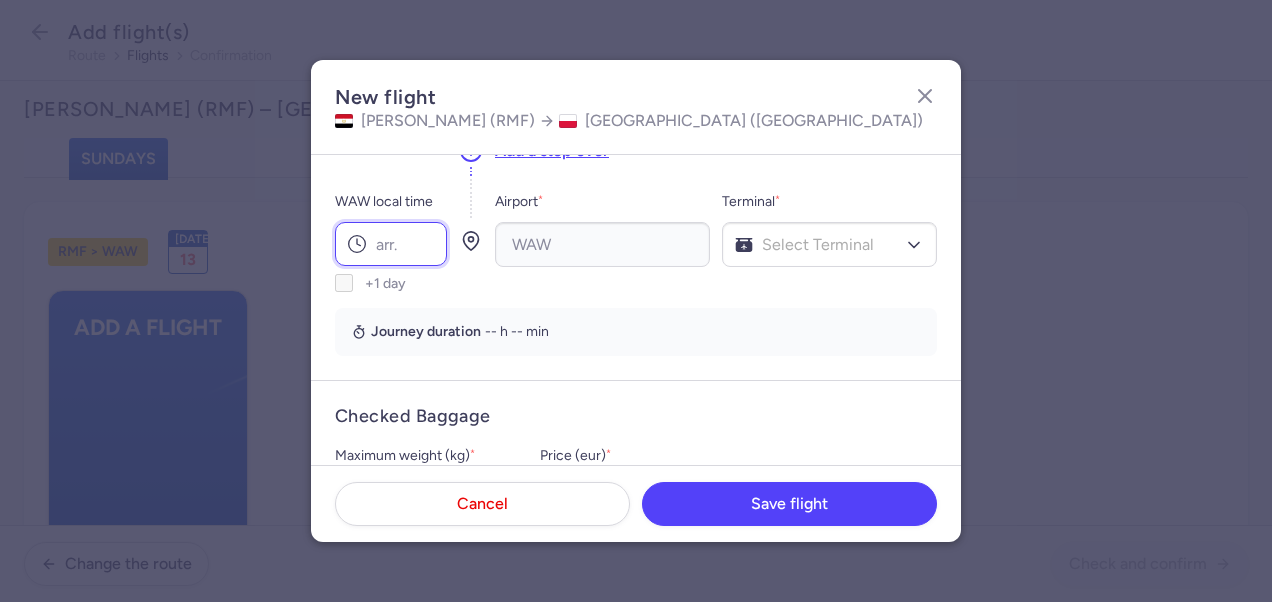 click on "WAW local time" at bounding box center (391, 244) 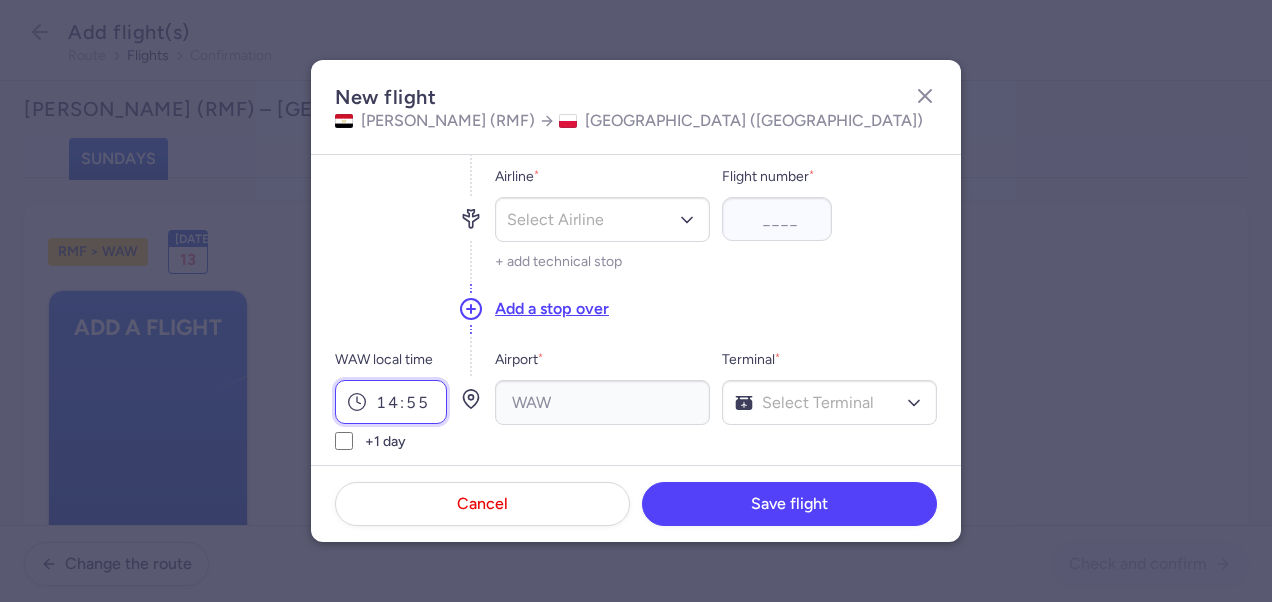 scroll, scrollTop: 100, scrollLeft: 0, axis: vertical 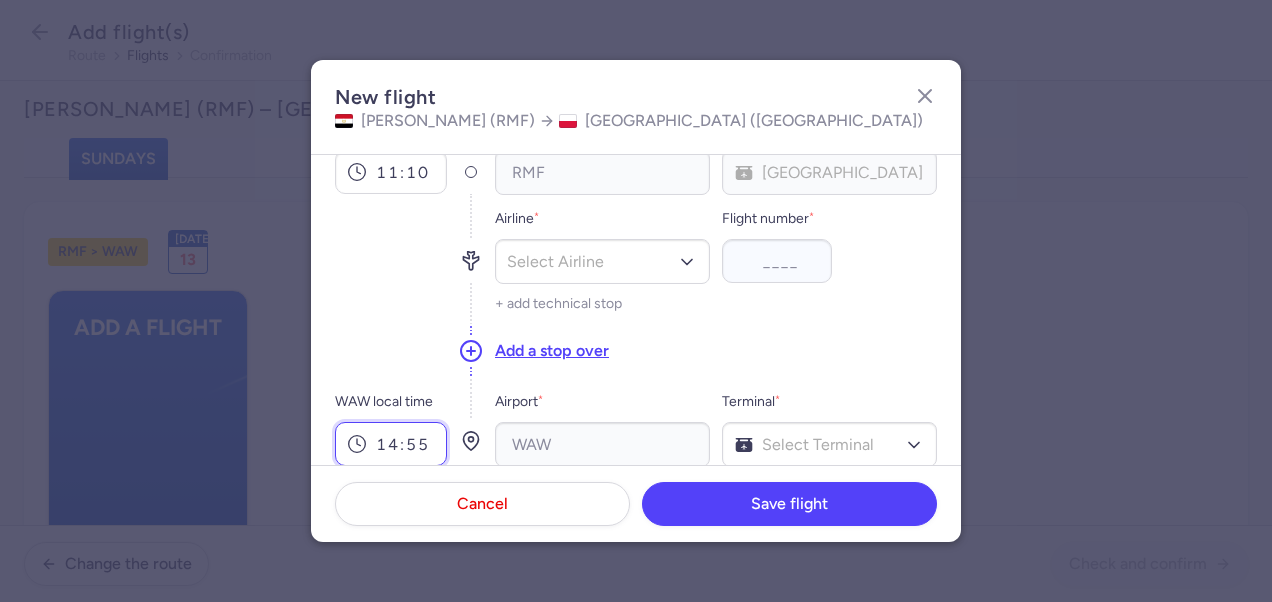 type on "14:55" 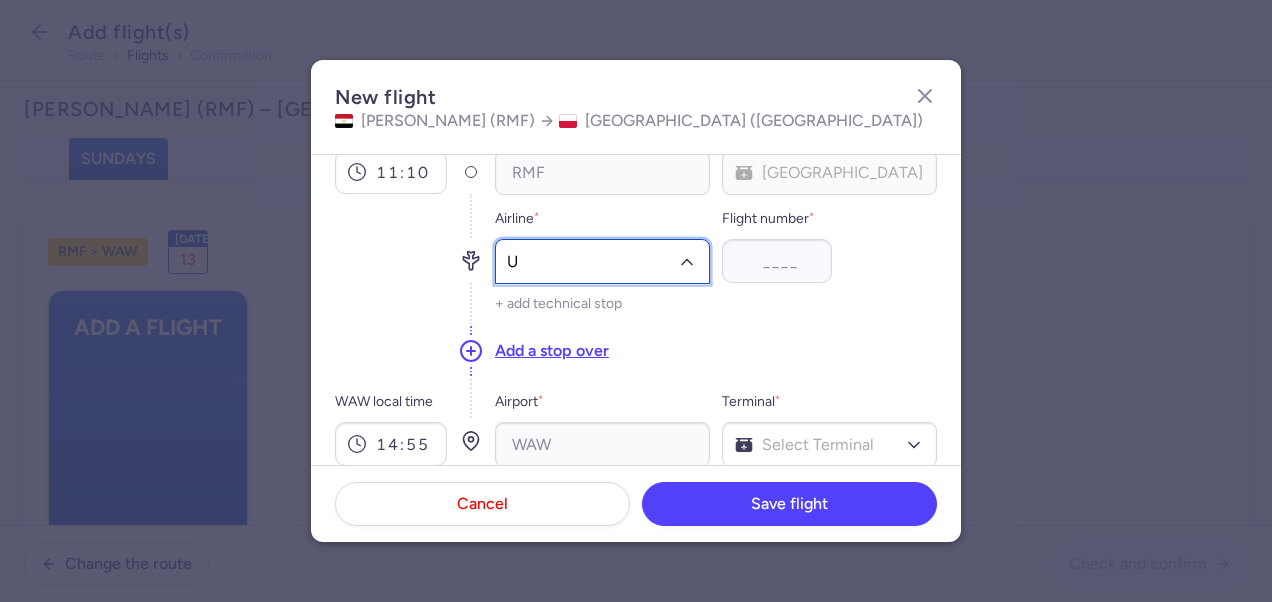 type on "U5" 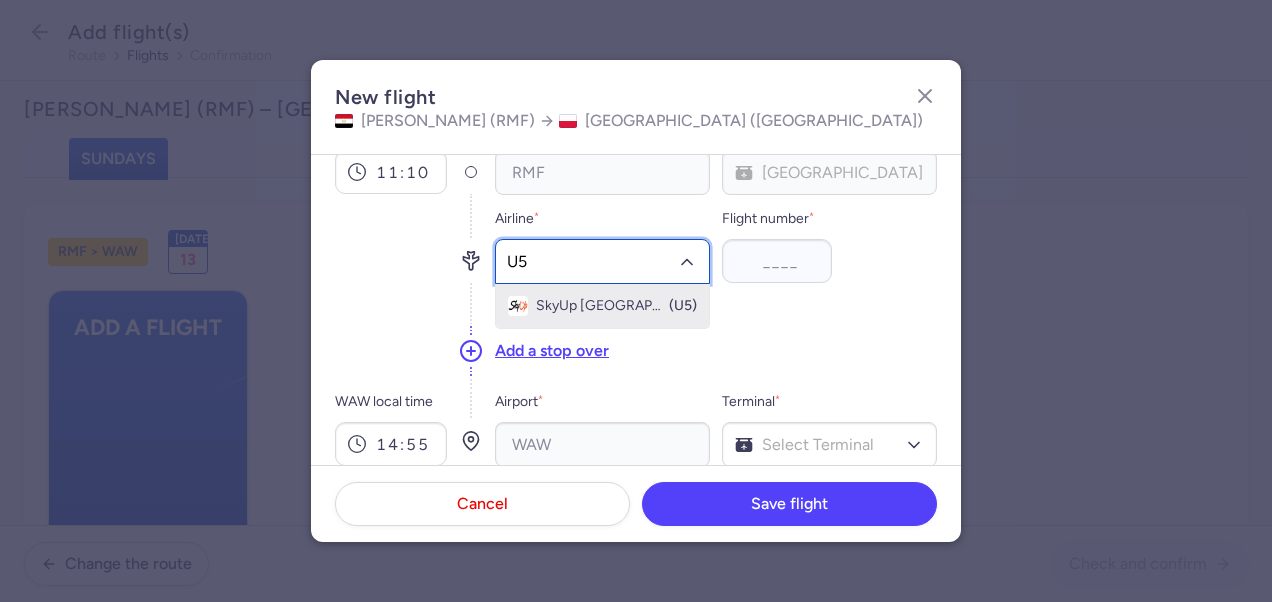 click on "SkyUp [GEOGRAPHIC_DATA]" at bounding box center (601, 306) 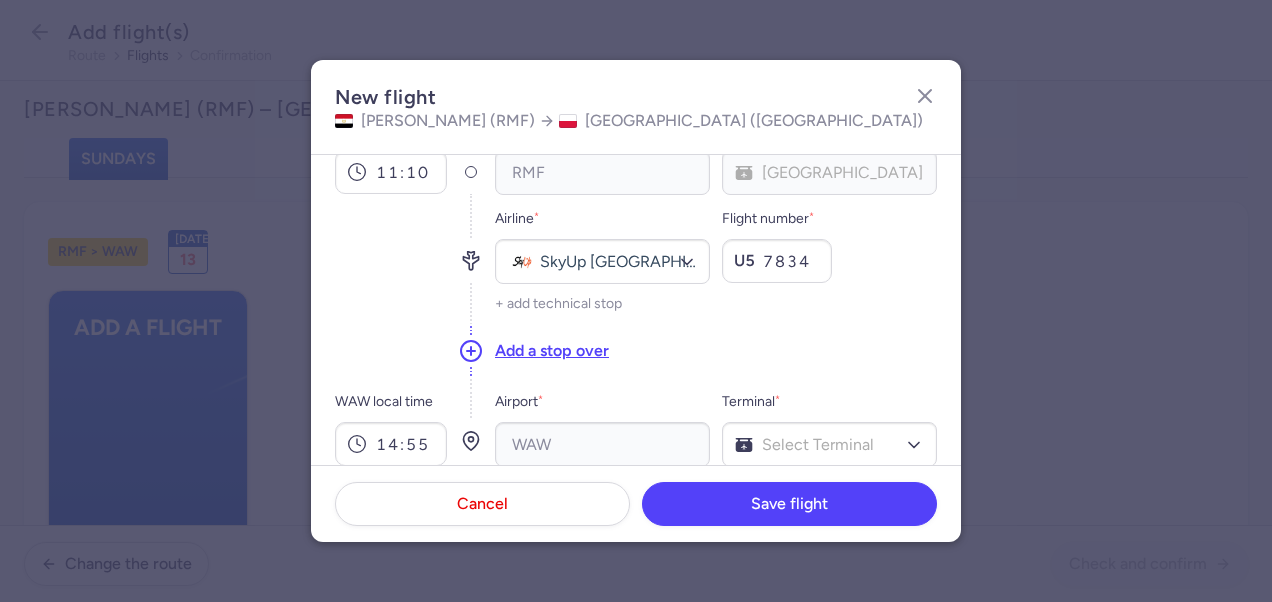 type on "7834" 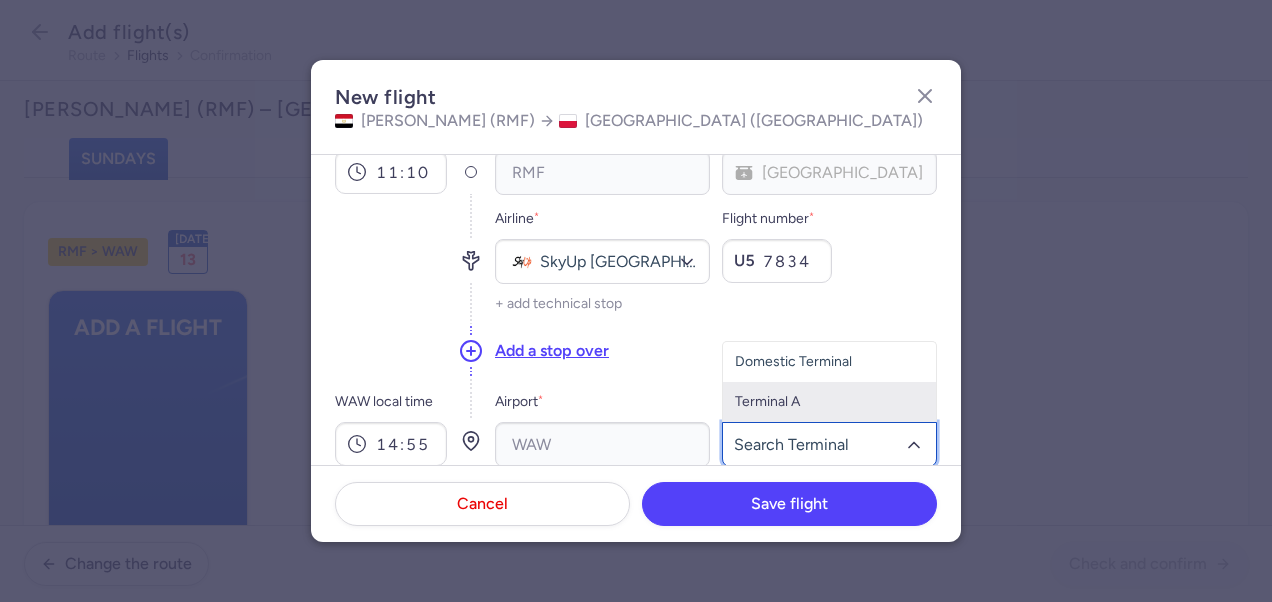 click on "Terminal A" at bounding box center [829, 402] 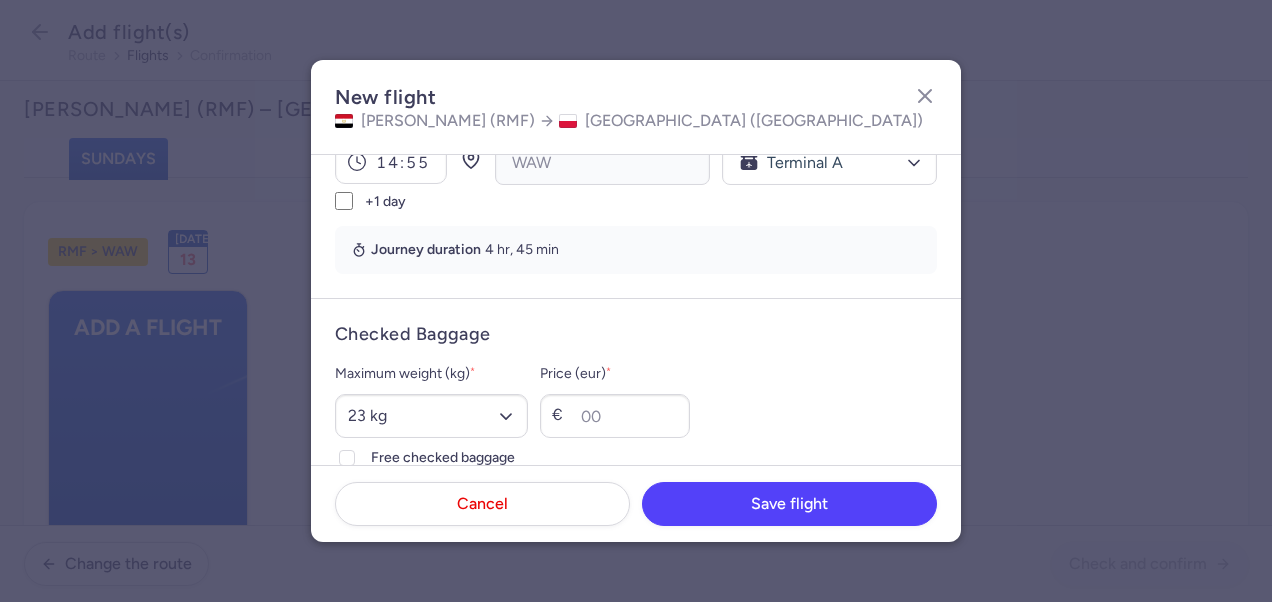 scroll, scrollTop: 400, scrollLeft: 0, axis: vertical 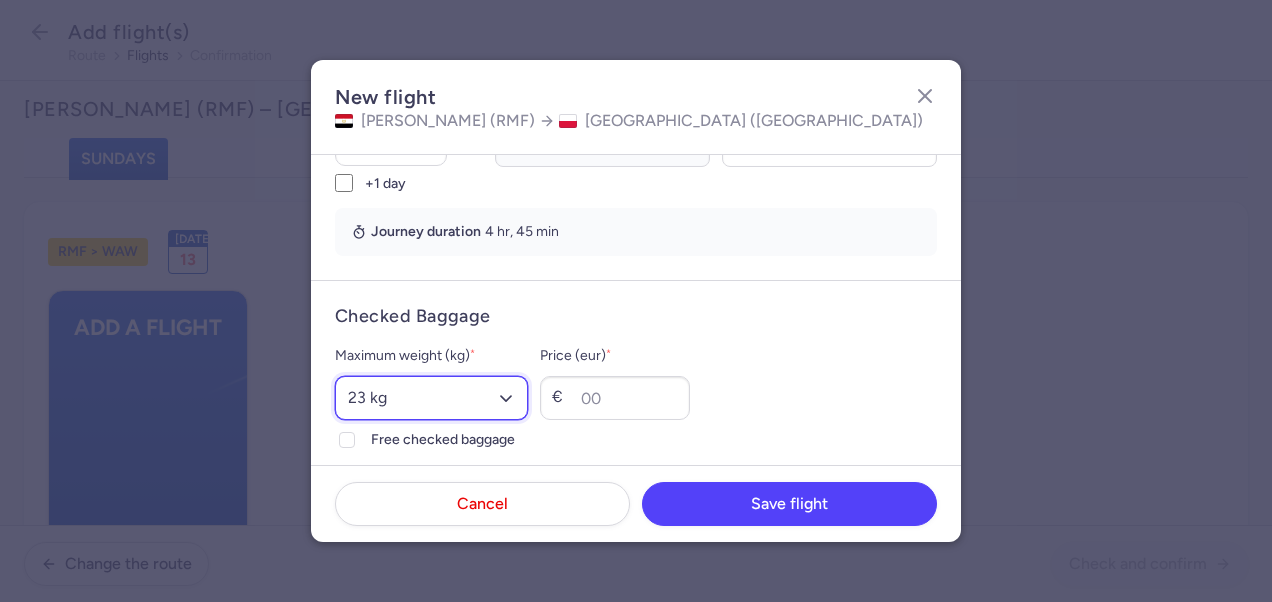click on "Select an option 15 kg 16 kg 17 kg 18 kg 19 kg 20 kg 21 kg 22 kg 23 kg 24 kg 25 kg 26 kg 27 kg 28 kg 29 kg 30 kg 31 kg 32 kg 33 kg 34 kg 35 kg" at bounding box center [431, 398] 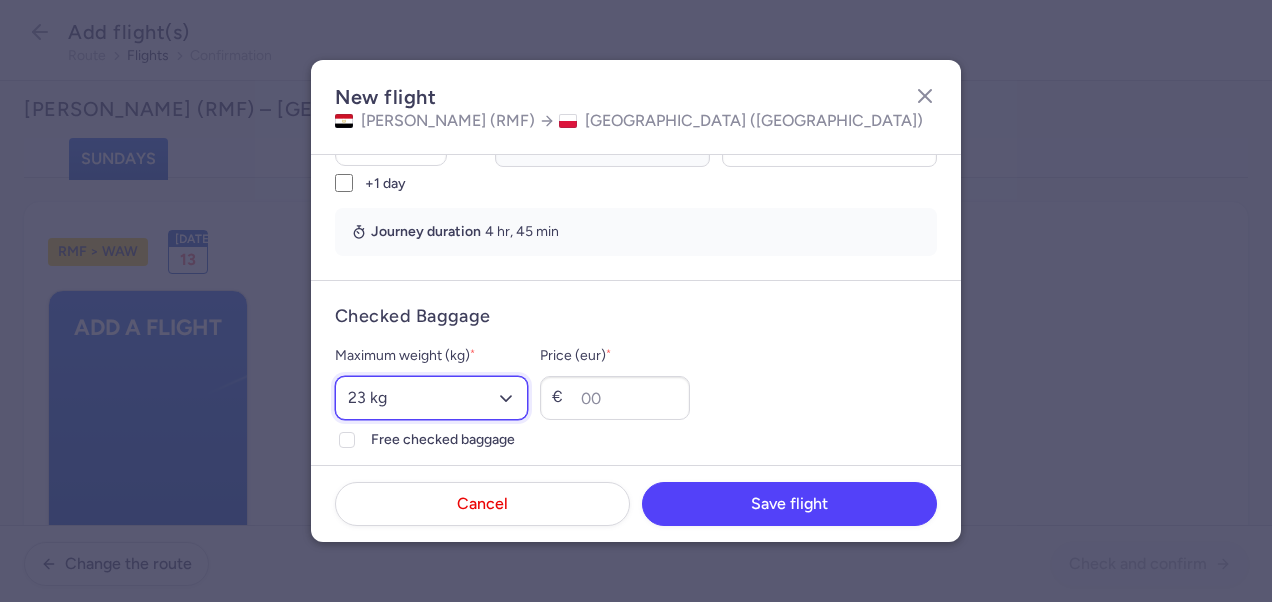 select on "20" 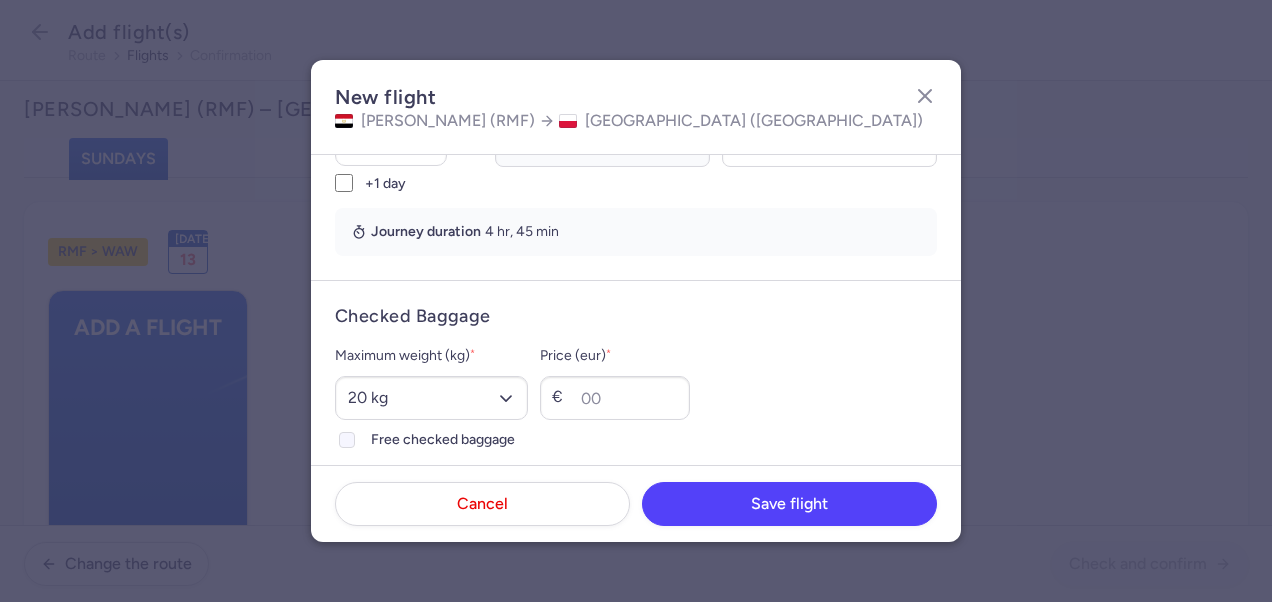 click on "Free checked baggage" 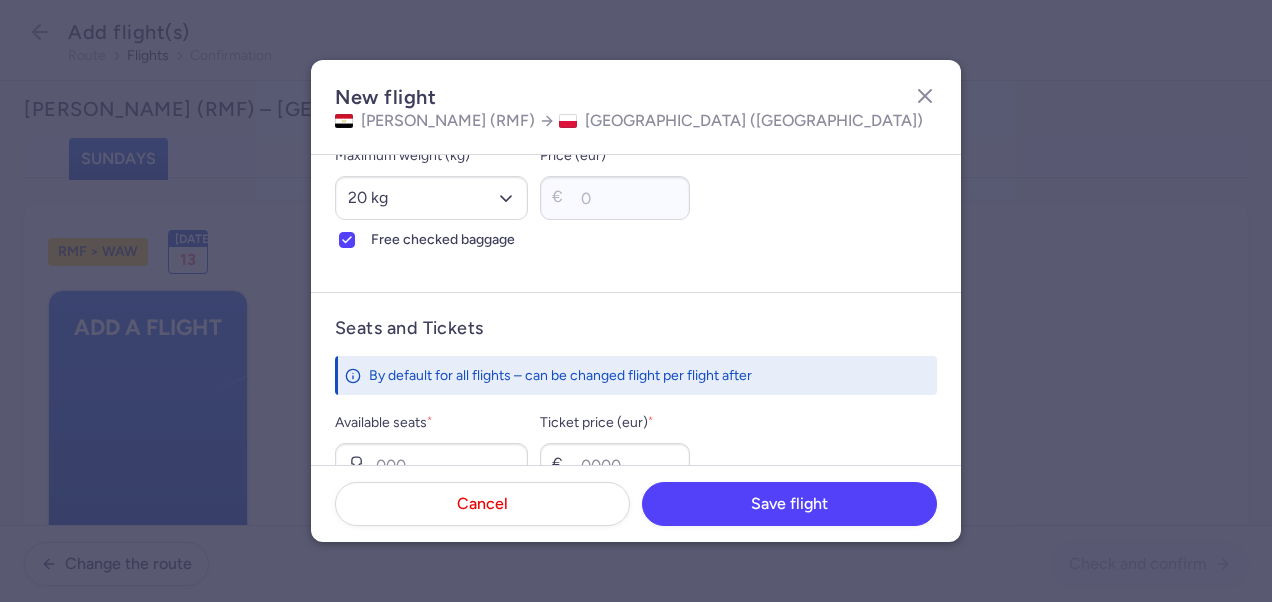 scroll, scrollTop: 800, scrollLeft: 0, axis: vertical 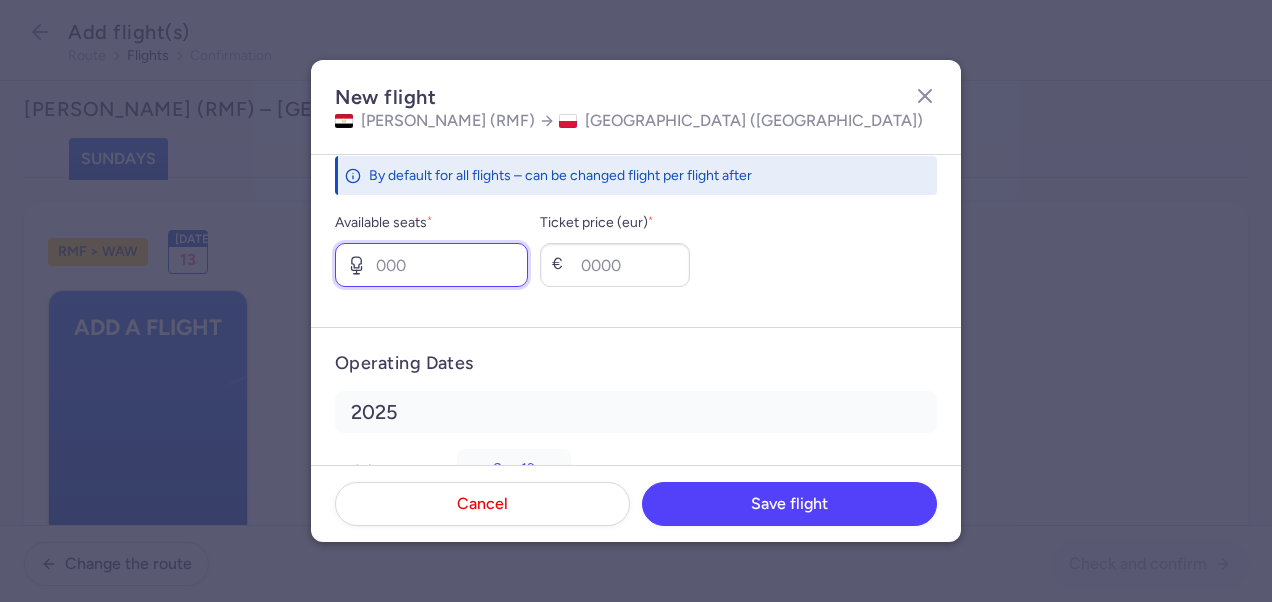 click on "Available seats  *" at bounding box center (431, 265) 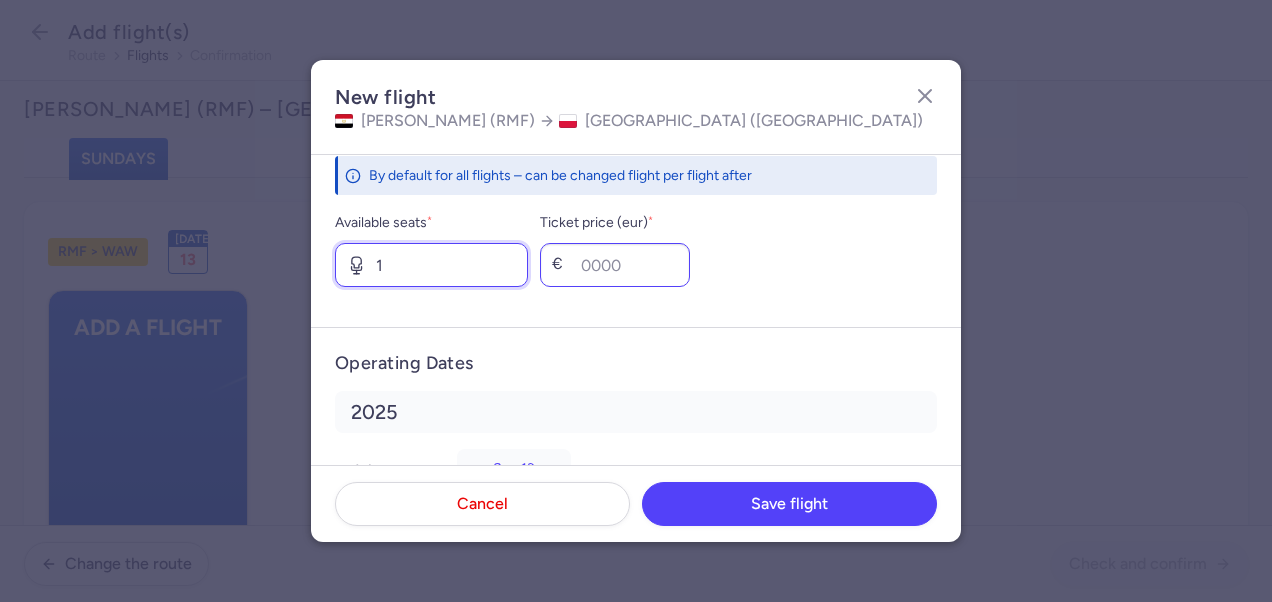 type on "1" 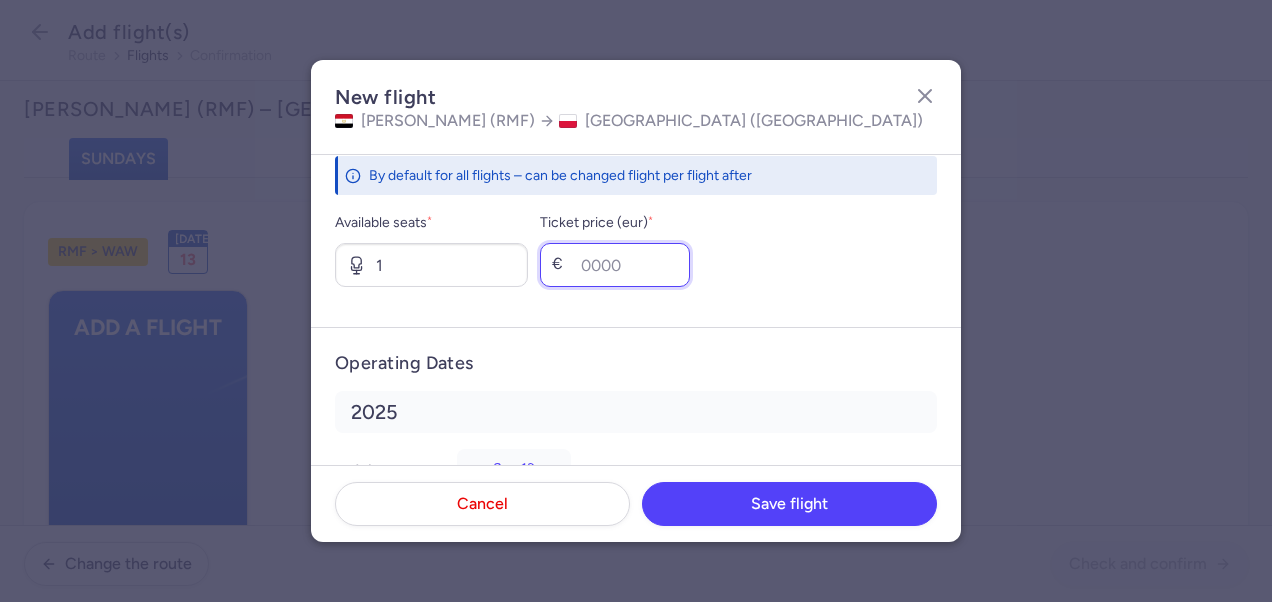 click on "Ticket price (eur)  *" at bounding box center (615, 265) 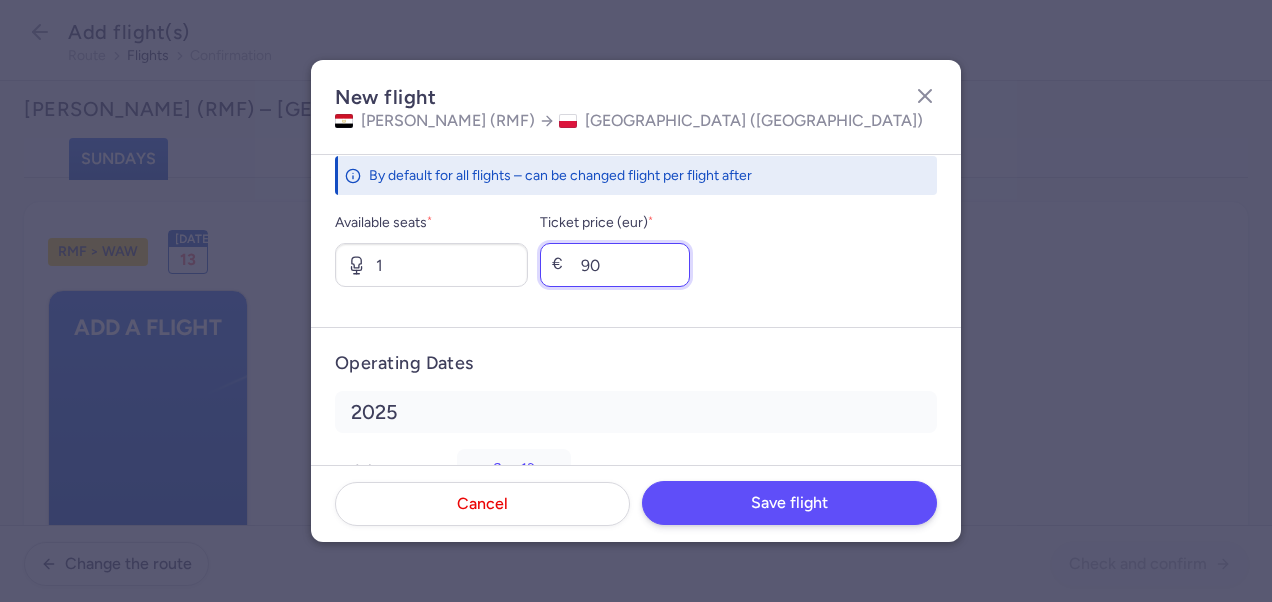 type on "90" 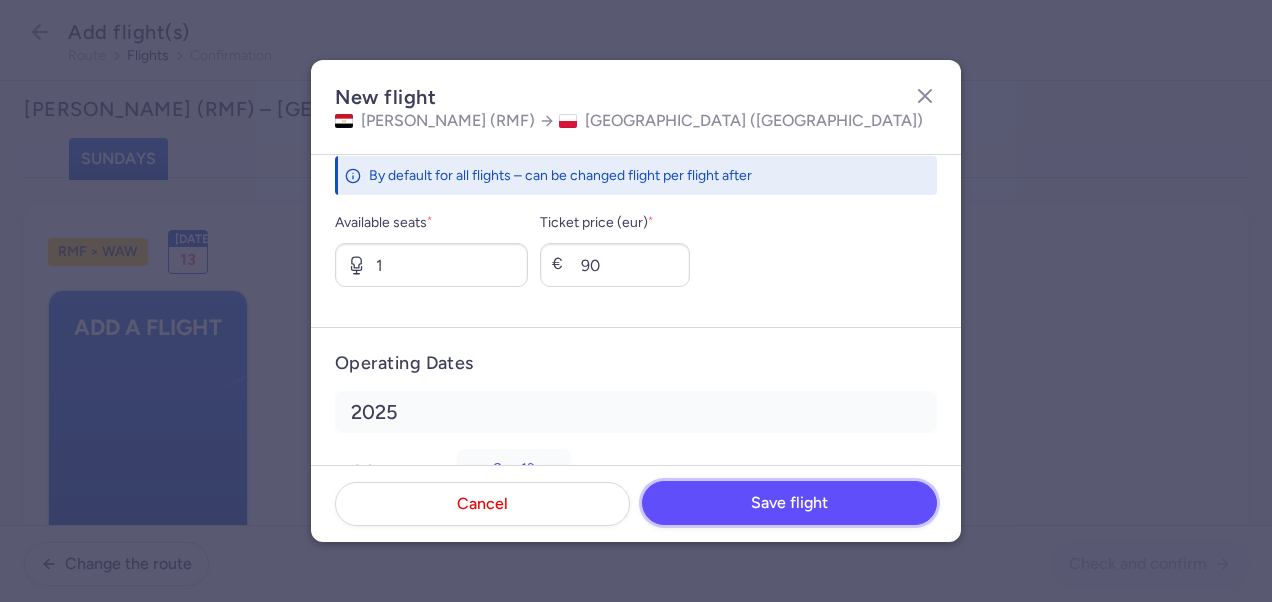 click on "Save flight" at bounding box center (789, 503) 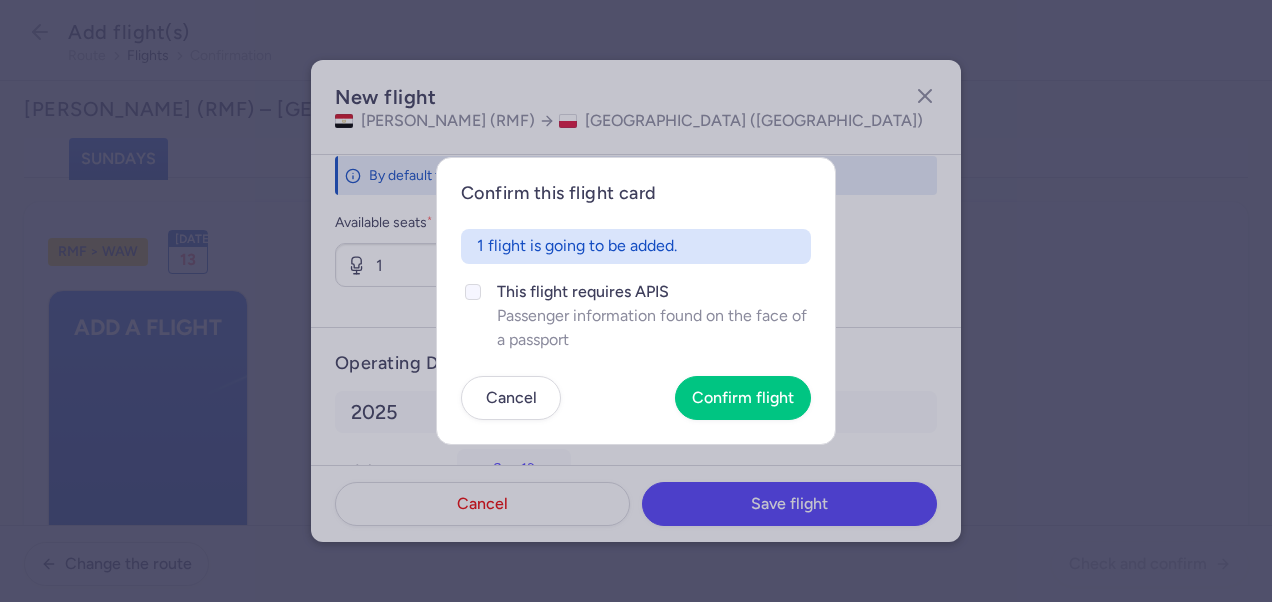 click on "This flight requires APIS" 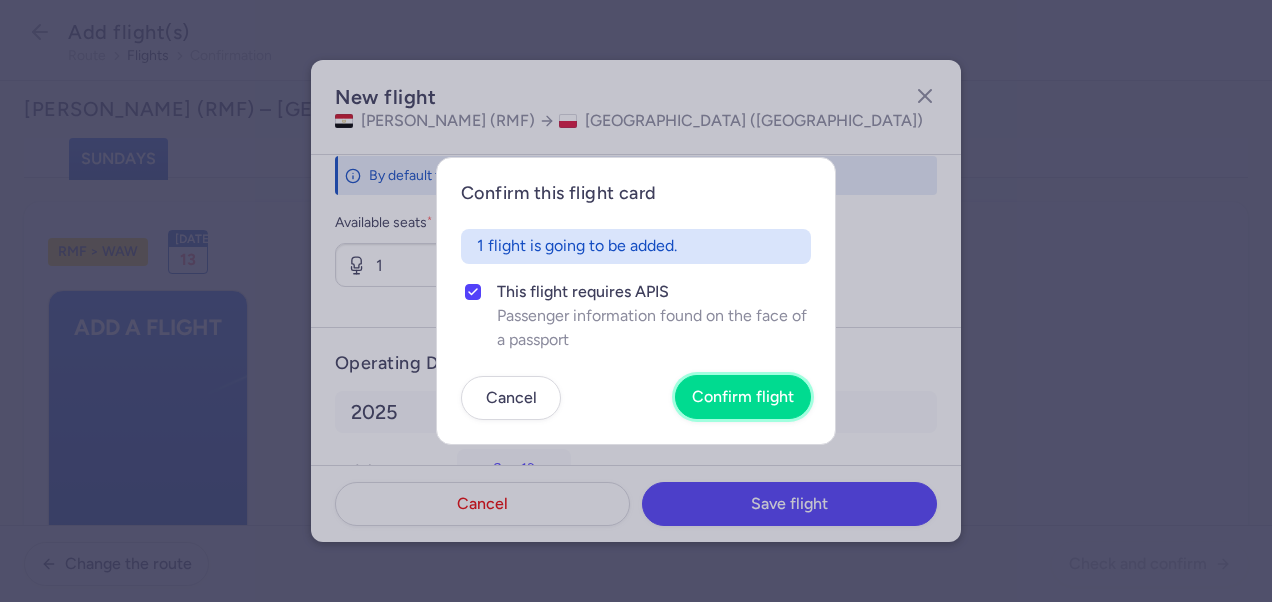 click on "Confirm flight" at bounding box center [743, 397] 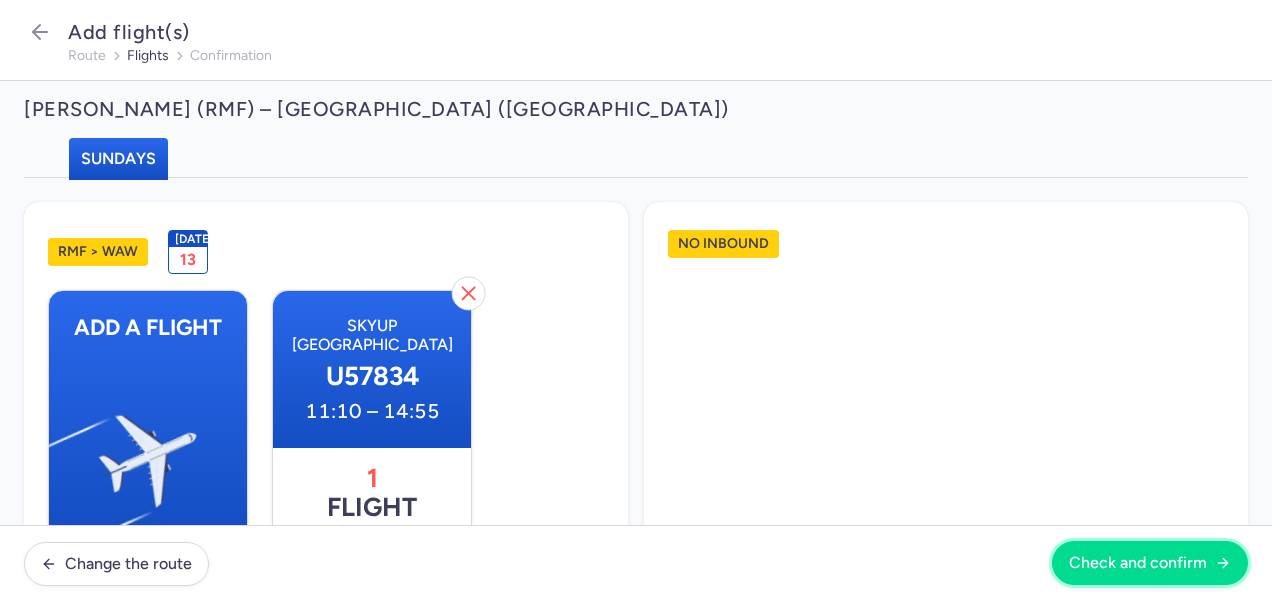 click on "Check and confirm" at bounding box center (1138, 563) 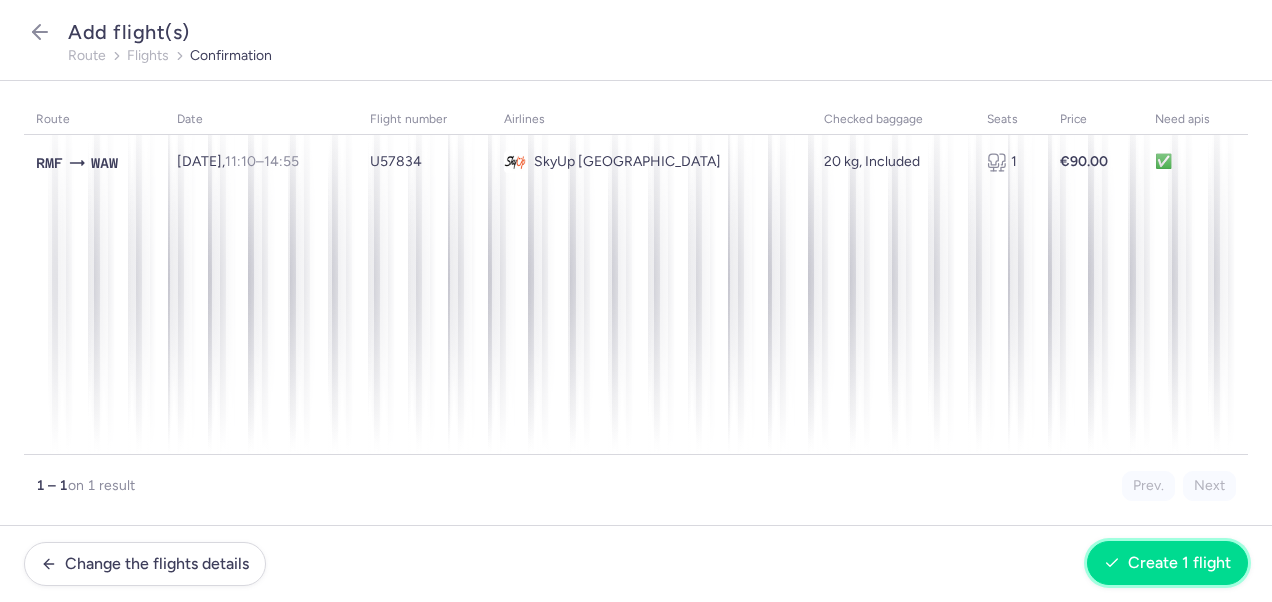 click on "Create 1 flight" at bounding box center (1179, 563) 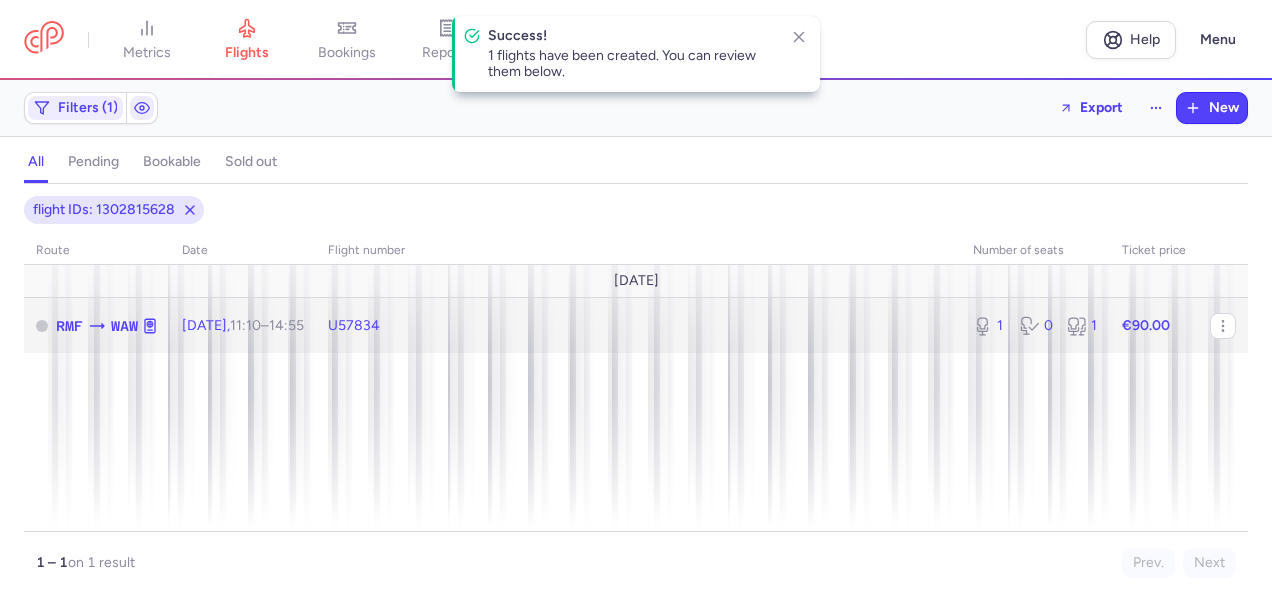 click on "€90.00" 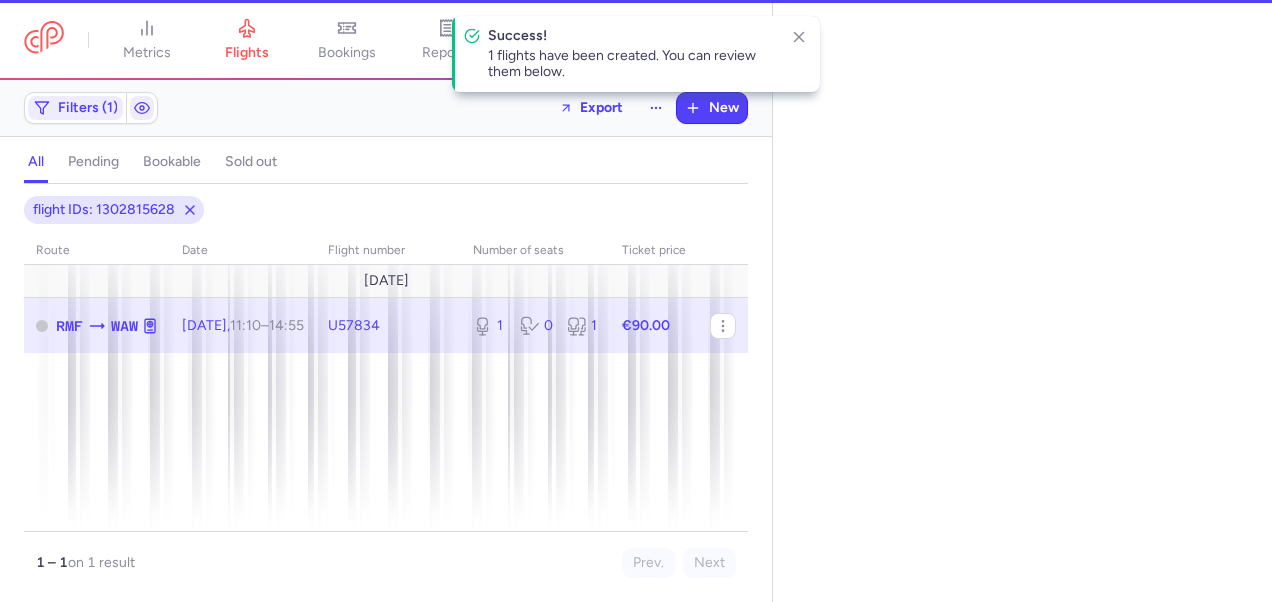 select on "days" 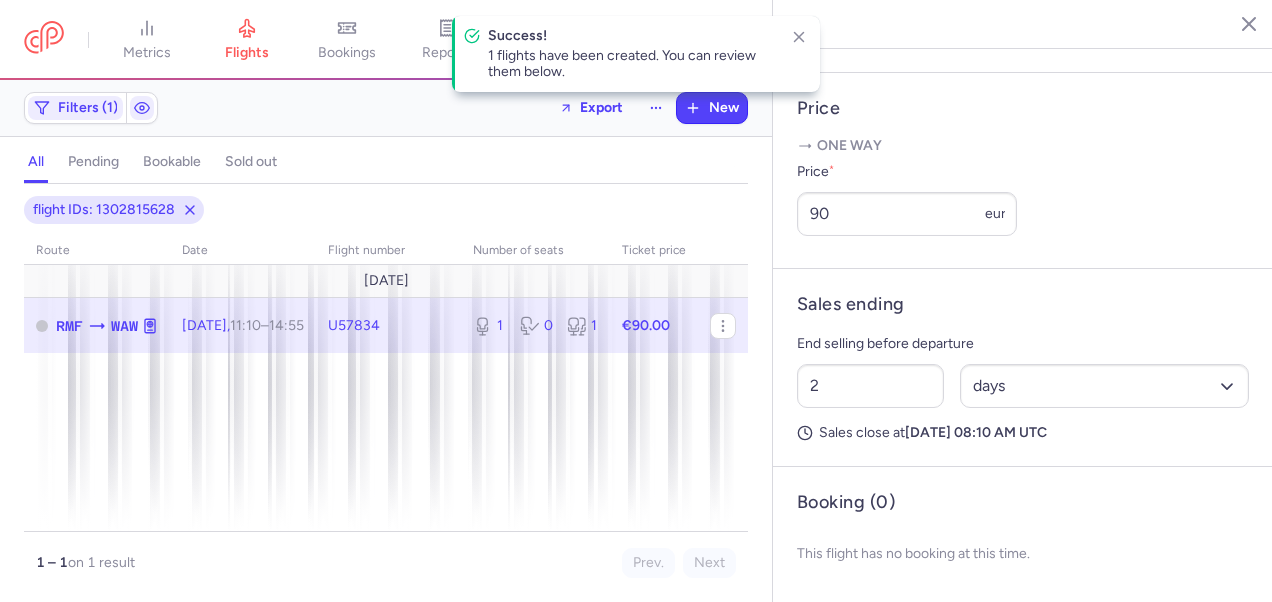 scroll, scrollTop: 775, scrollLeft: 0, axis: vertical 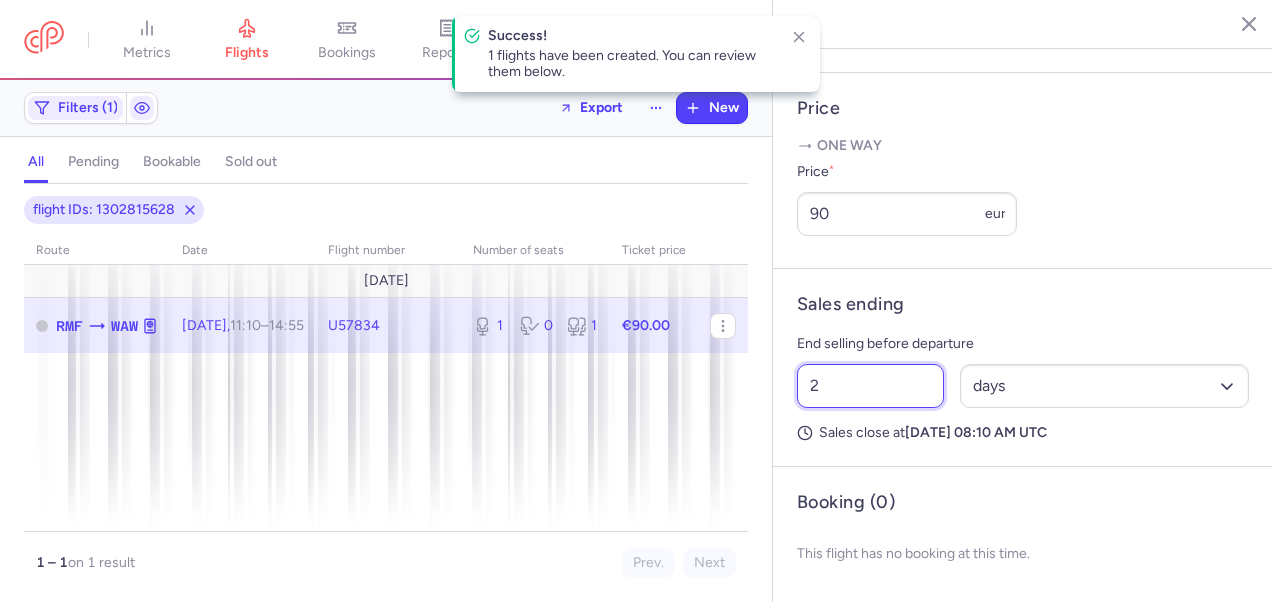drag, startPoint x: 822, startPoint y: 390, endPoint x: 838, endPoint y: 389, distance: 16.03122 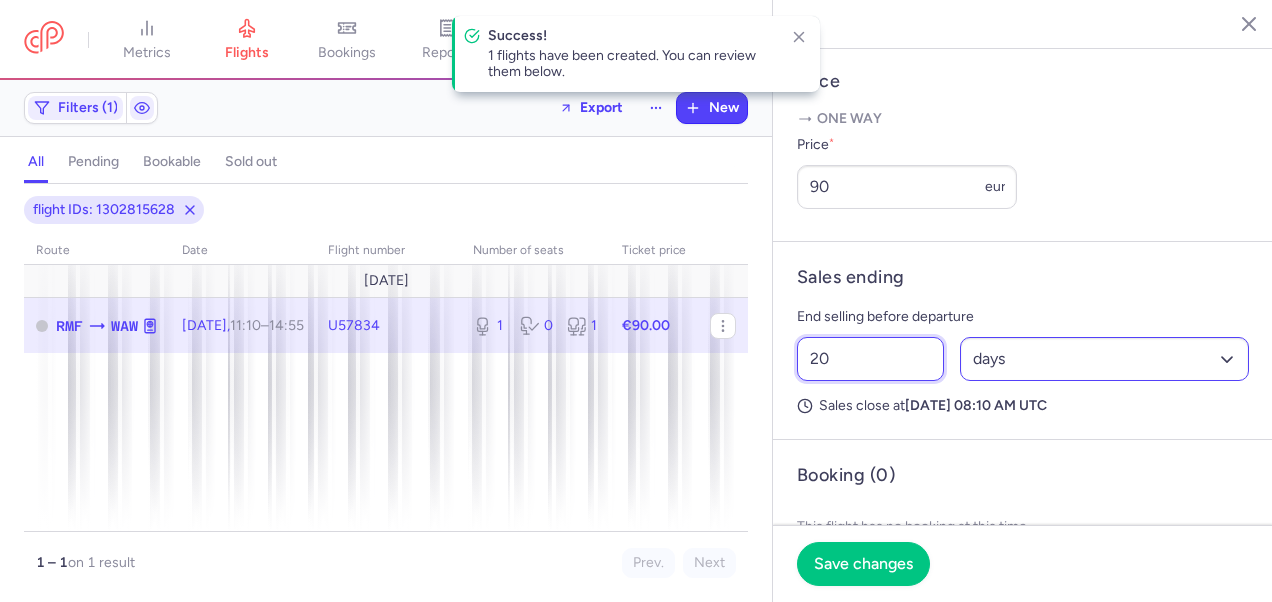 type on "20" 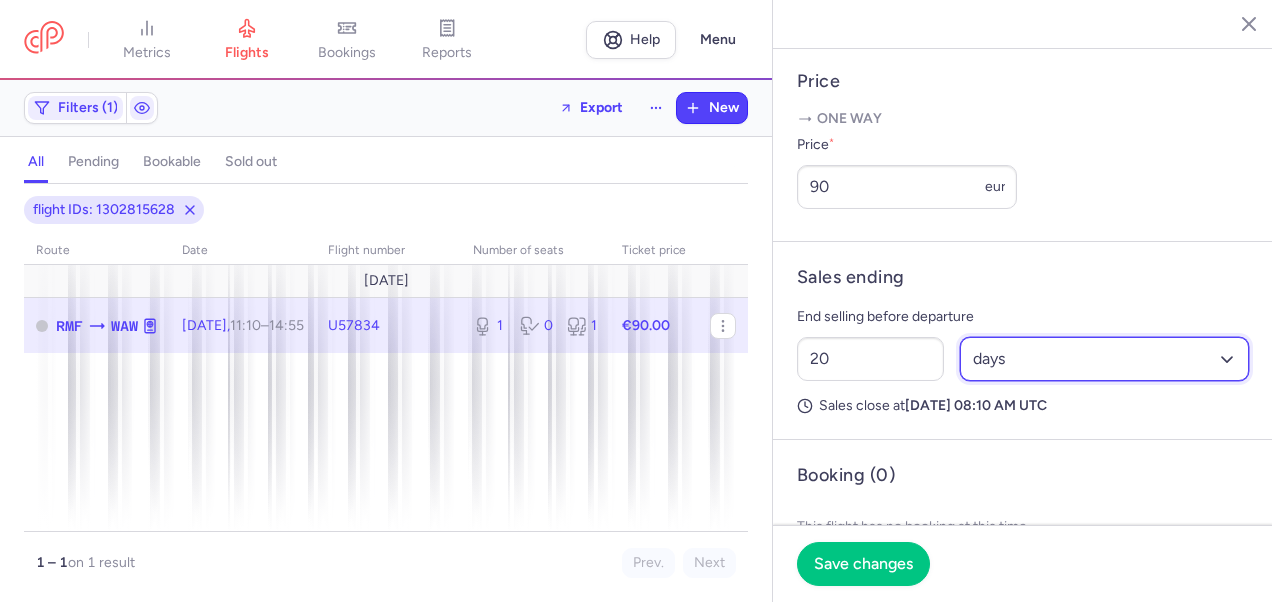 click on "Select an option hours days" at bounding box center [1105, 359] 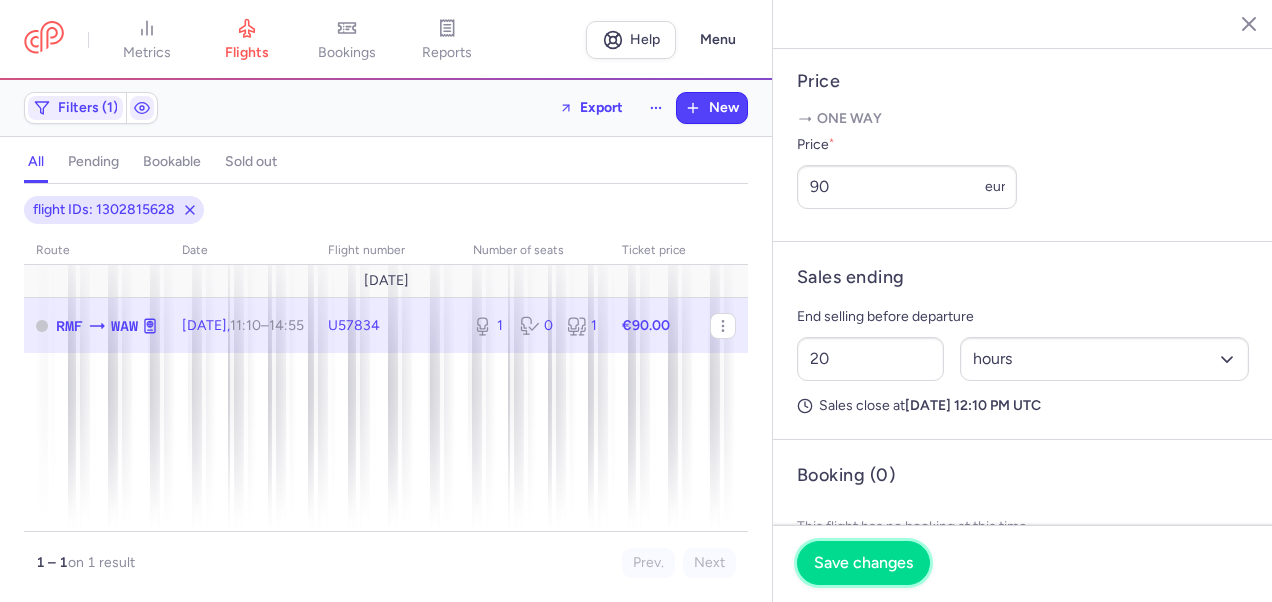 click on "Save changes" at bounding box center (863, 563) 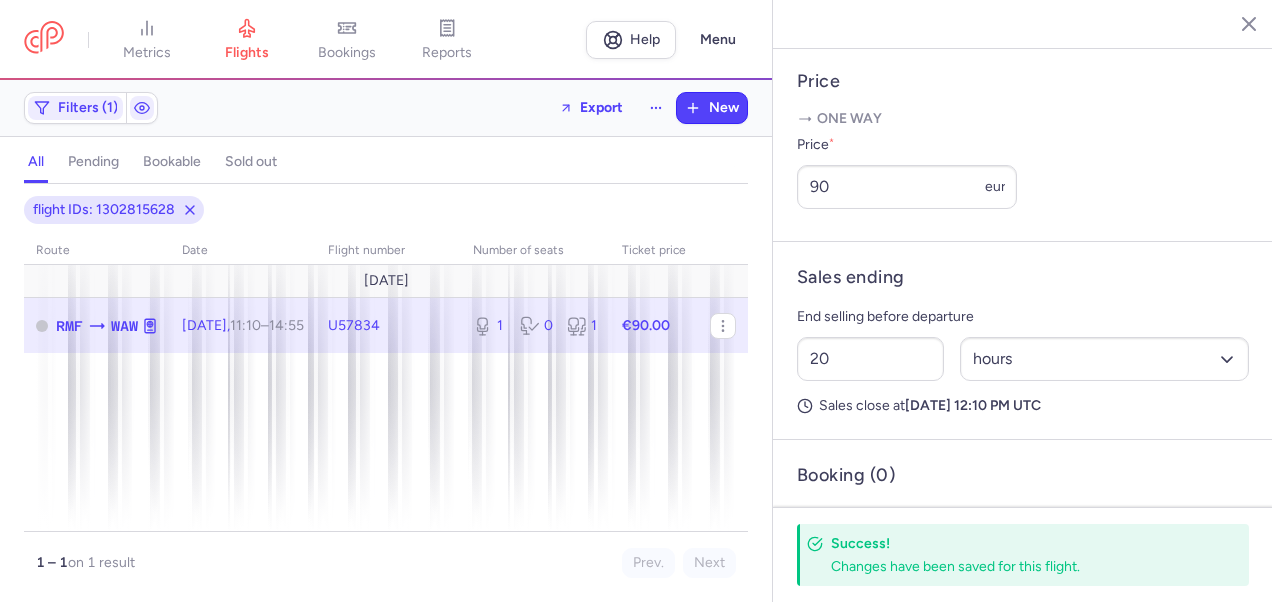 click 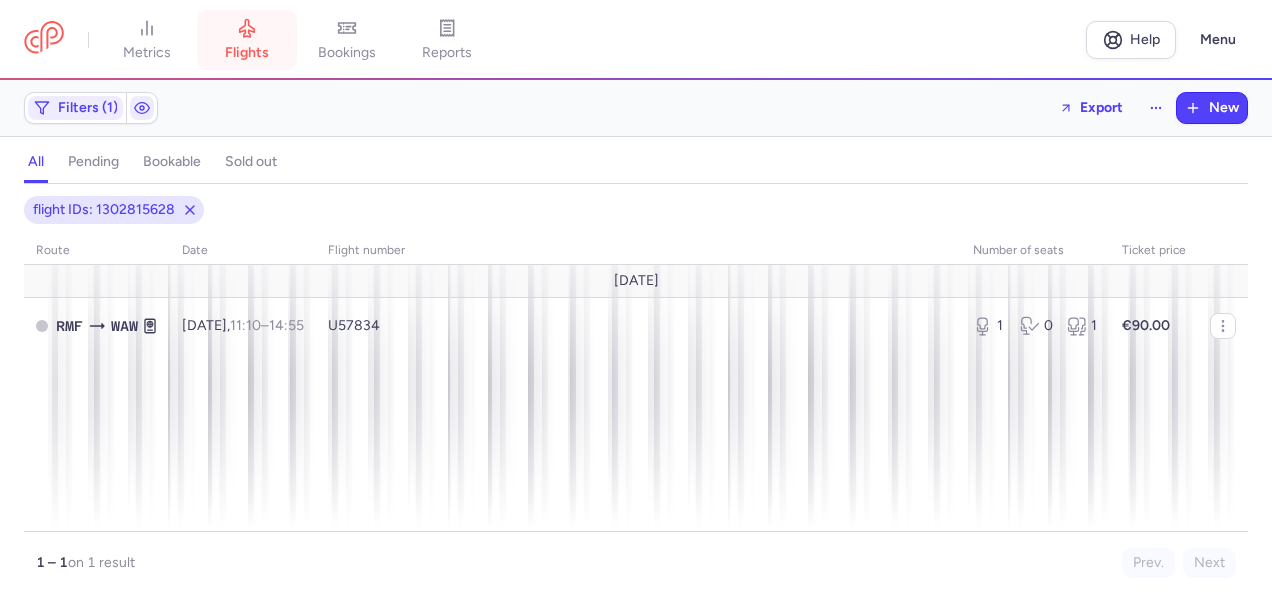 click 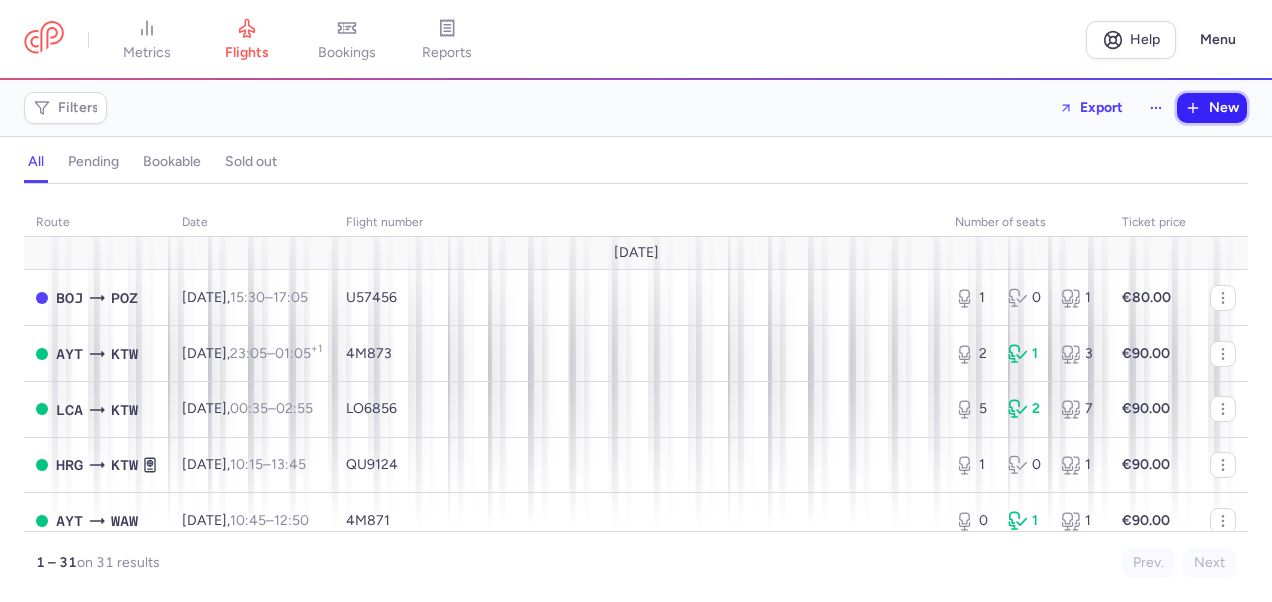 click on "New" at bounding box center (1224, 108) 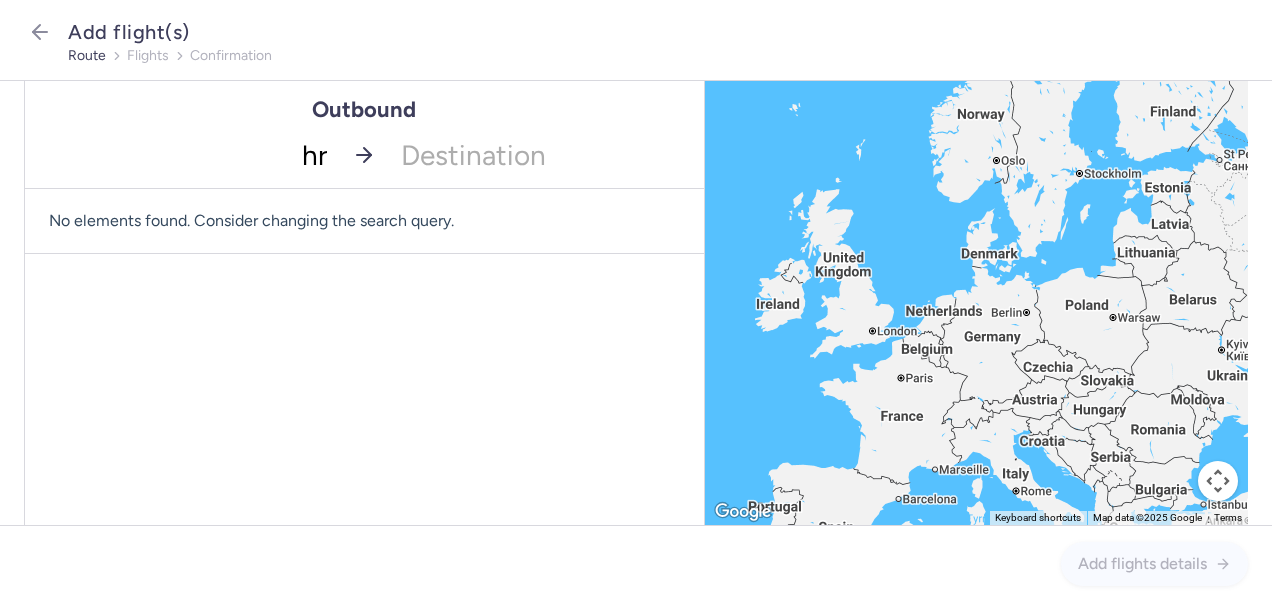 type on "hrg" 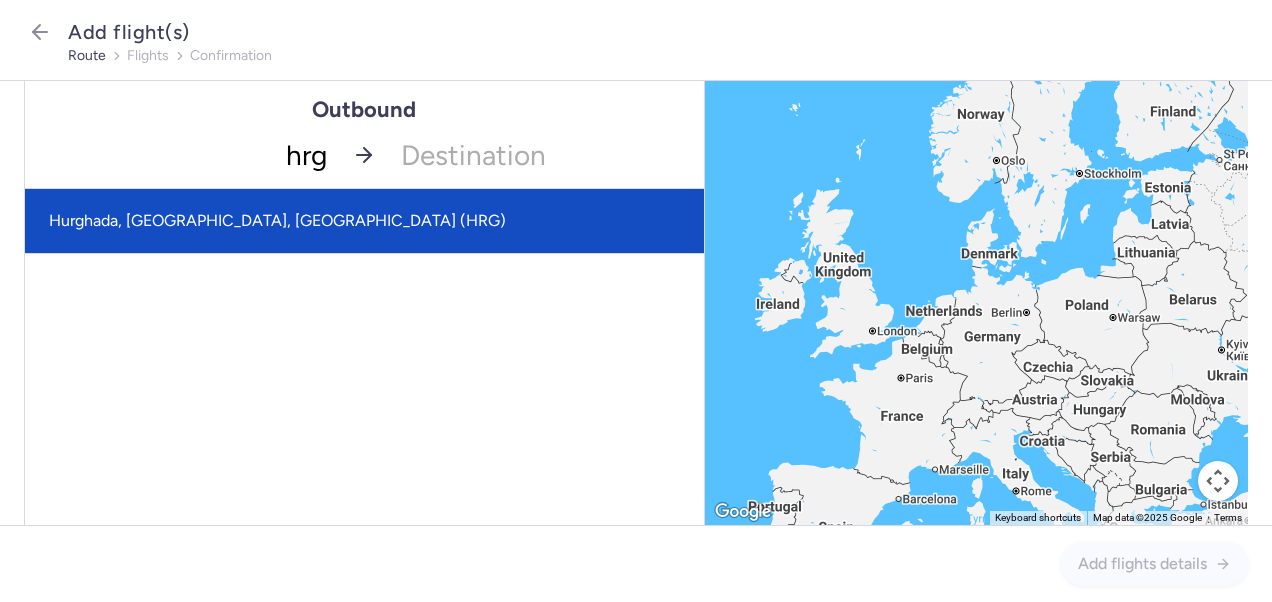 click on "Hurghada, [GEOGRAPHIC_DATA], [GEOGRAPHIC_DATA] (HRG)" at bounding box center (364, 221) 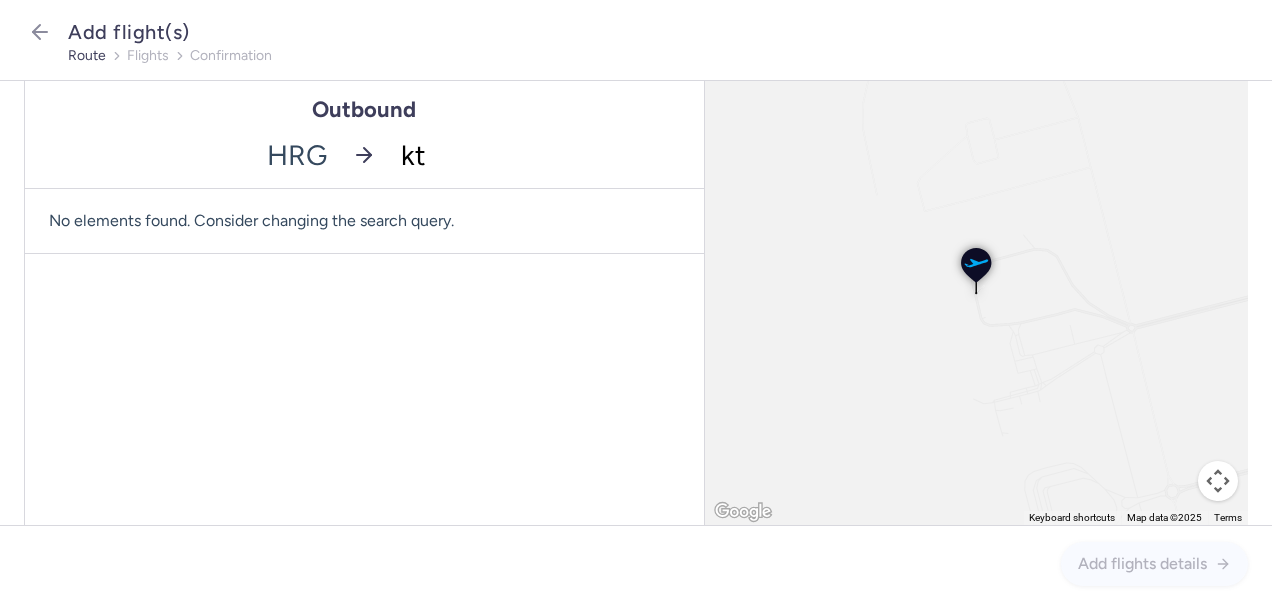 type on "ktw" 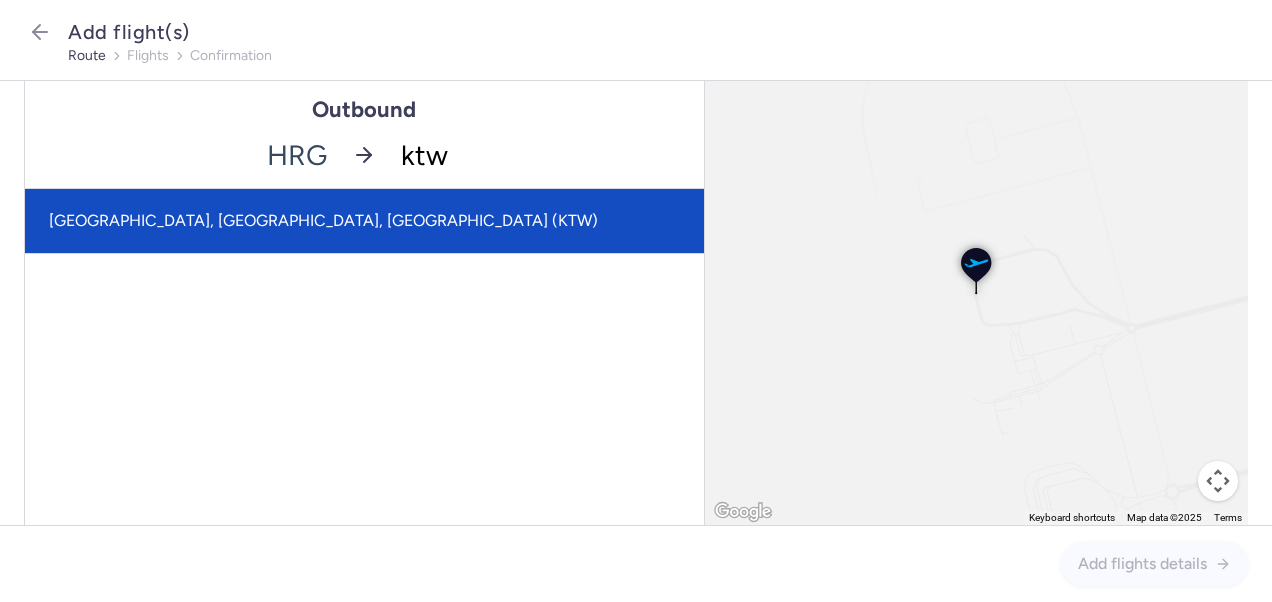 click on "[GEOGRAPHIC_DATA], [GEOGRAPHIC_DATA], [GEOGRAPHIC_DATA] (KTW)" at bounding box center (364, 221) 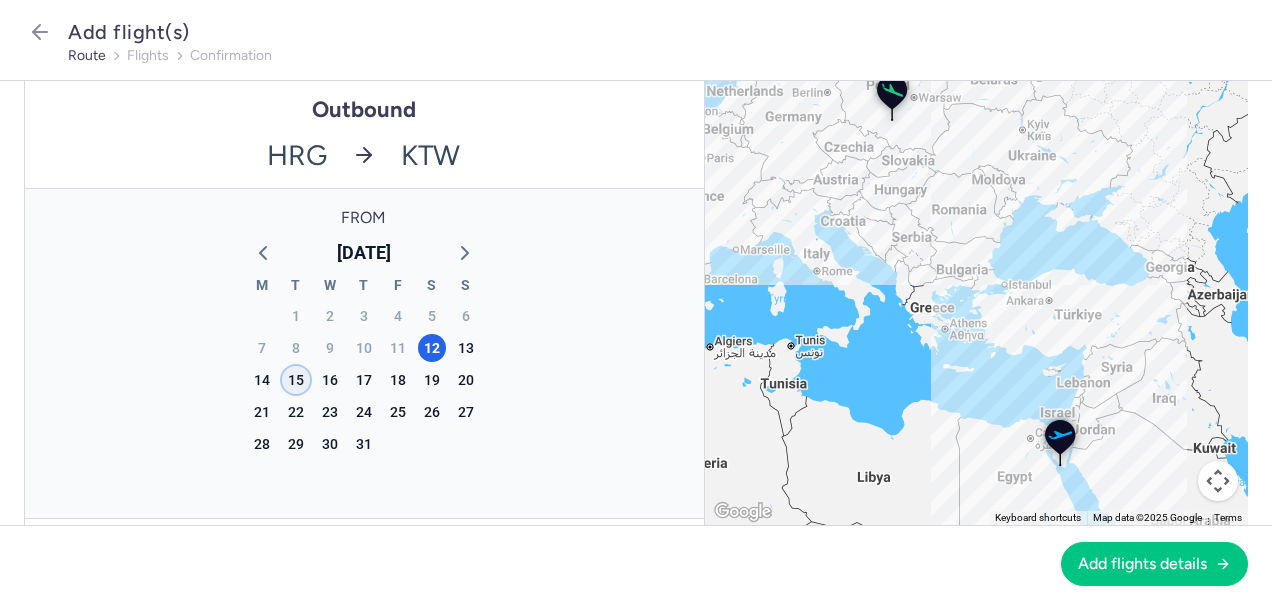 click on "15" 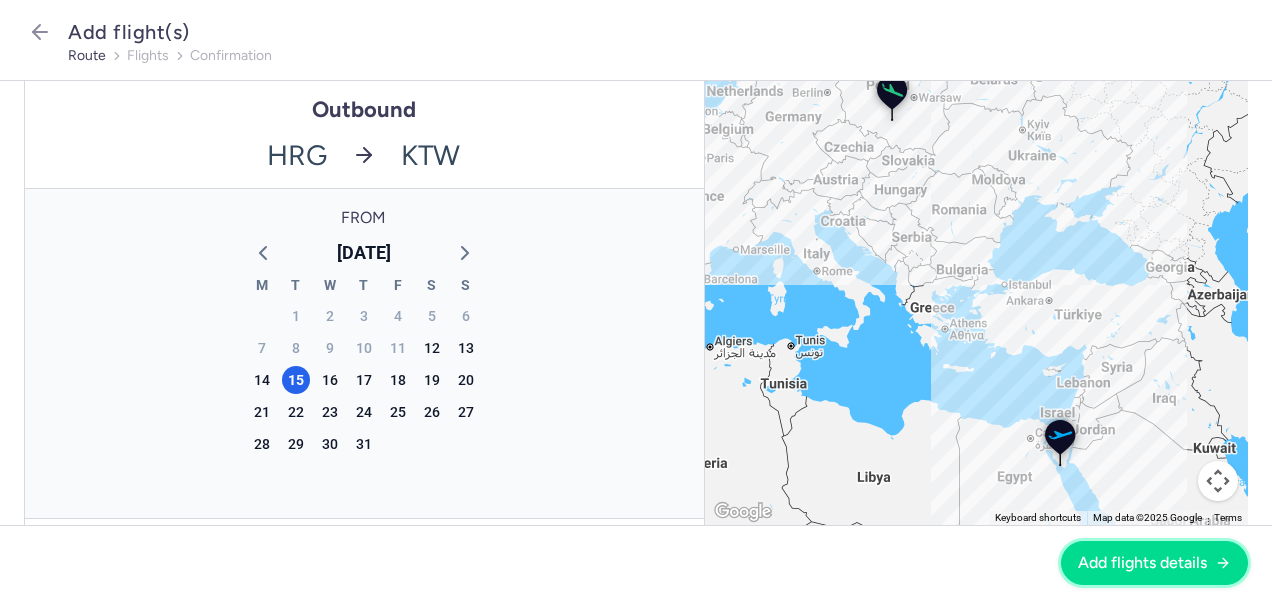 click on "Add flights details" at bounding box center (1142, 563) 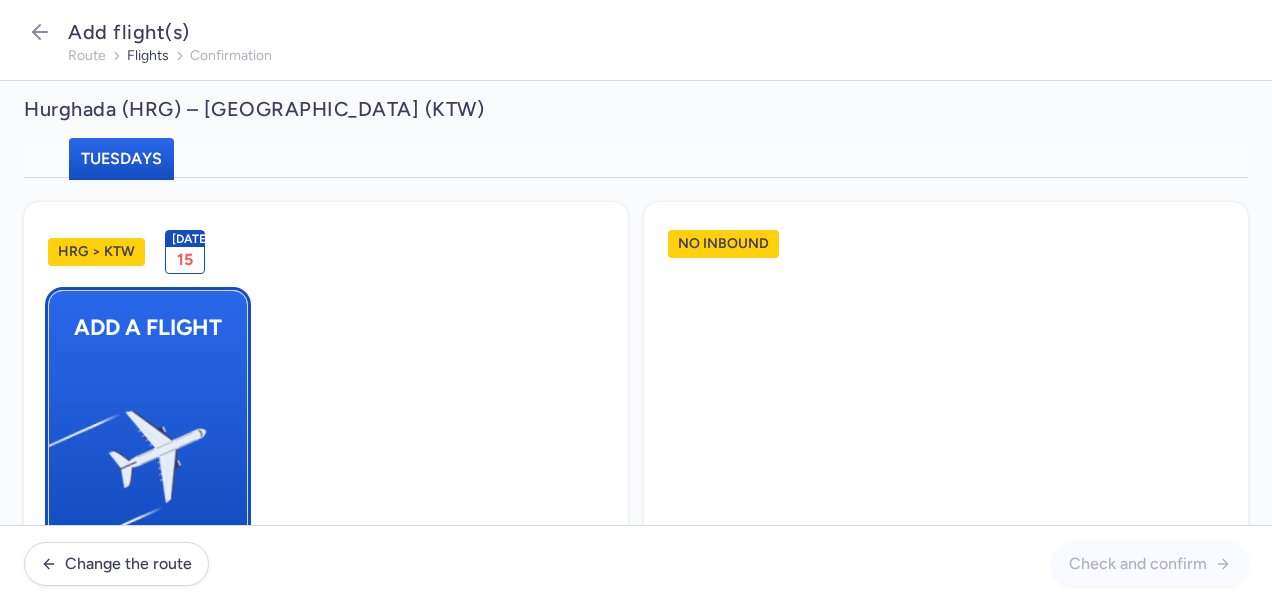 click at bounding box center [59, 448] 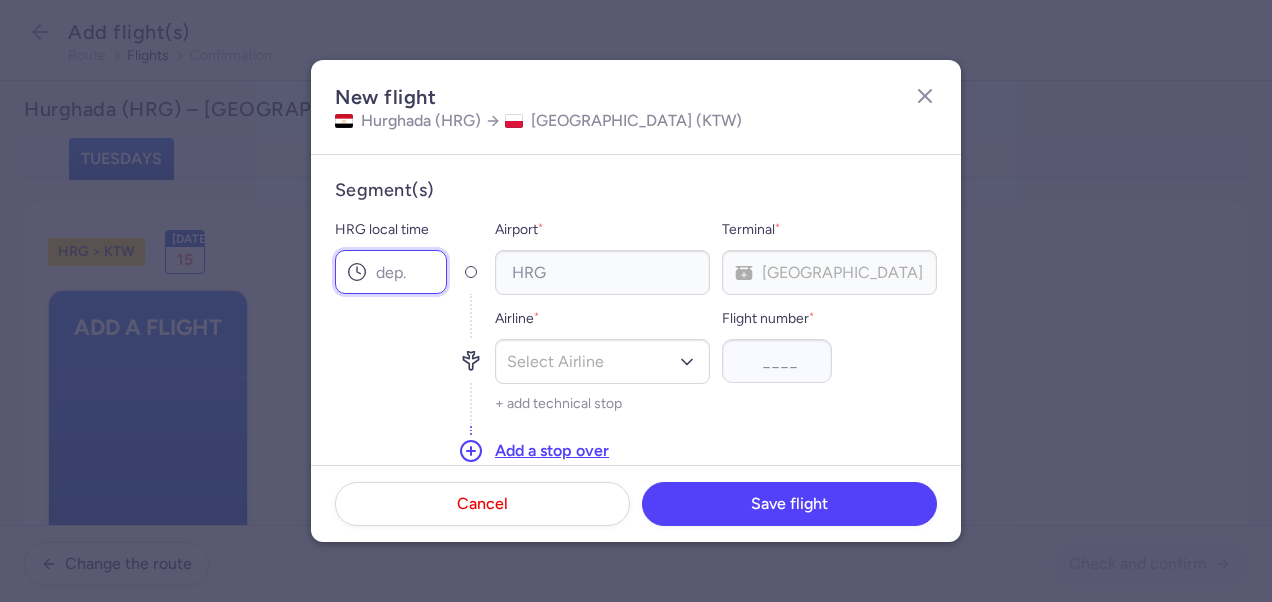 click on "HRG local time" at bounding box center [391, 272] 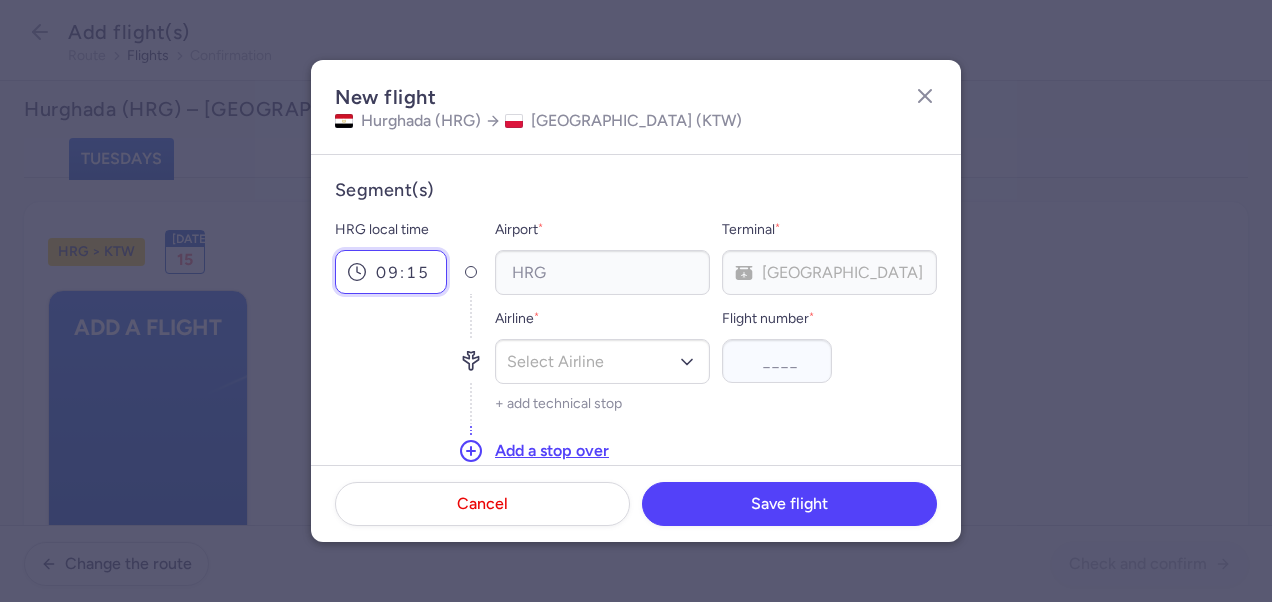 scroll, scrollTop: 100, scrollLeft: 0, axis: vertical 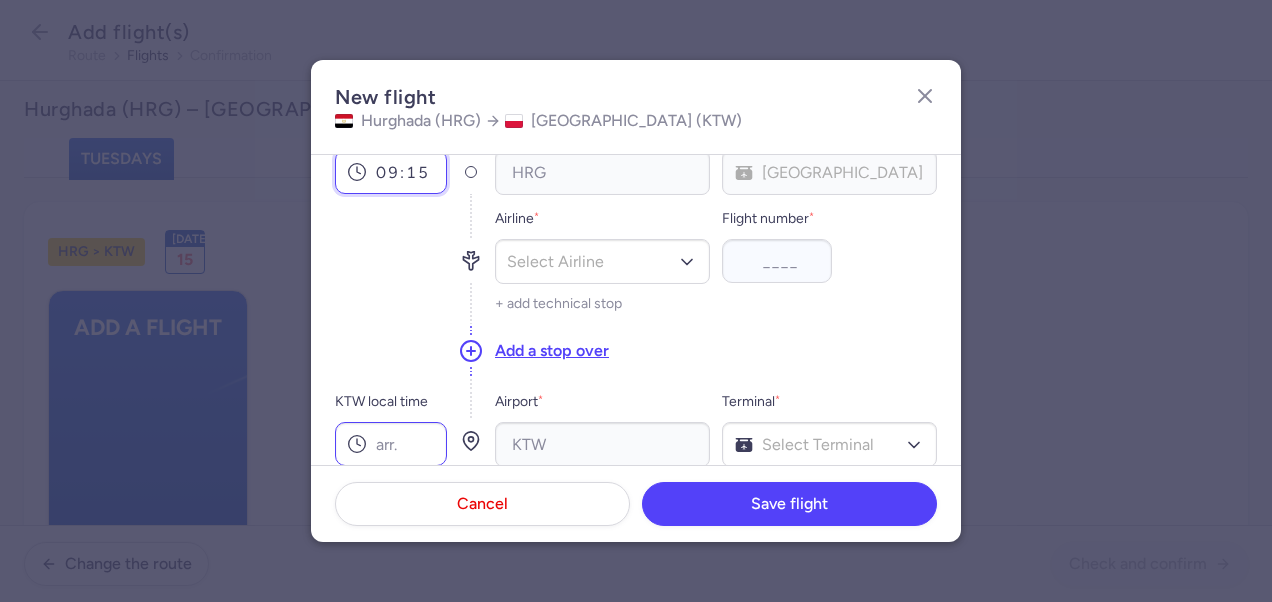 type on "09:15" 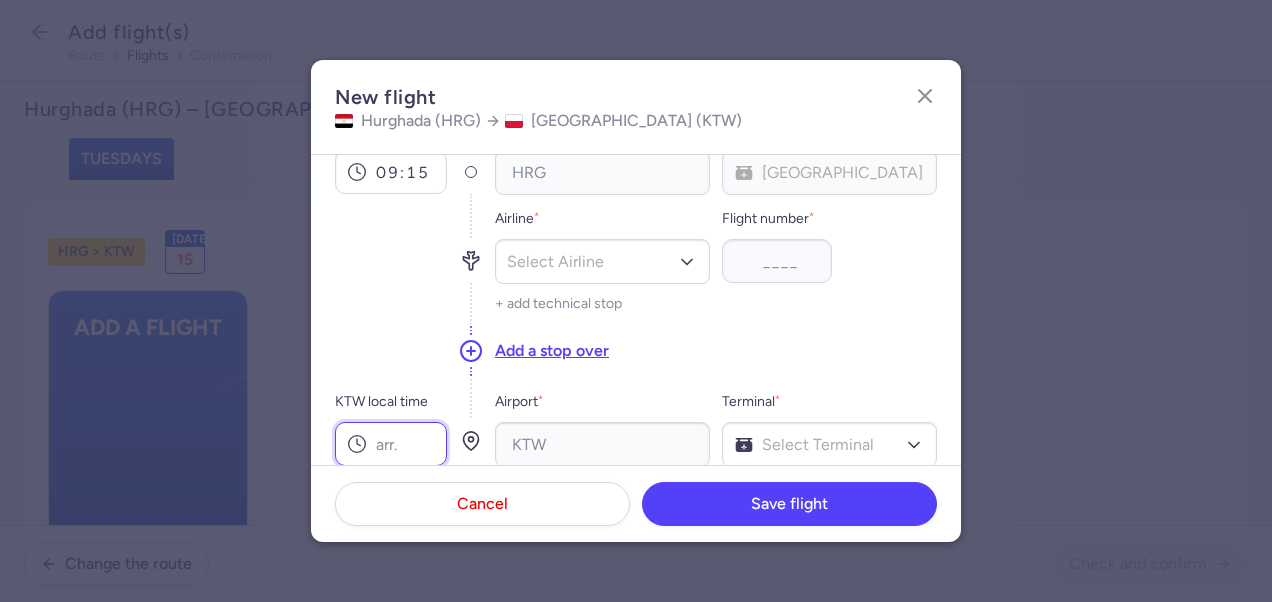 click on "KTW local time" at bounding box center (391, 444) 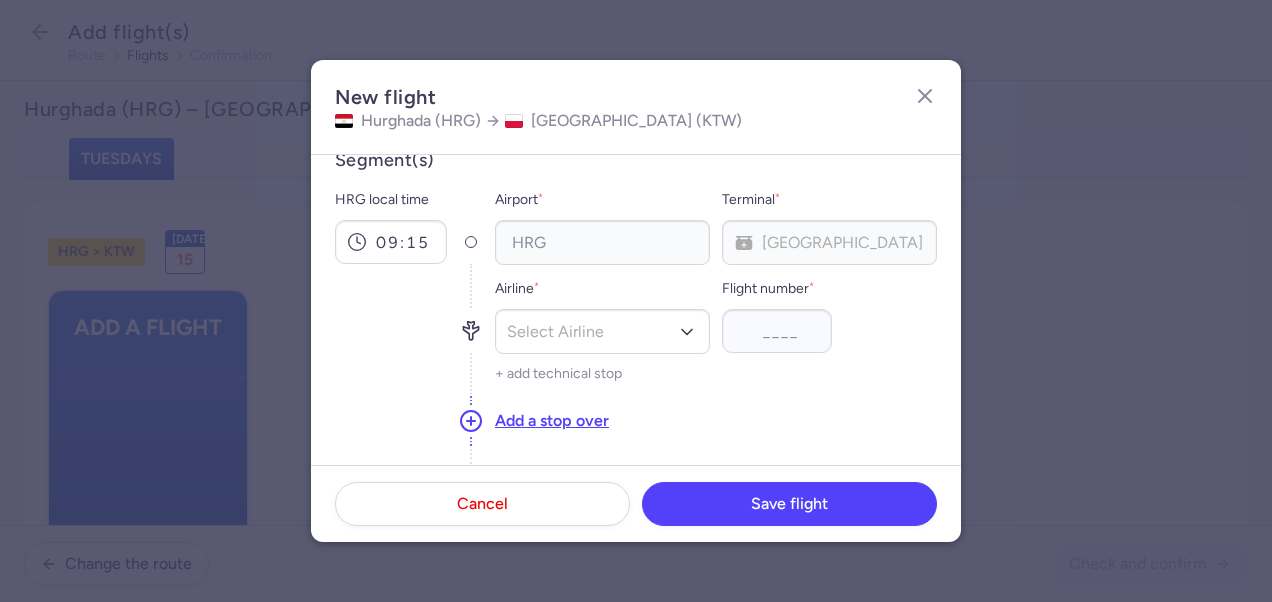 scroll, scrollTop: 0, scrollLeft: 0, axis: both 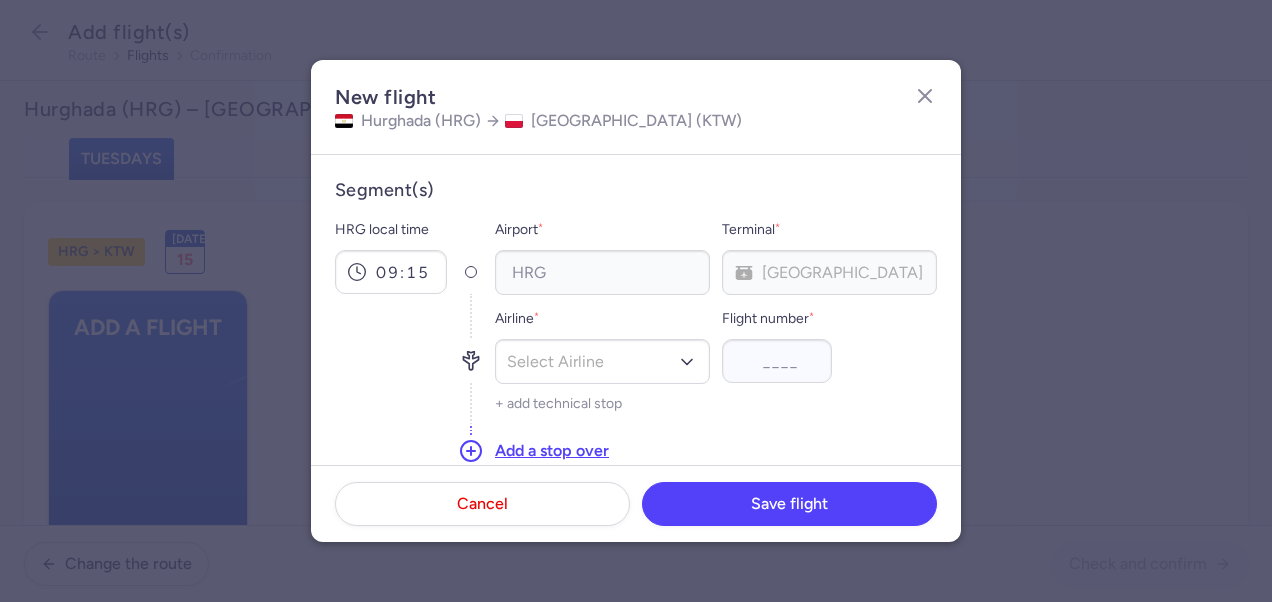 type on "12:45" 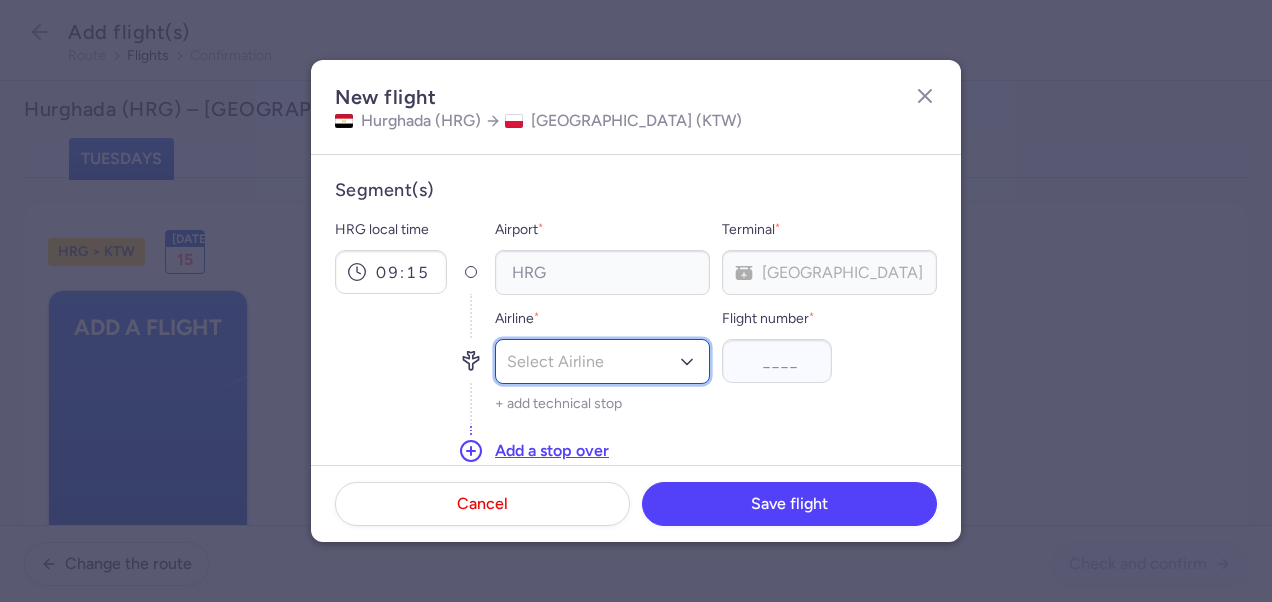 click on "Select Airline" 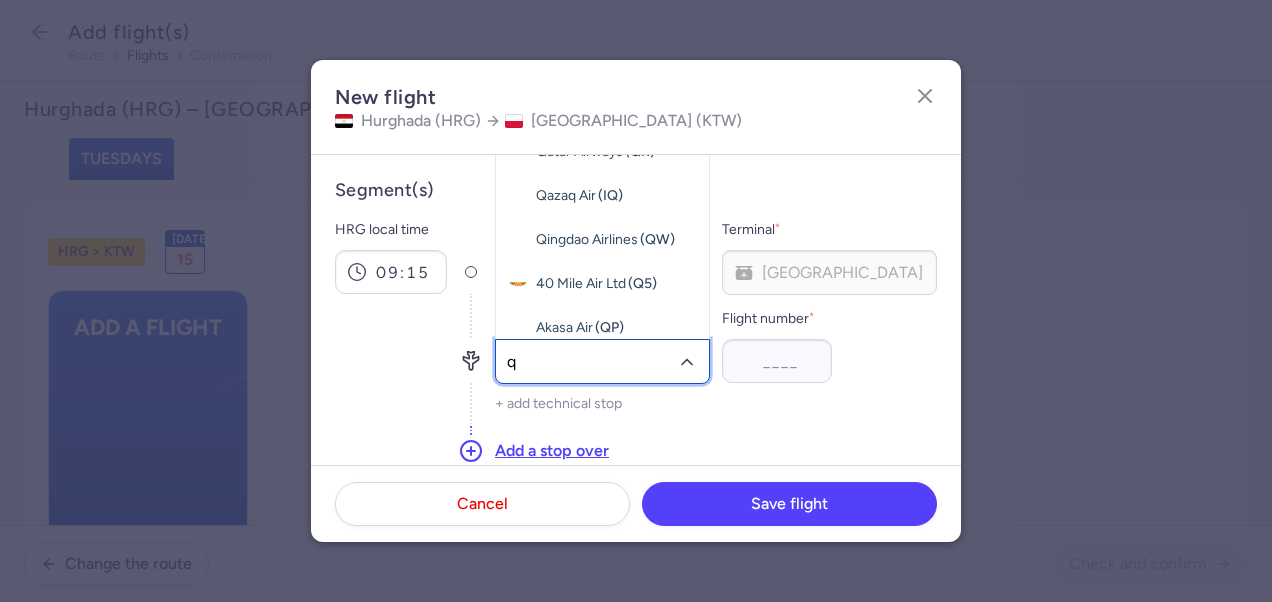 type on "qu" 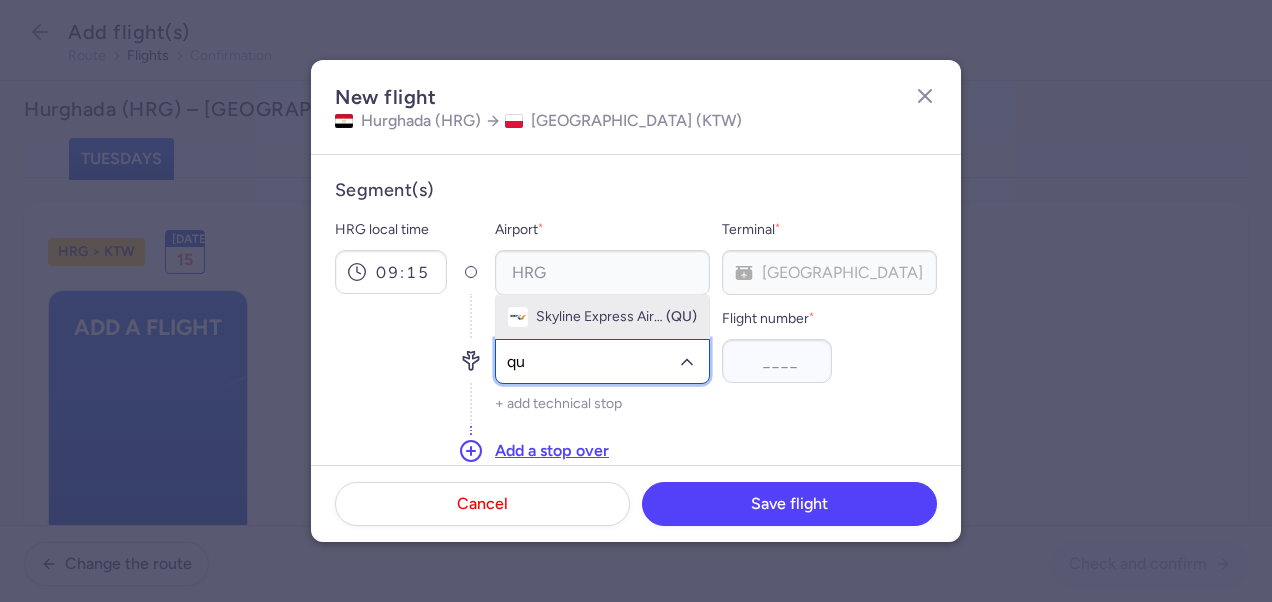 click on "Skyline Express Airlines" at bounding box center (600, 317) 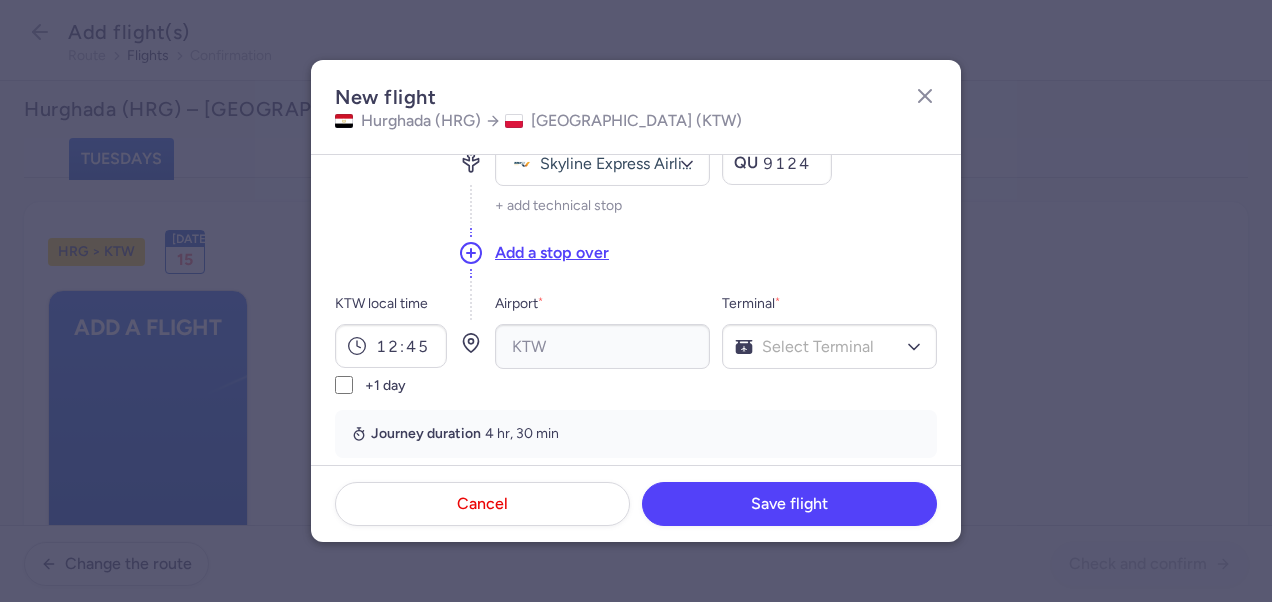 scroll, scrollTop: 200, scrollLeft: 0, axis: vertical 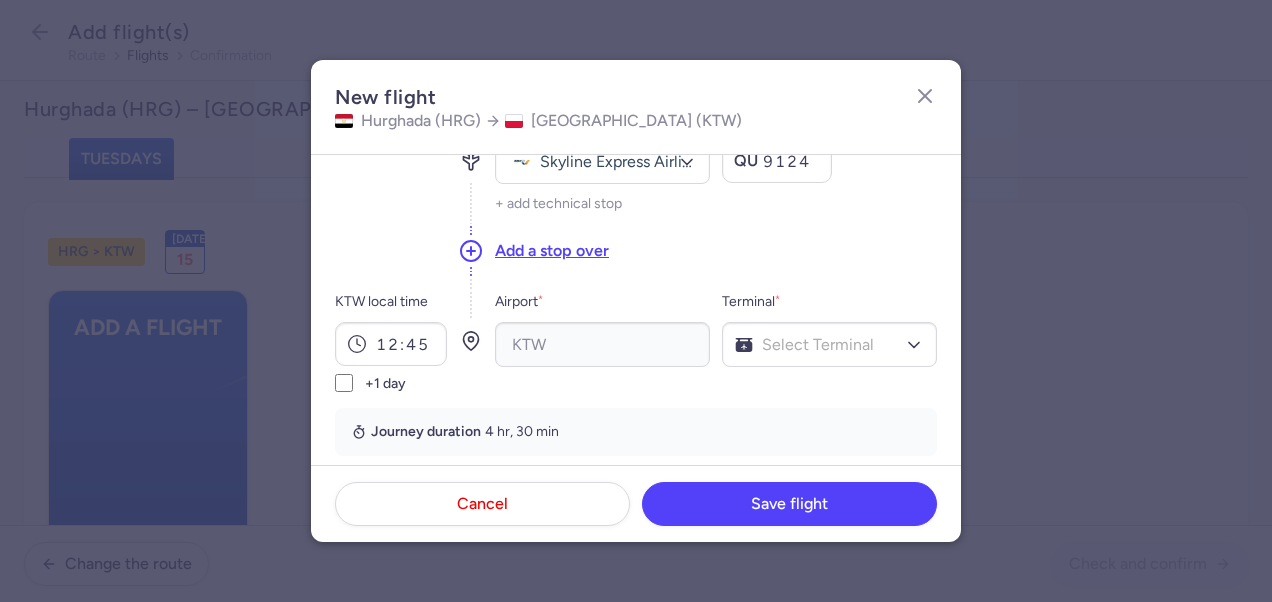 type on "9124" 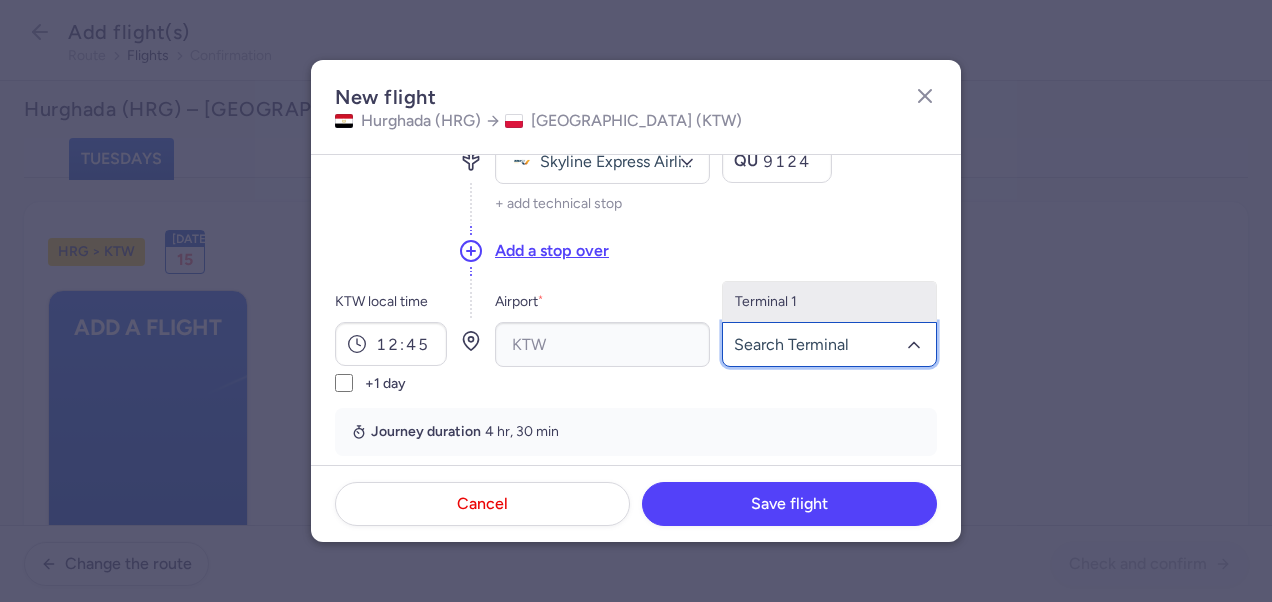 click on "Terminal 1" at bounding box center [829, 302] 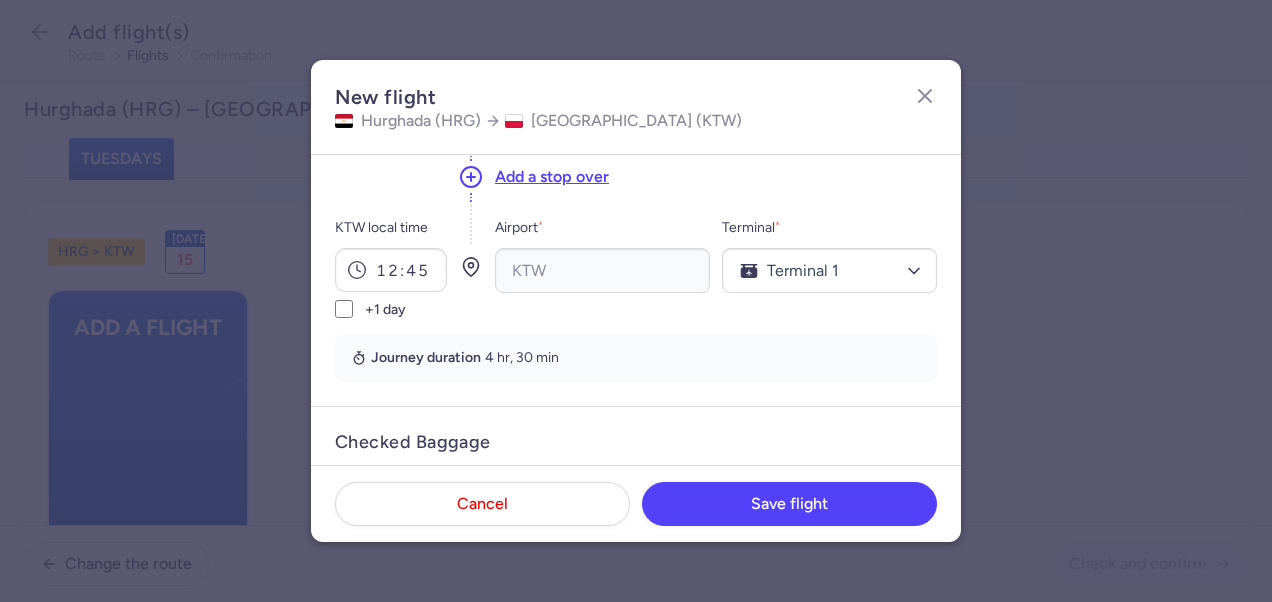scroll, scrollTop: 500, scrollLeft: 0, axis: vertical 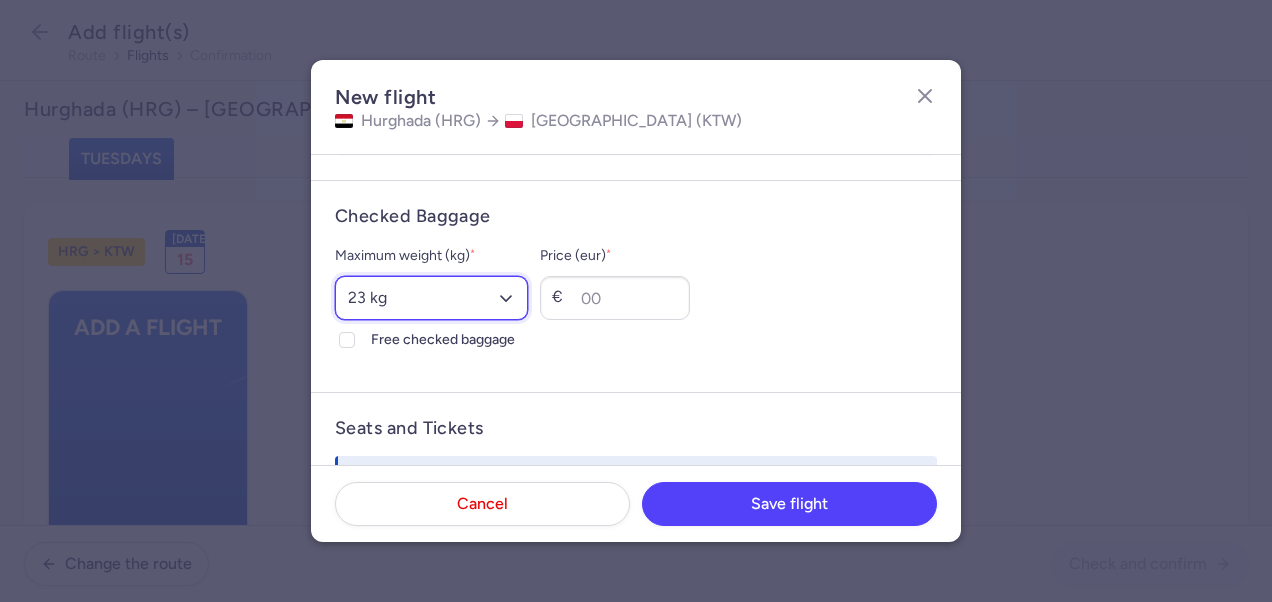 click on "Select an option 15 kg 16 kg 17 kg 18 kg 19 kg 20 kg 21 kg 22 kg 23 kg 24 kg 25 kg 26 kg 27 kg 28 kg 29 kg 30 kg 31 kg 32 kg 33 kg 34 kg 35 kg" at bounding box center [431, 298] 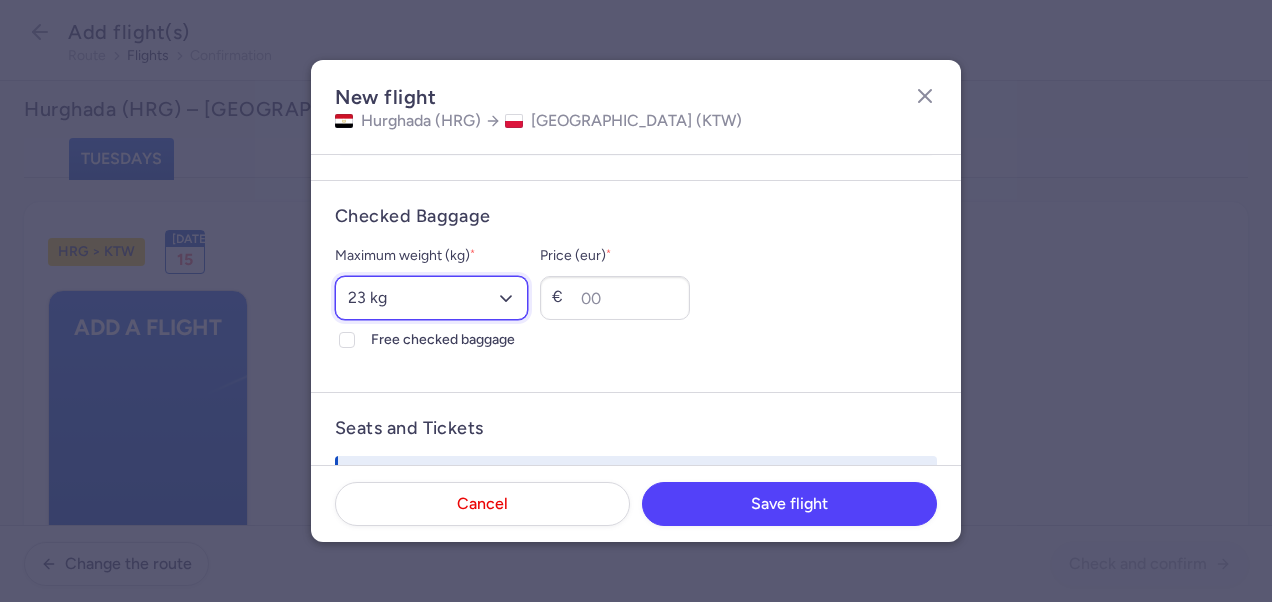 select on "20" 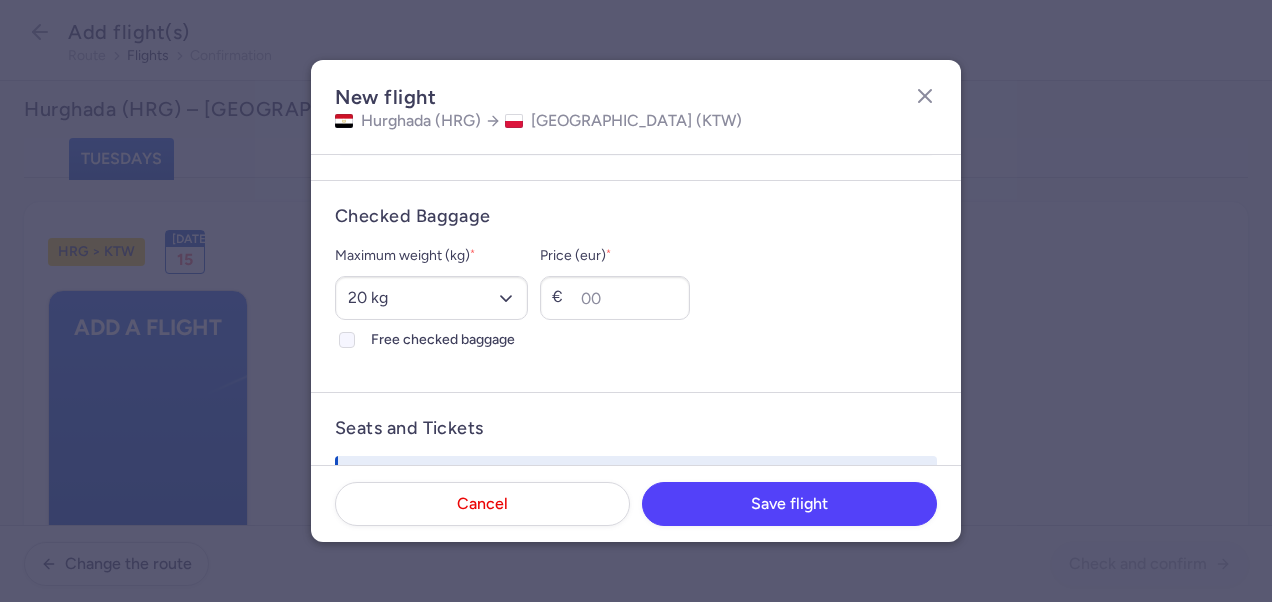 click on "Free checked baggage" at bounding box center [431, 340] 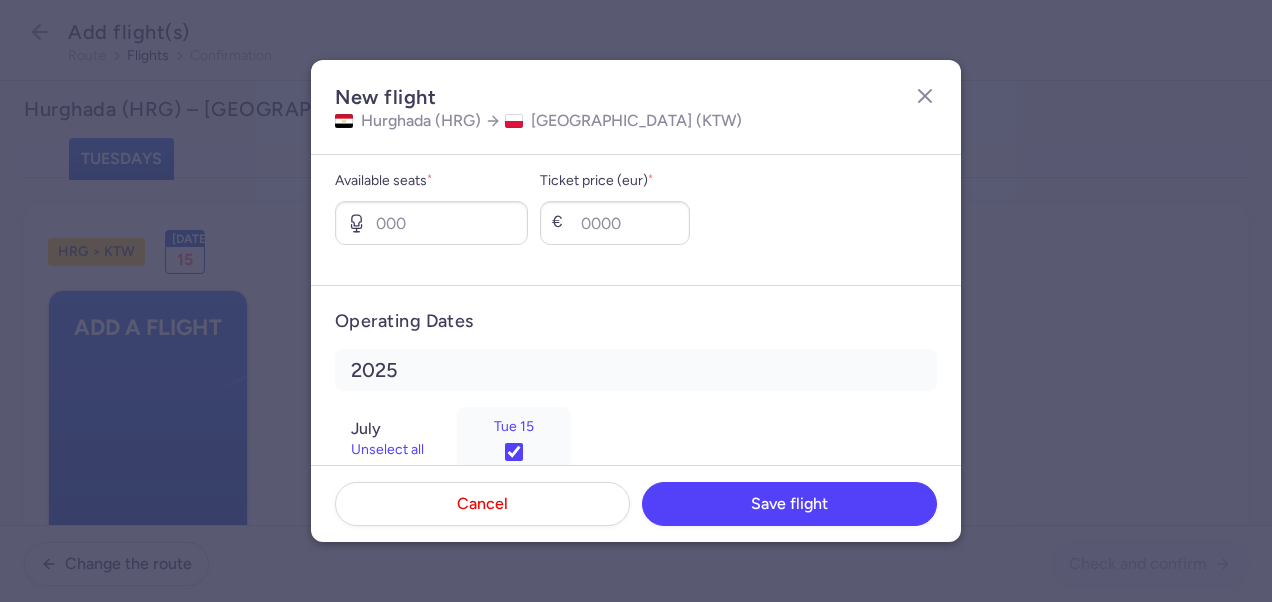 scroll, scrollTop: 887, scrollLeft: 0, axis: vertical 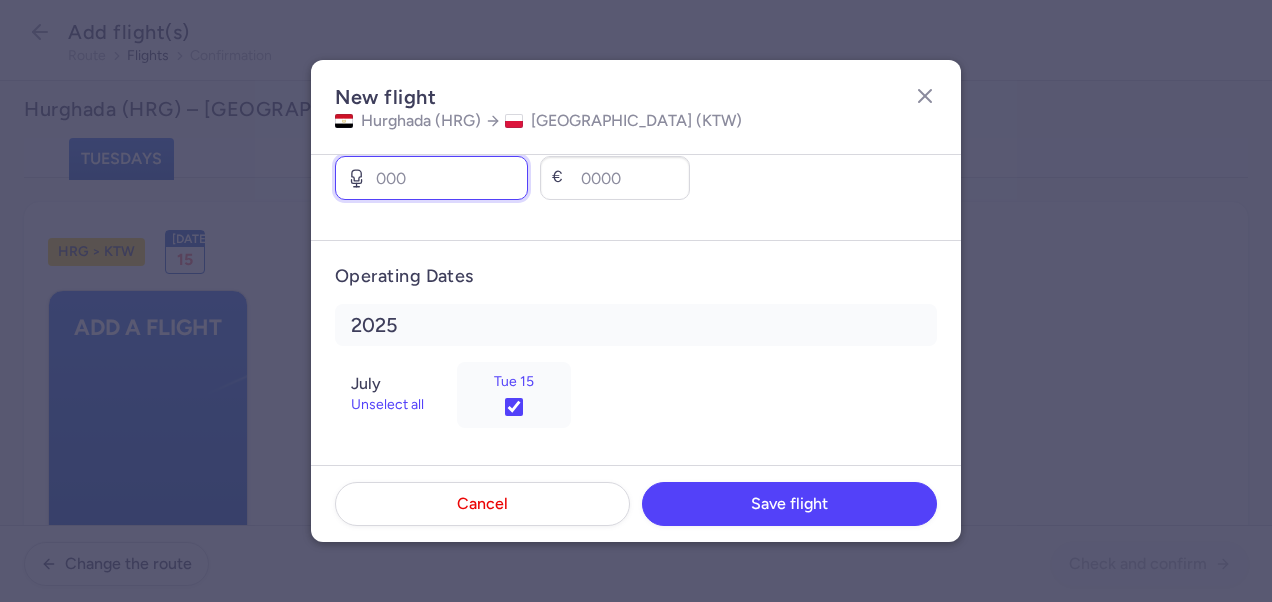 click on "Available seats  *" at bounding box center (431, 178) 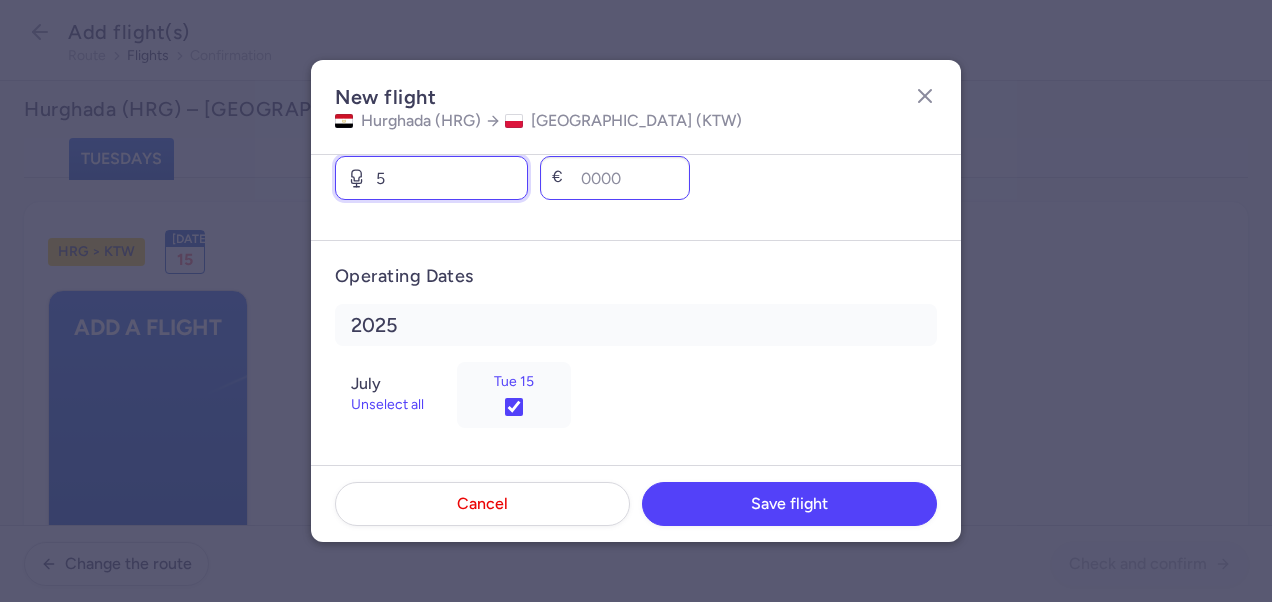 type on "5" 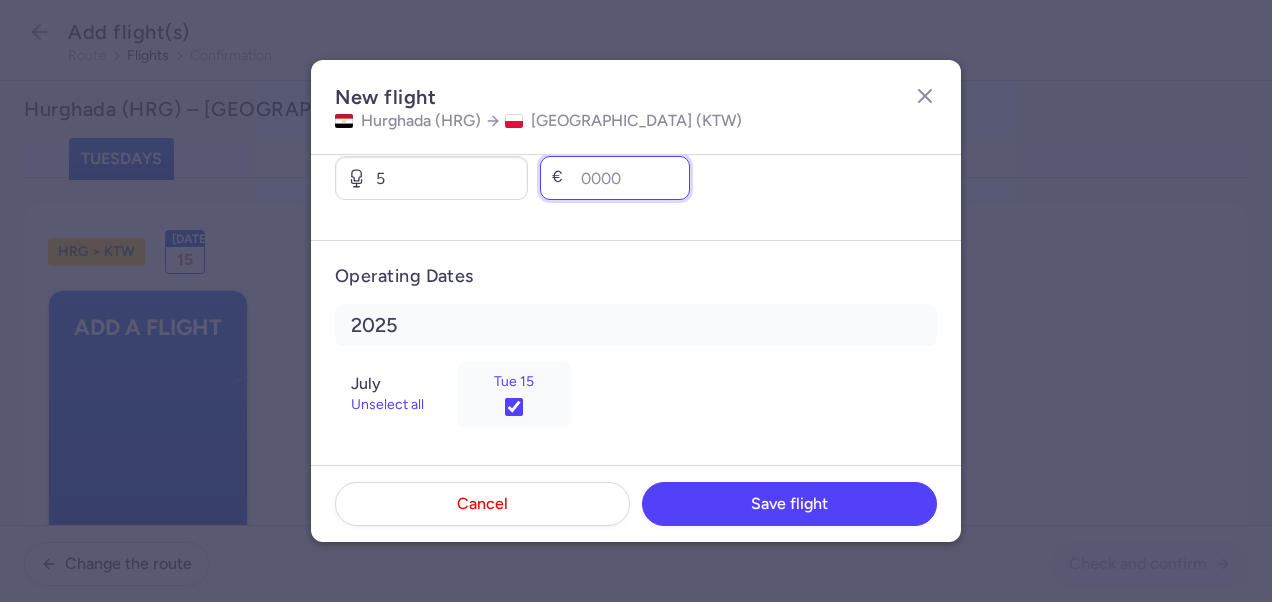 click on "Ticket price (eur)  *" at bounding box center [615, 178] 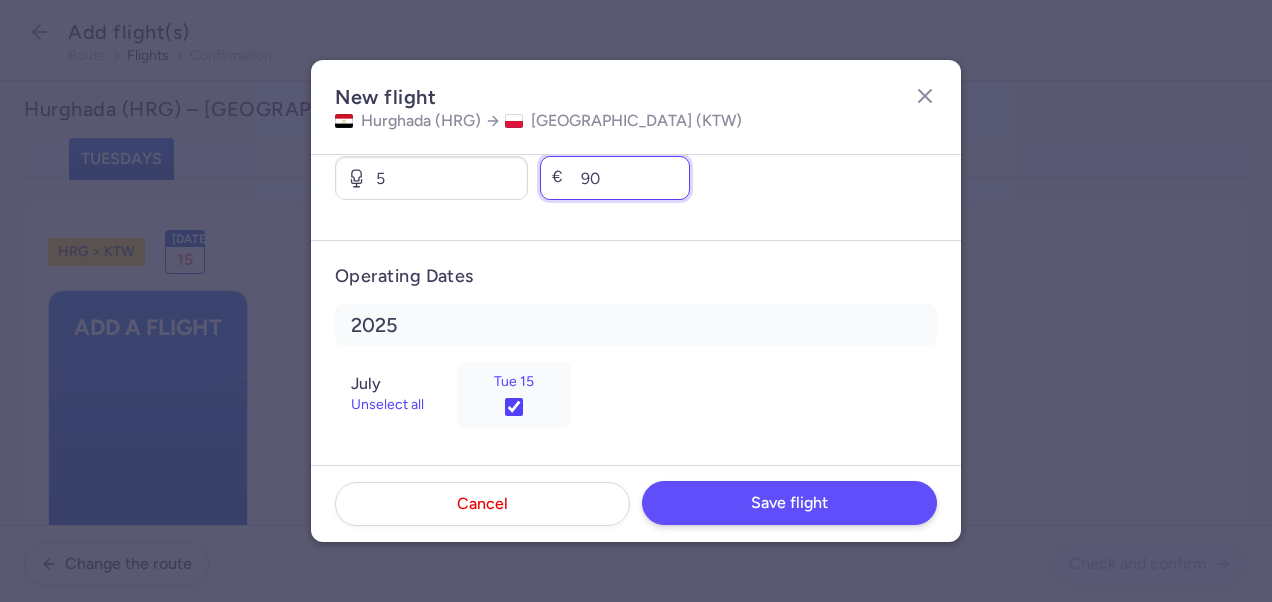 type on "90" 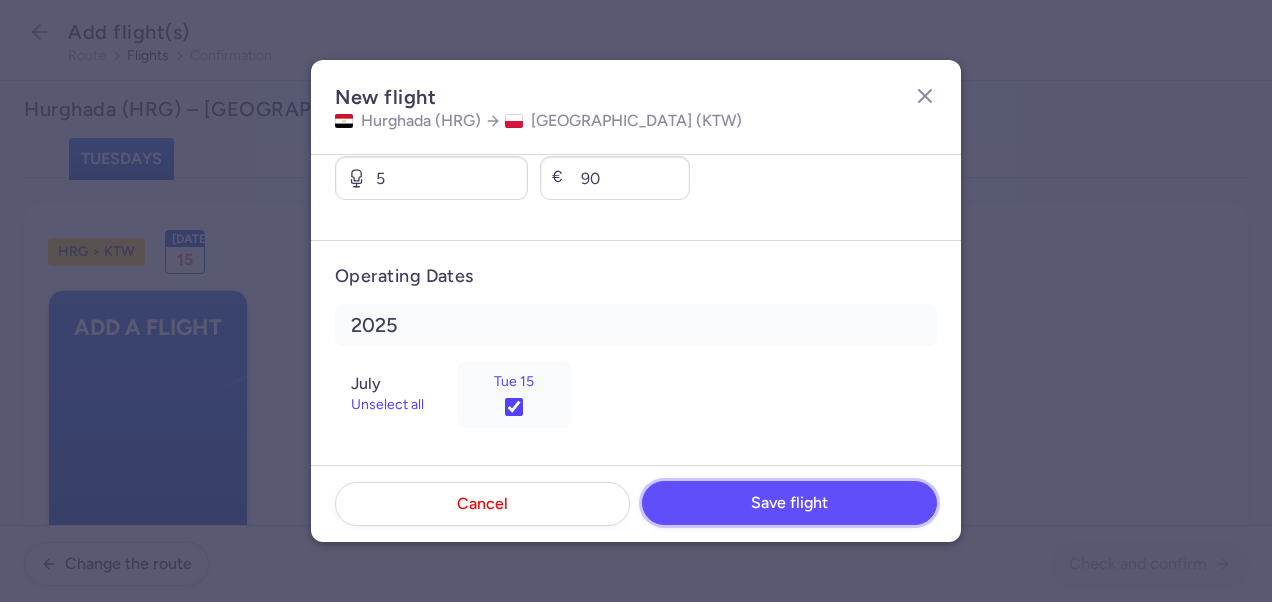 click on "Save flight" at bounding box center (789, 503) 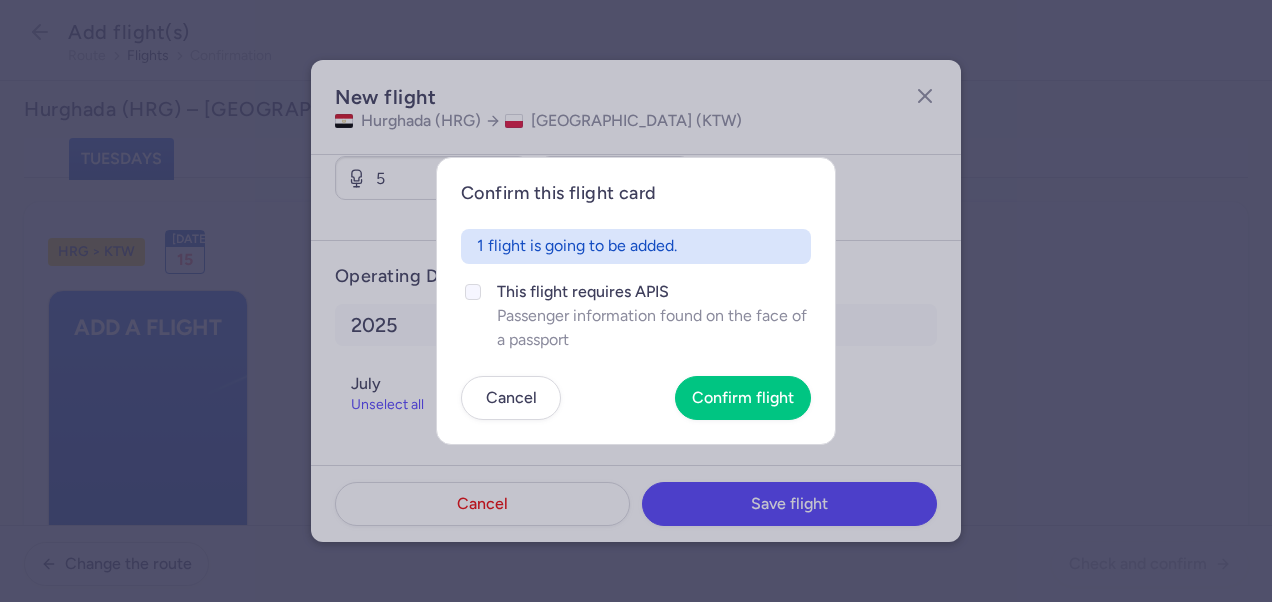 click on "This flight requires APIS" 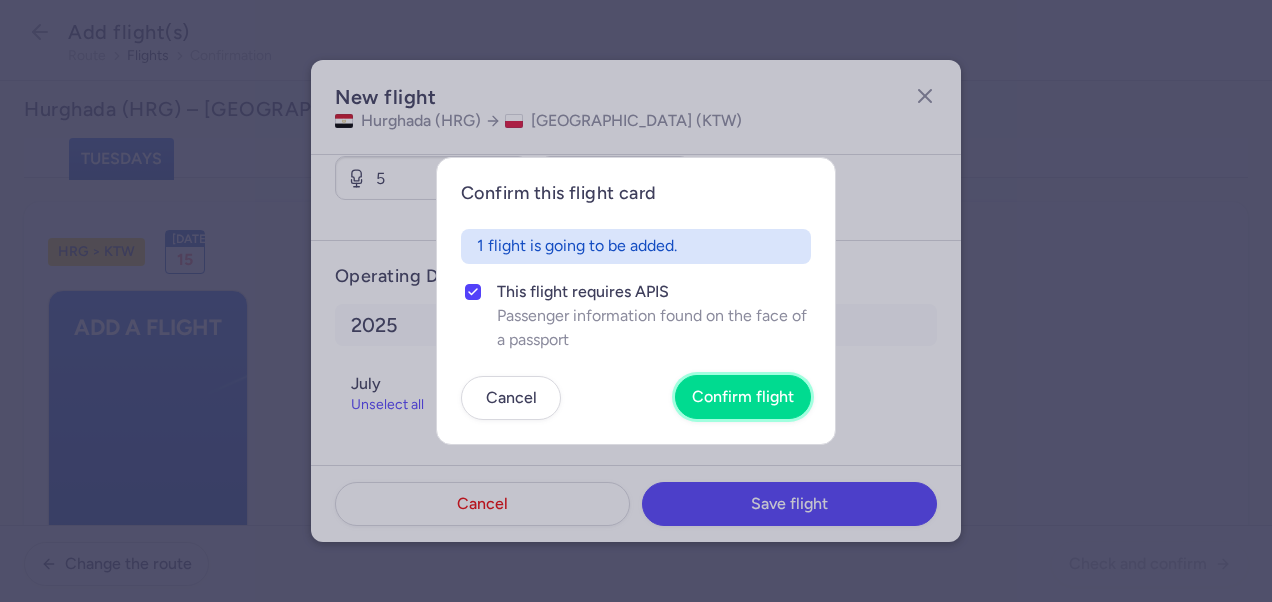 click on "Confirm flight" at bounding box center [743, 397] 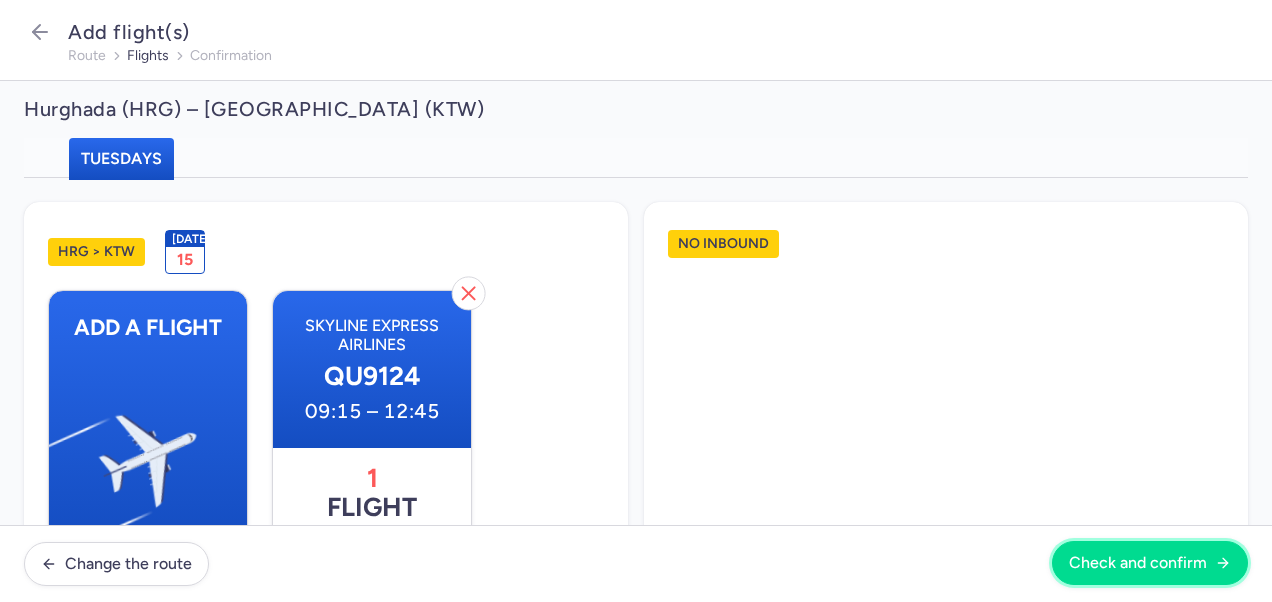 click on "Check and confirm" at bounding box center (1138, 563) 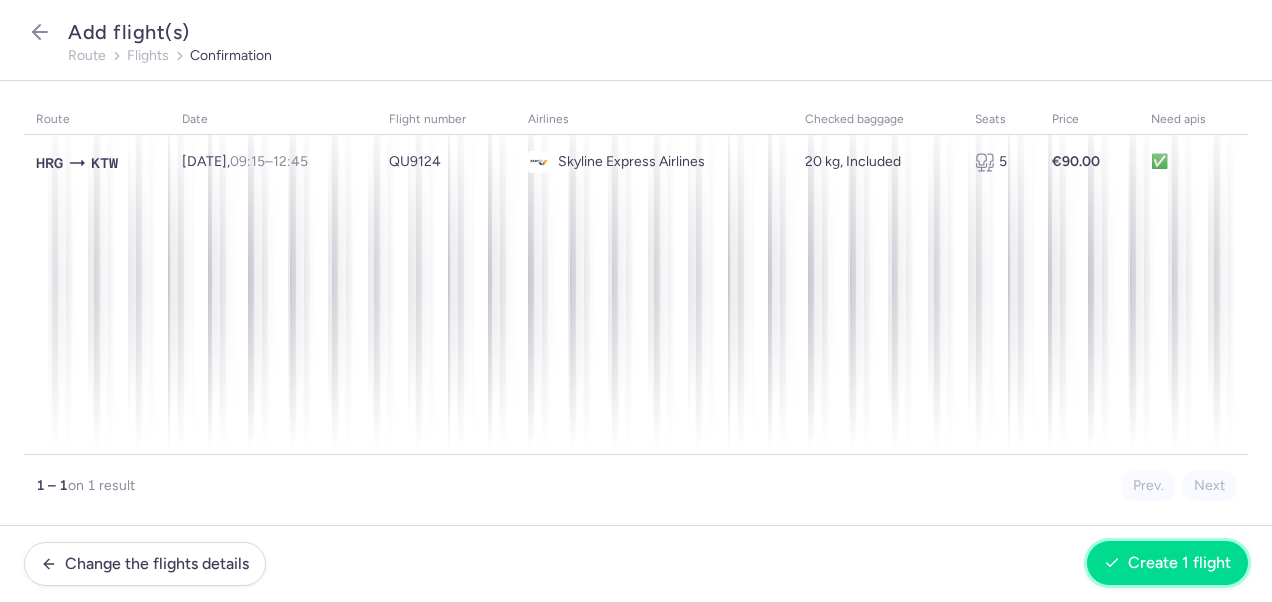 click on "Create 1 flight" at bounding box center [1179, 563] 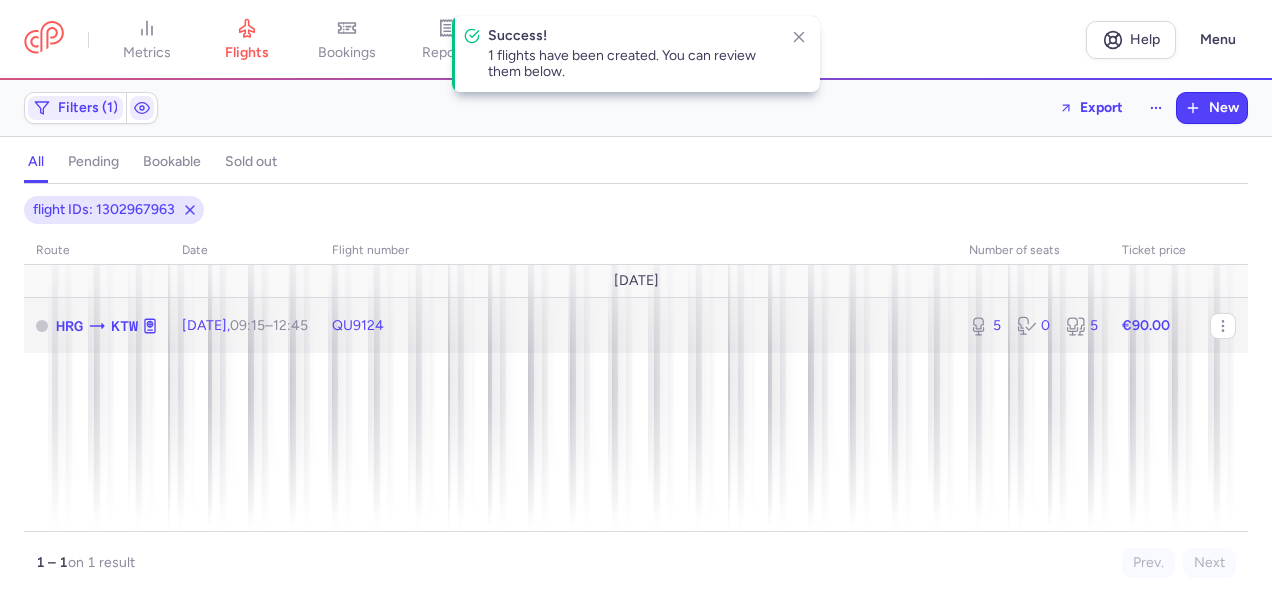 click on "€90.00" 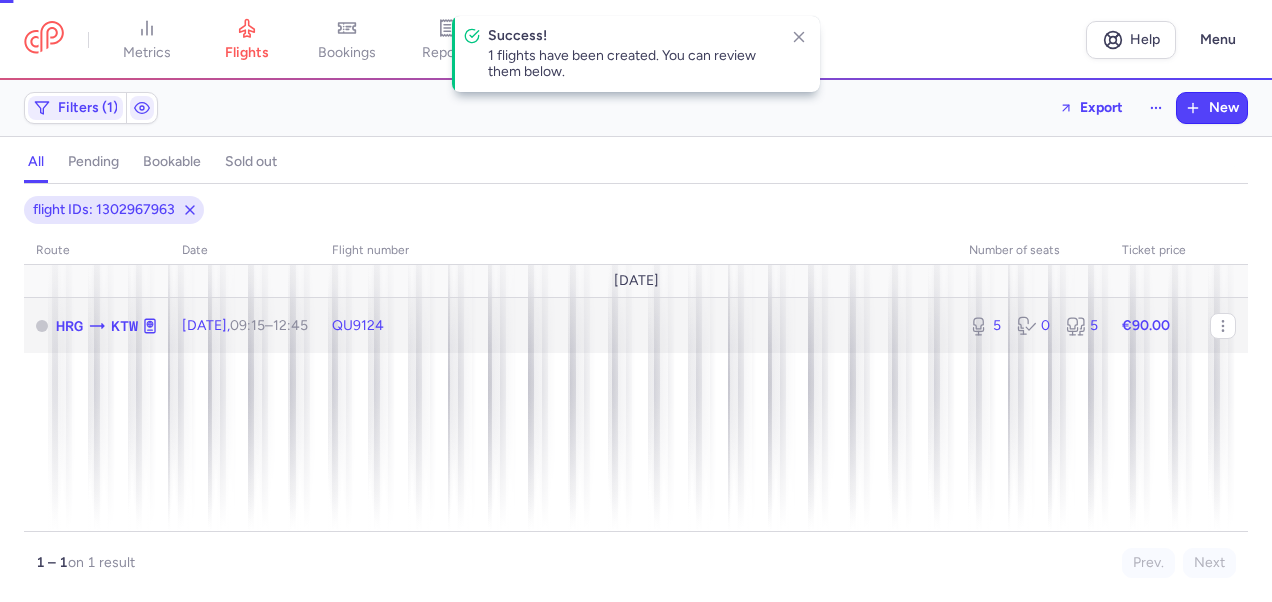 select on "days" 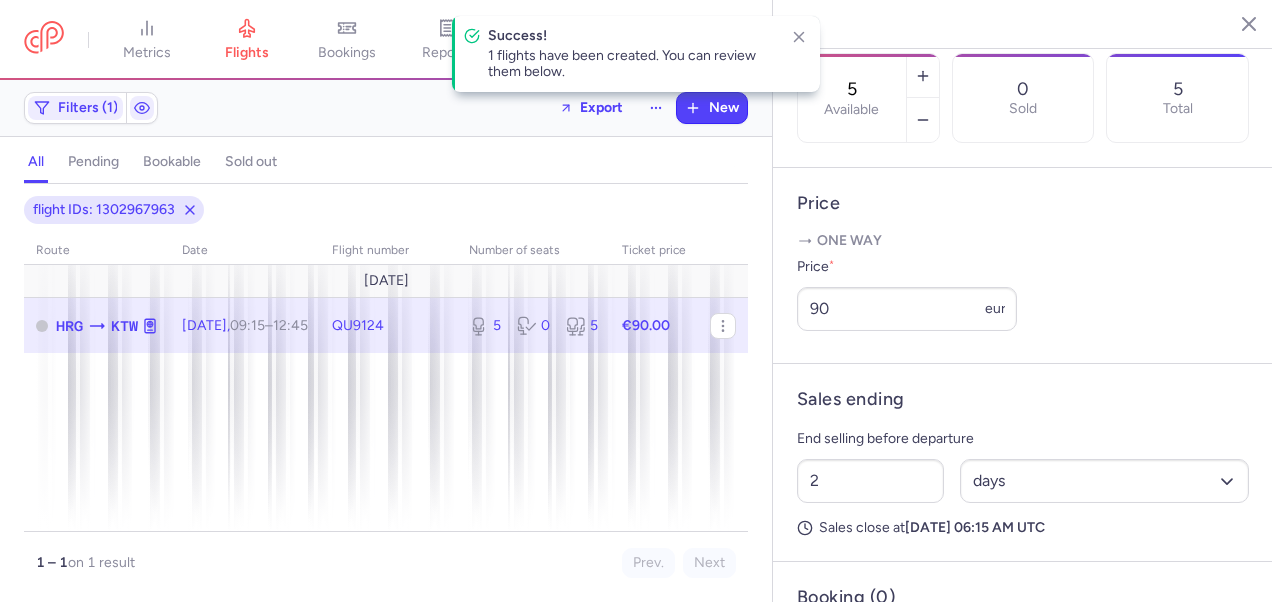 scroll, scrollTop: 775, scrollLeft: 0, axis: vertical 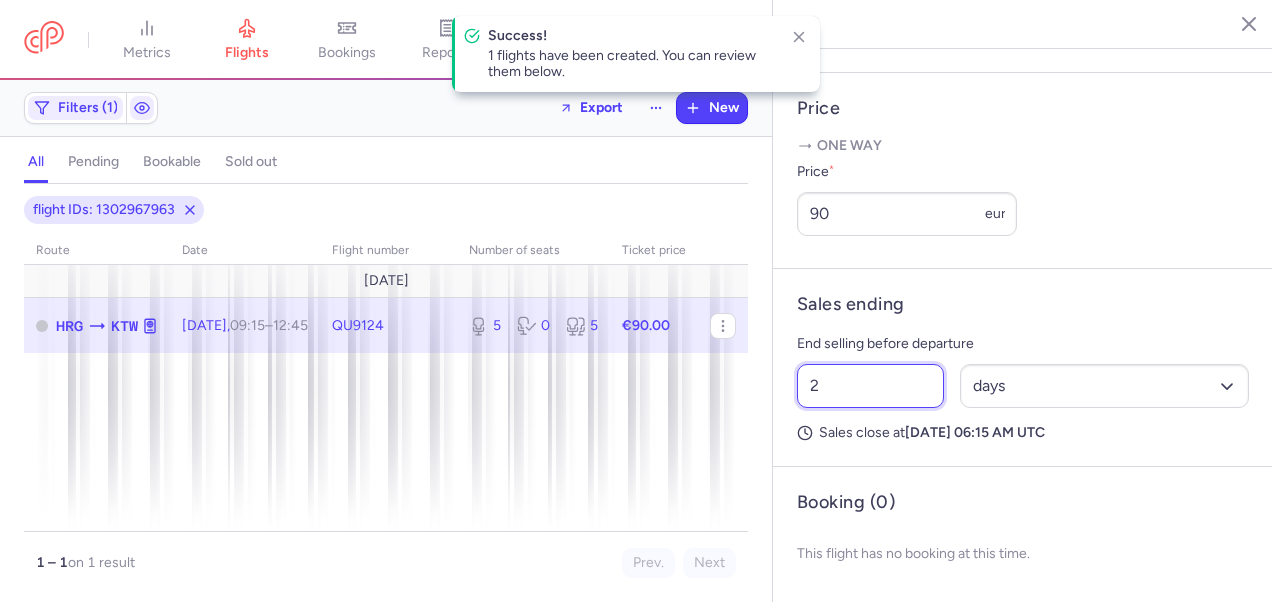 click on "2" at bounding box center (870, 386) 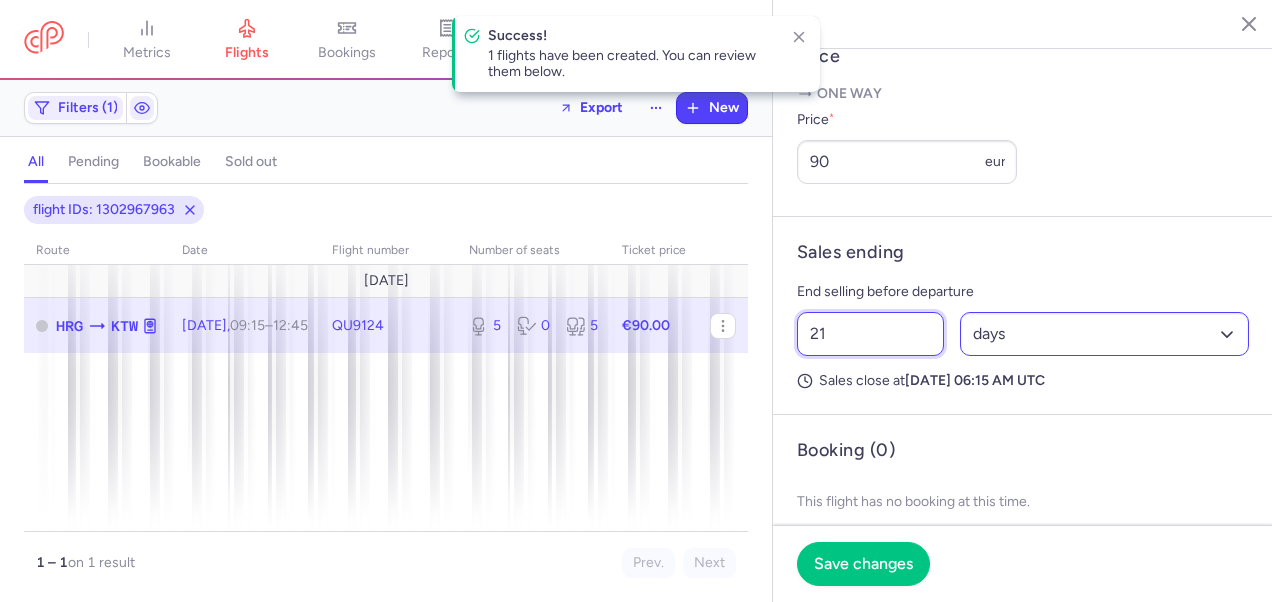 type on "21" 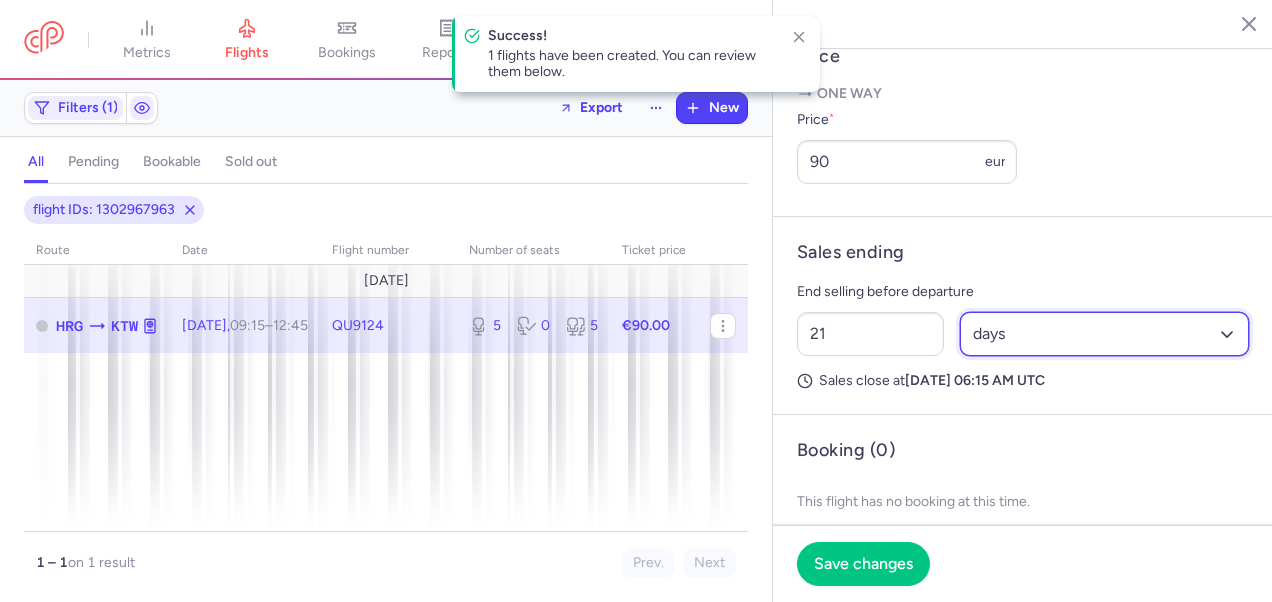 drag, startPoint x: 1004, startPoint y: 383, endPoint x: 1012, endPoint y: 403, distance: 21.540659 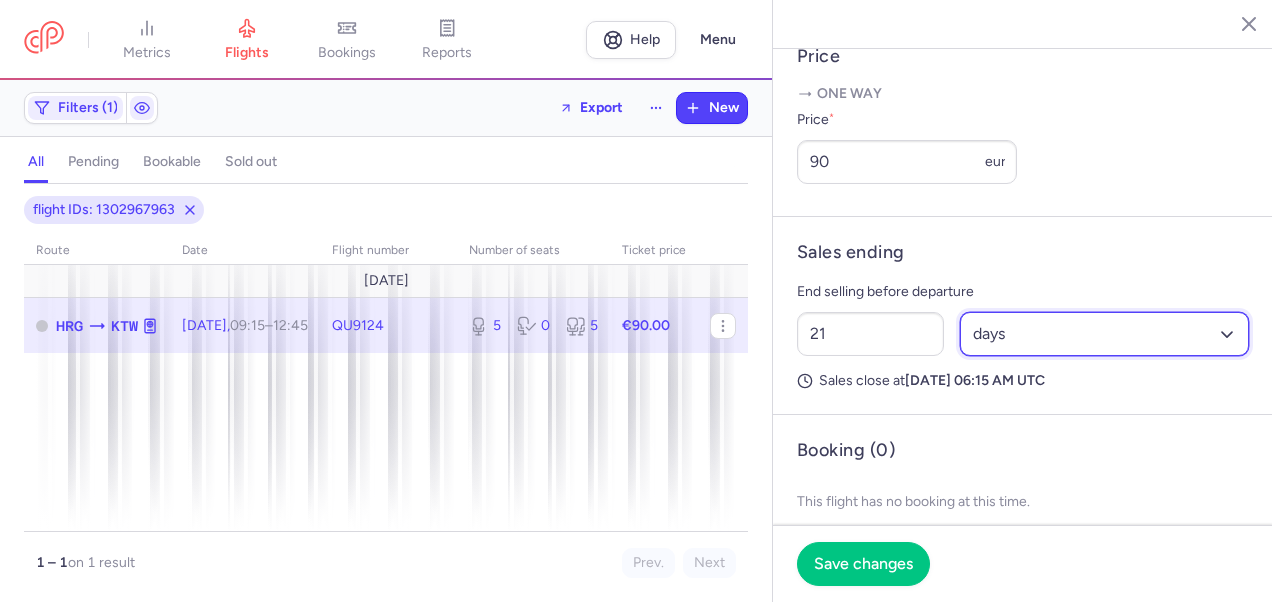 select on "hours" 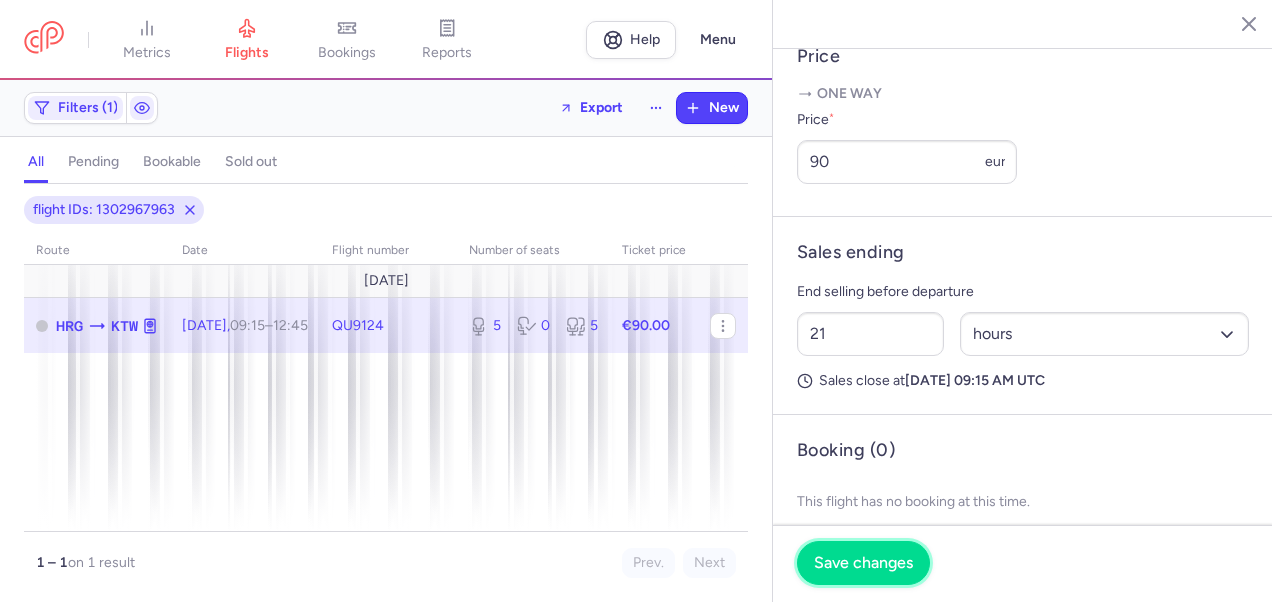 click on "Save changes" at bounding box center [863, 563] 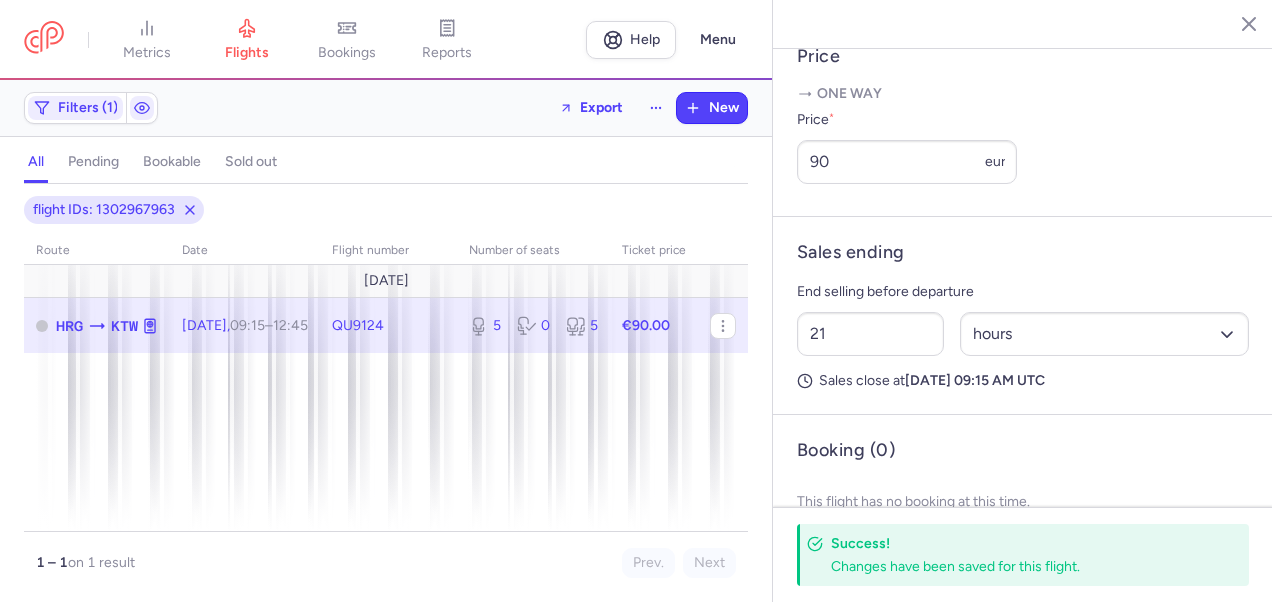 click 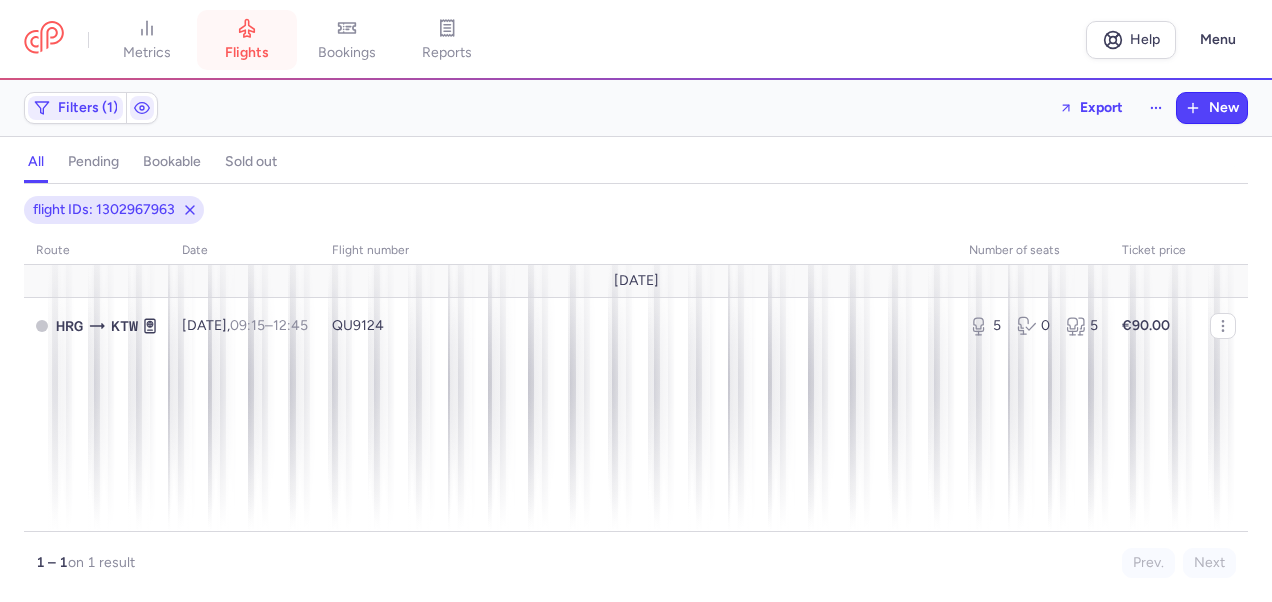 click on "flights" at bounding box center (247, 40) 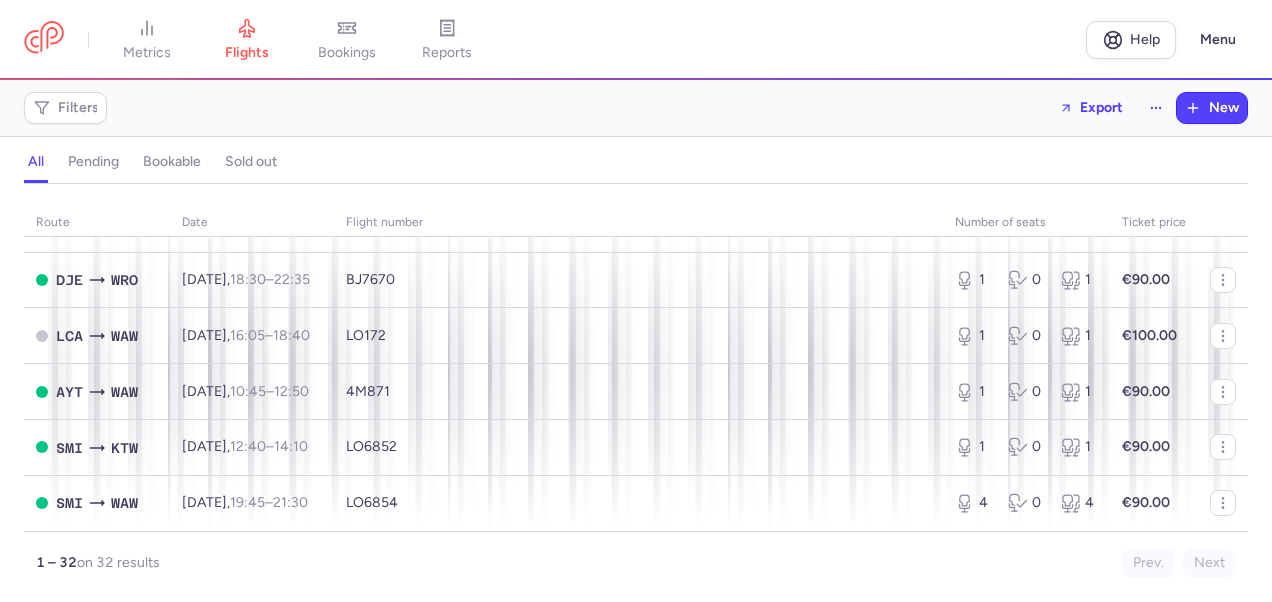 scroll, scrollTop: 1558, scrollLeft: 0, axis: vertical 